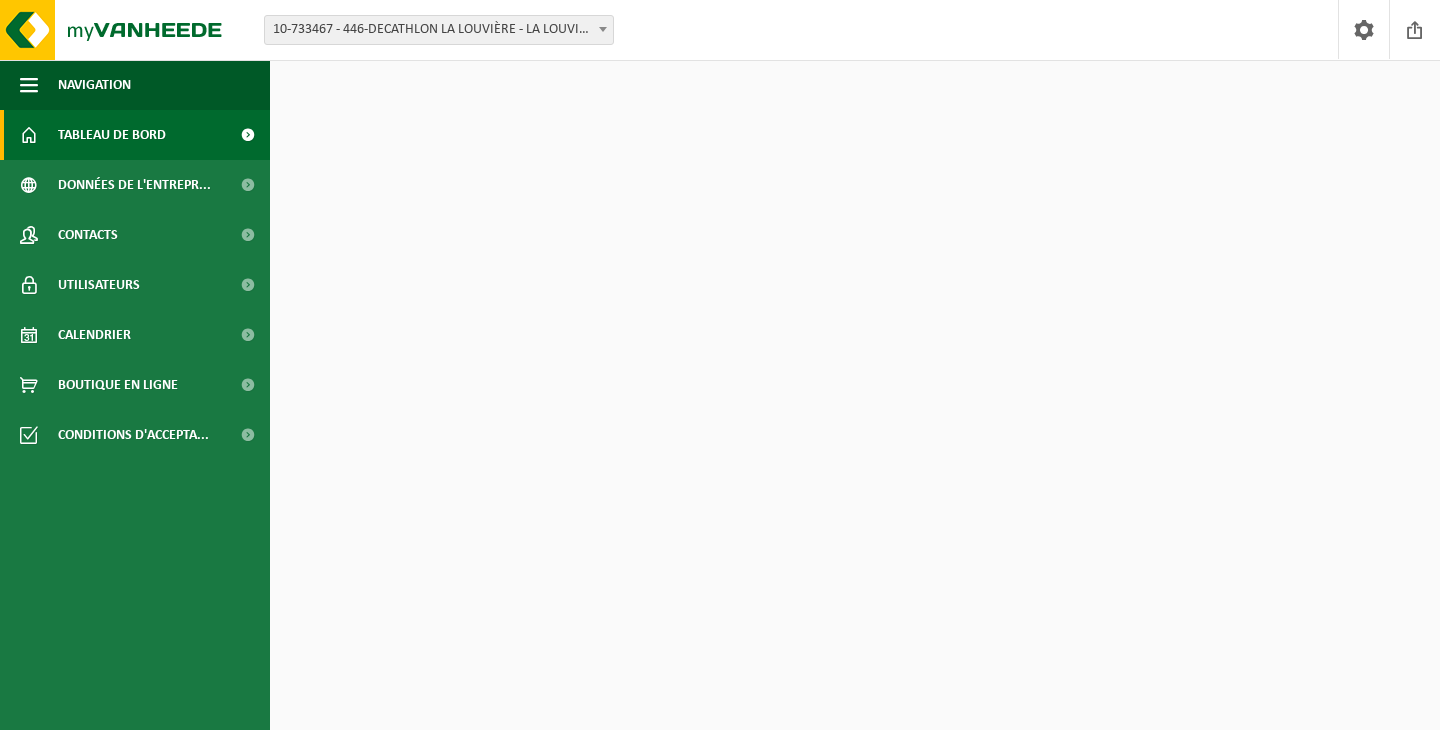 scroll, scrollTop: 0, scrollLeft: 0, axis: both 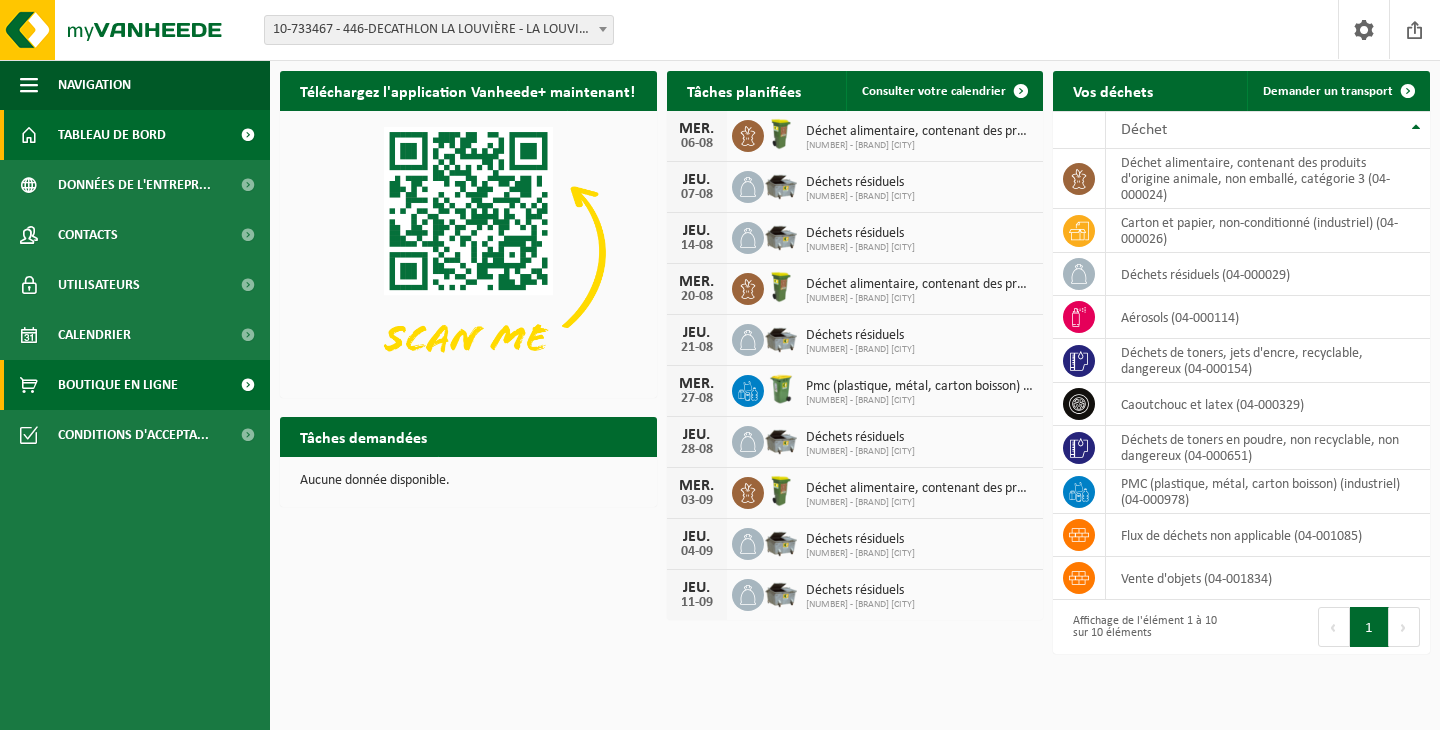 click on "Boutique en ligne" at bounding box center (118, 385) 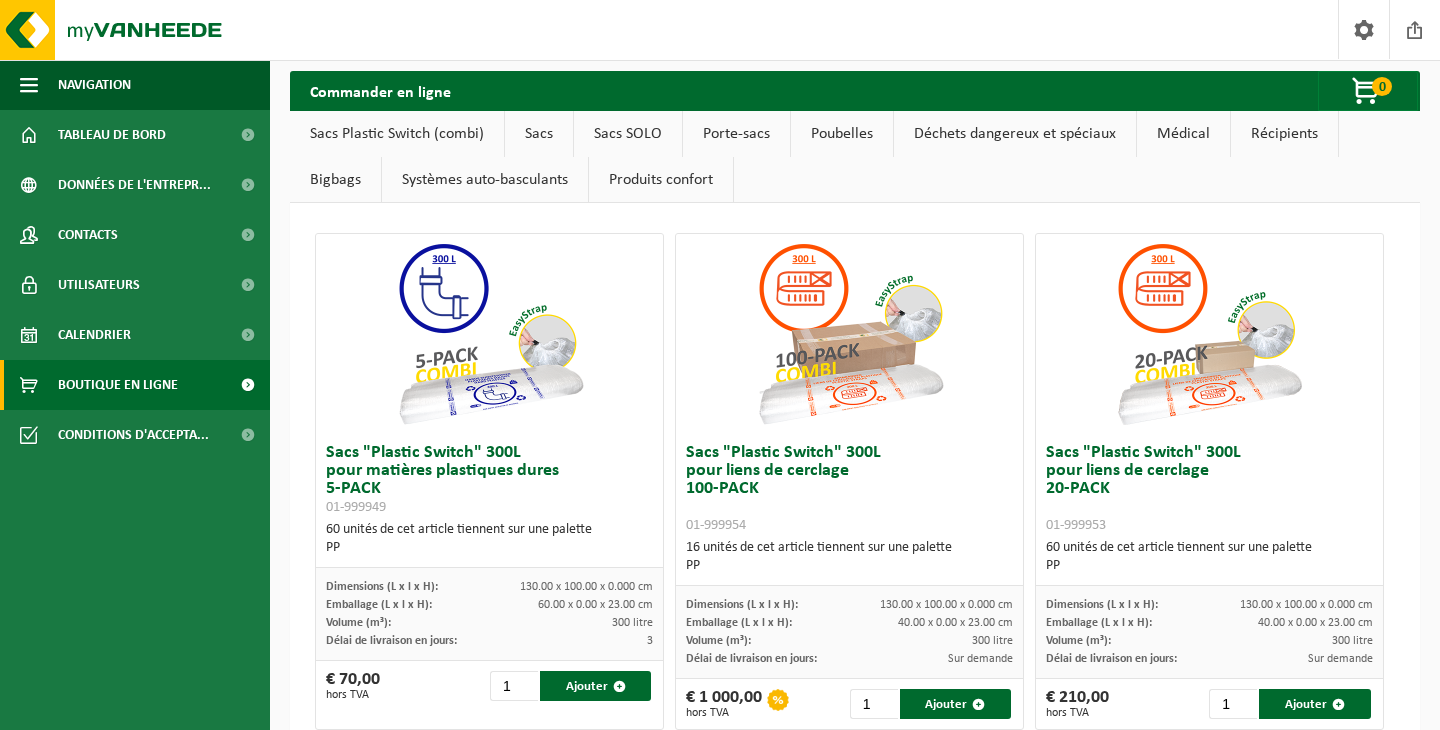 scroll, scrollTop: 0, scrollLeft: 0, axis: both 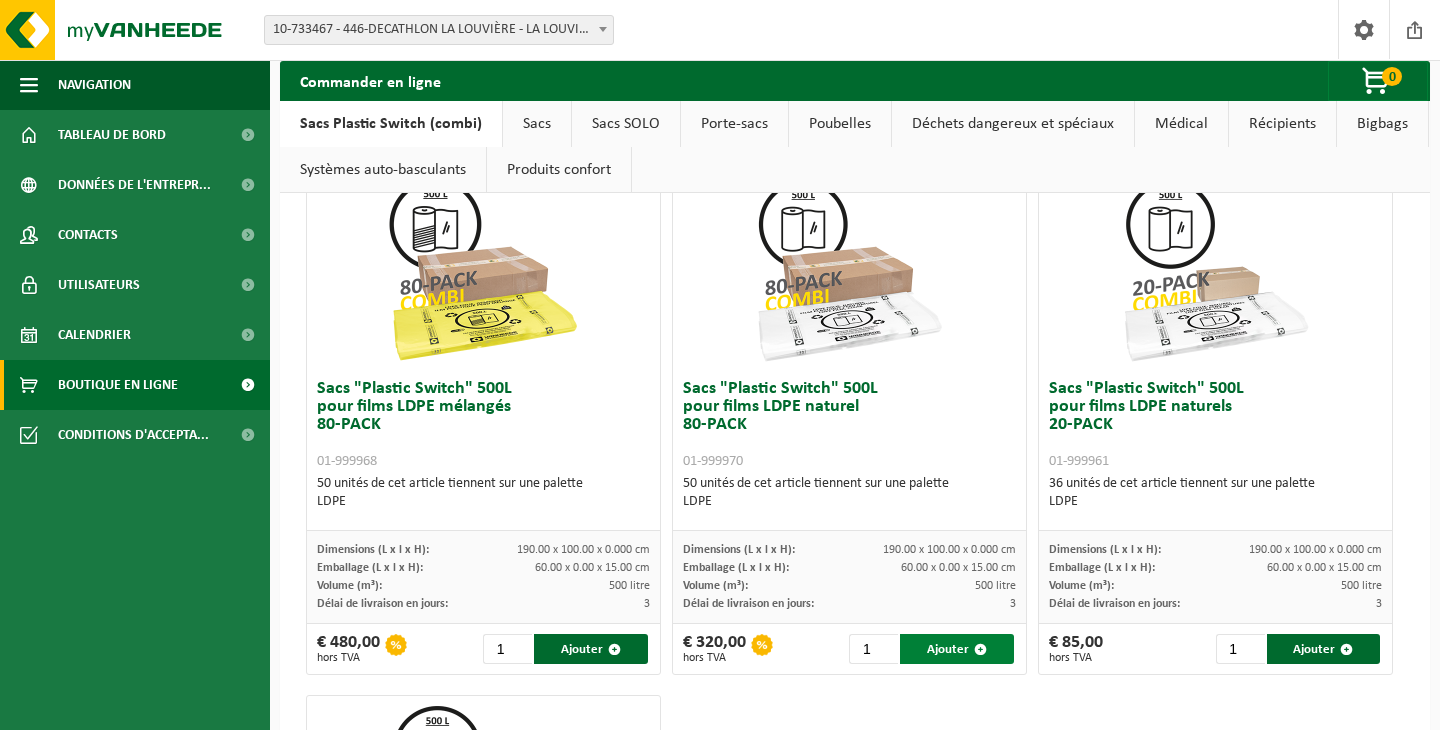 click on "Ajouter" at bounding box center (957, 649) 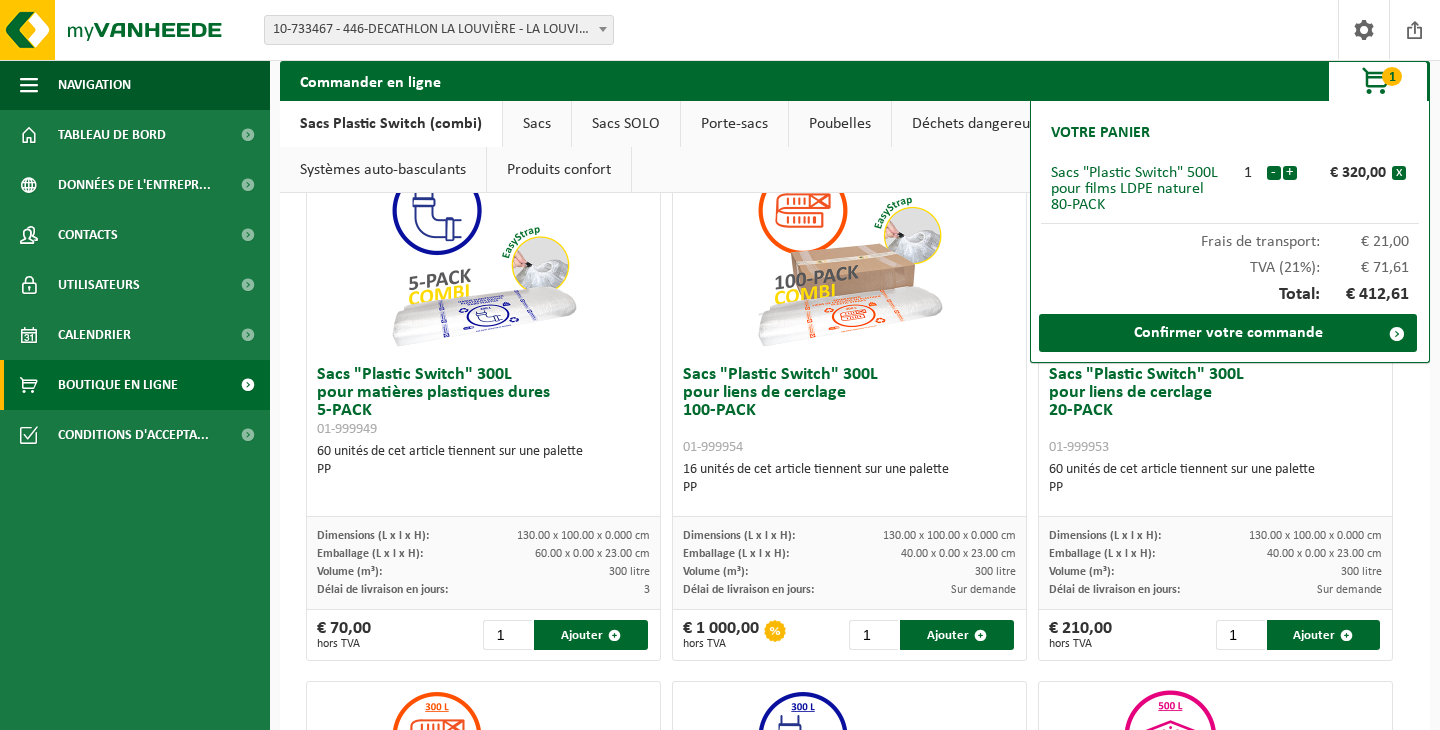 scroll, scrollTop: 0, scrollLeft: 0, axis: both 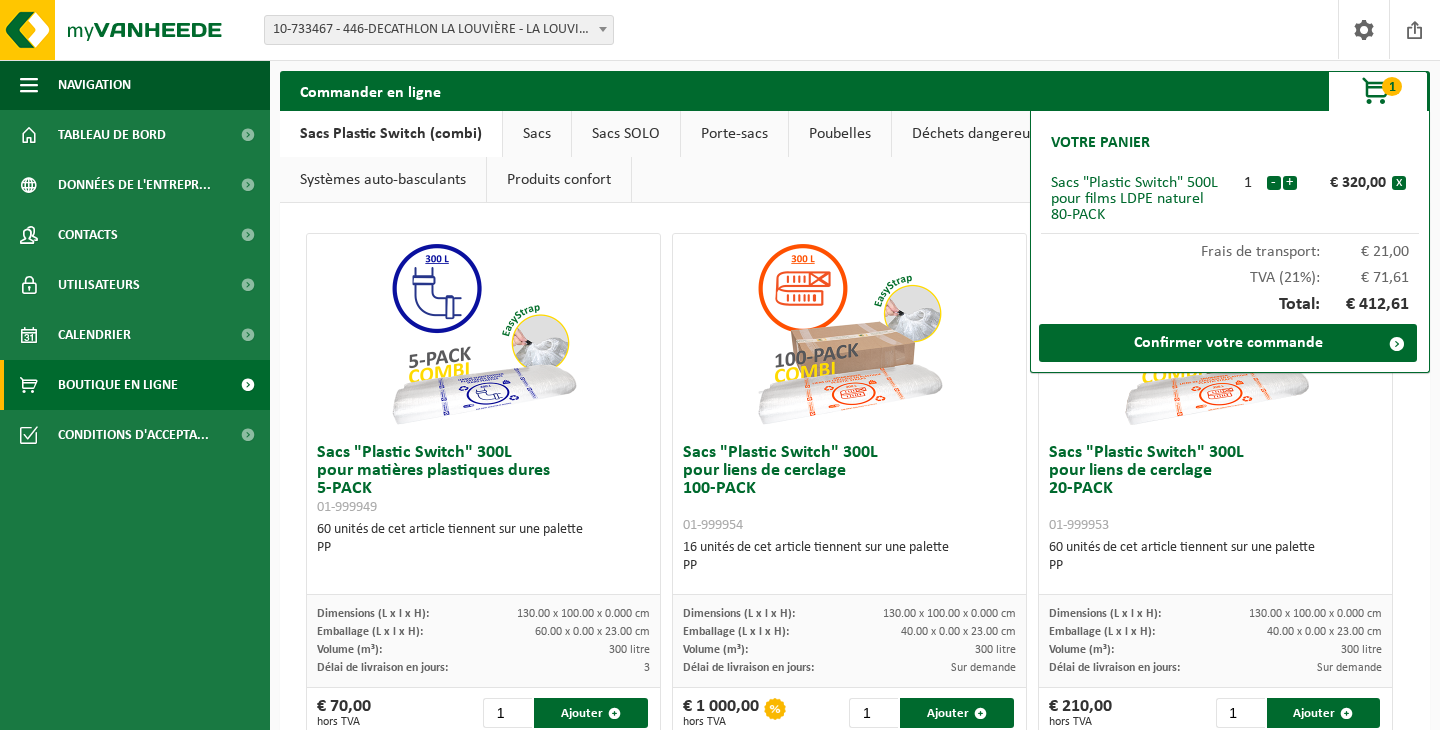 click on "Sacs" at bounding box center [537, 134] 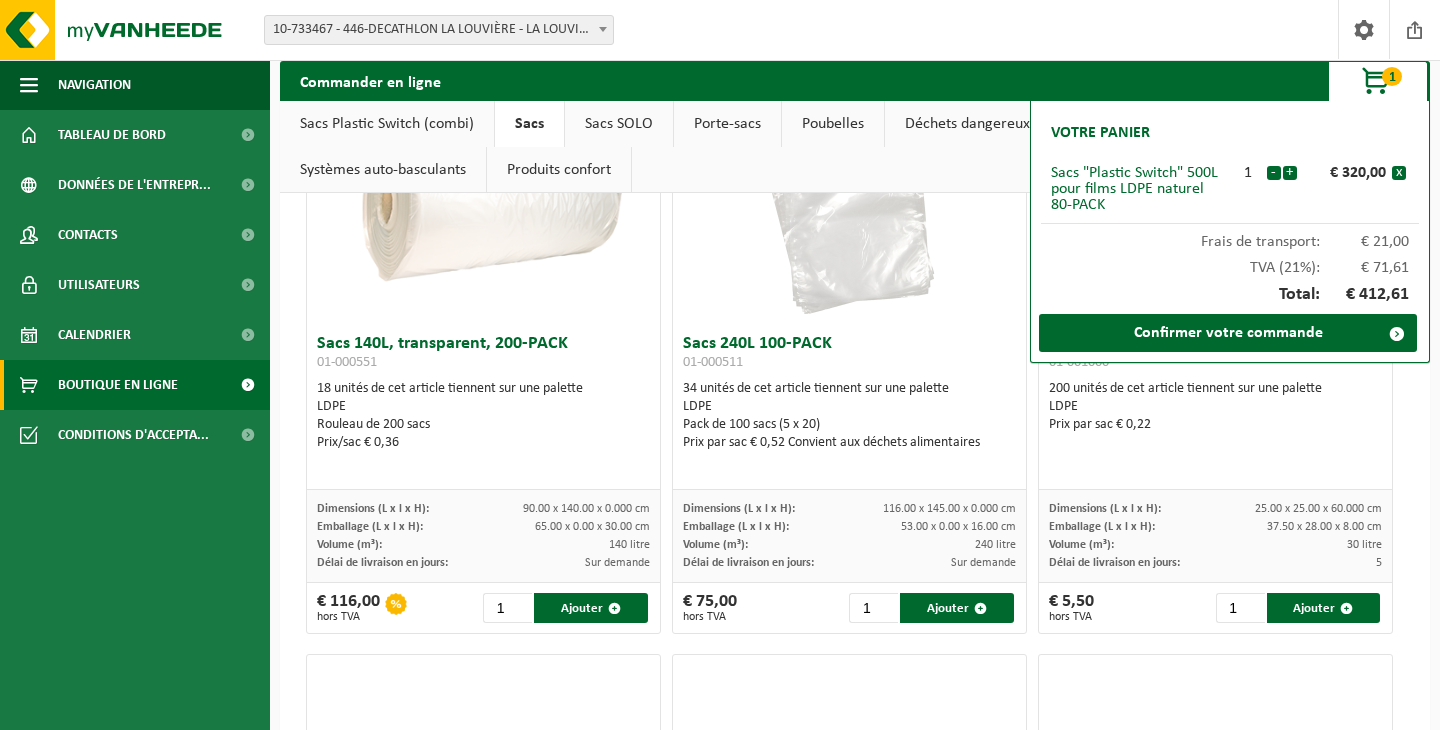 scroll, scrollTop: 732, scrollLeft: 0, axis: vertical 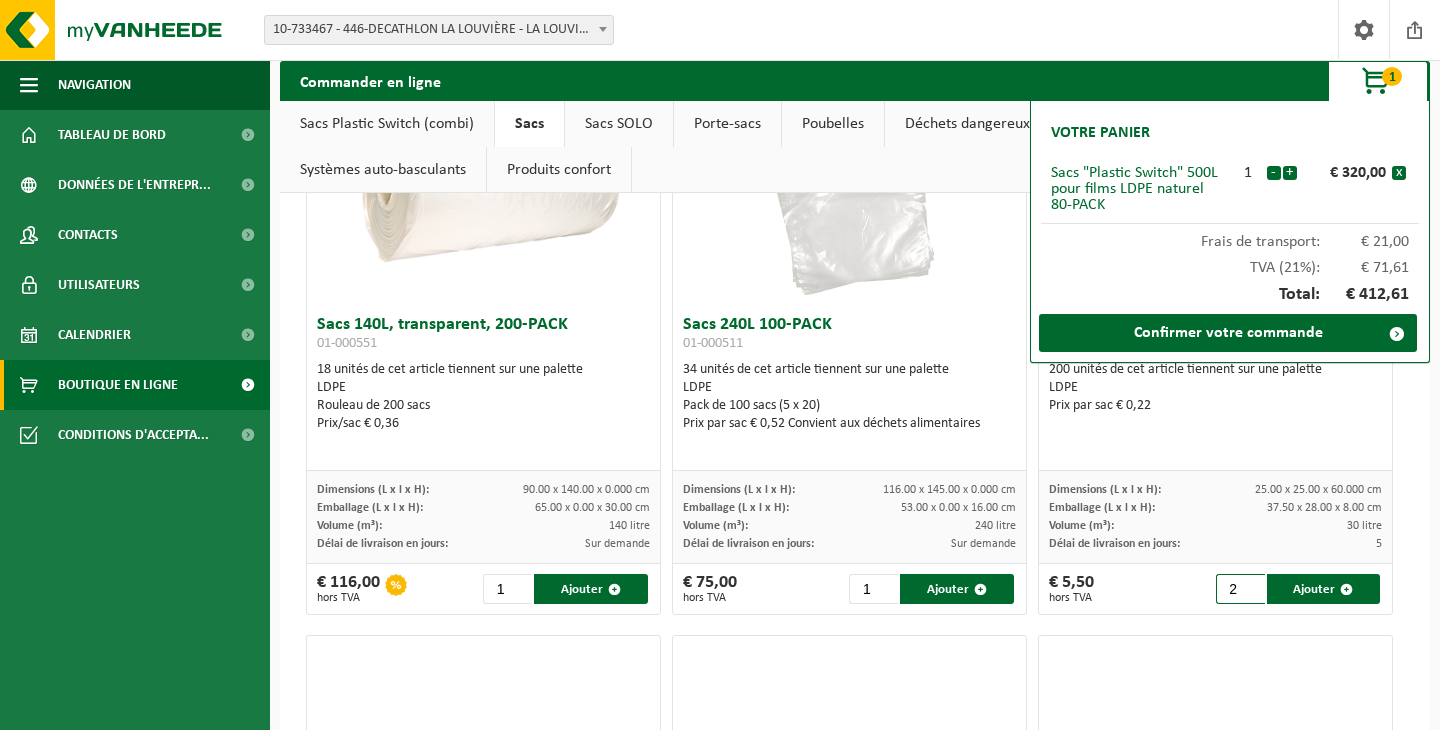 click on "2" at bounding box center [1240, 589] 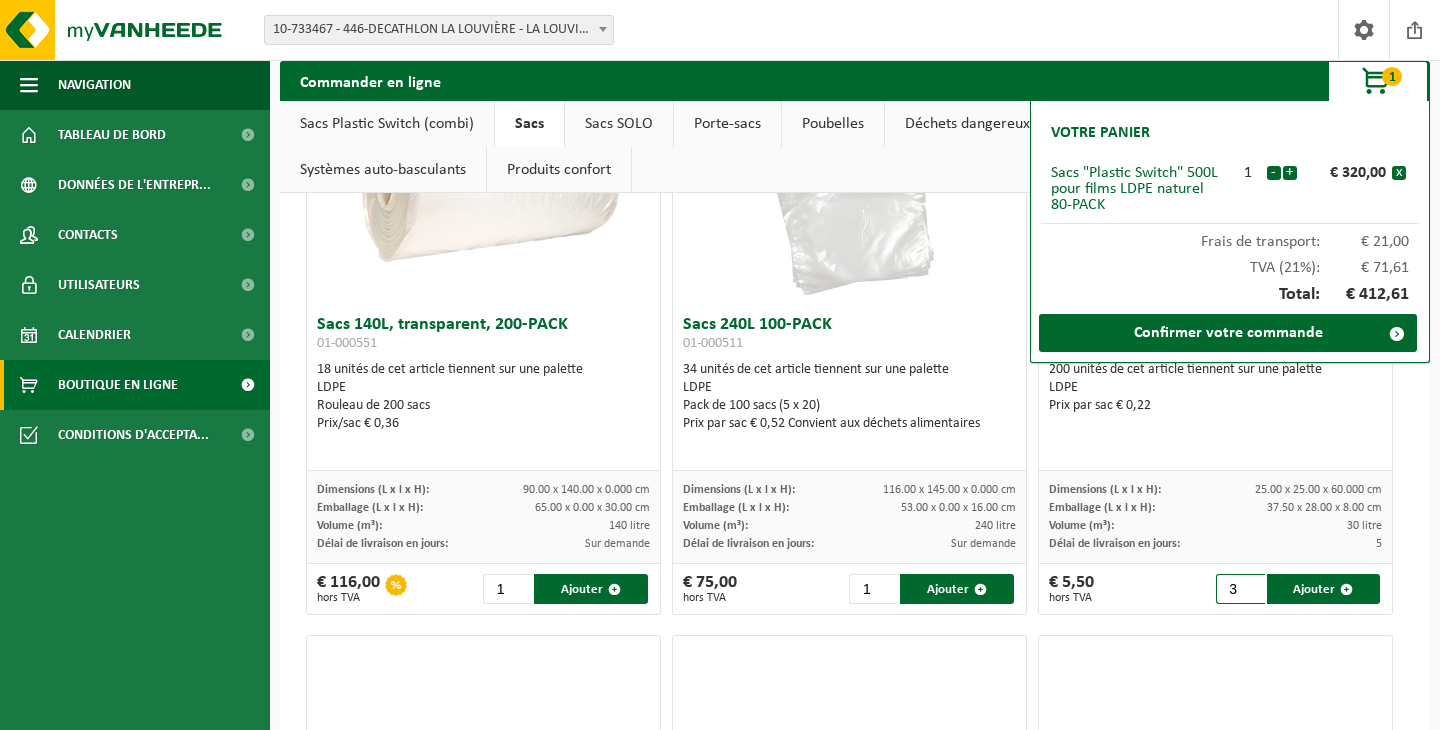 click on "3" at bounding box center [1240, 589] 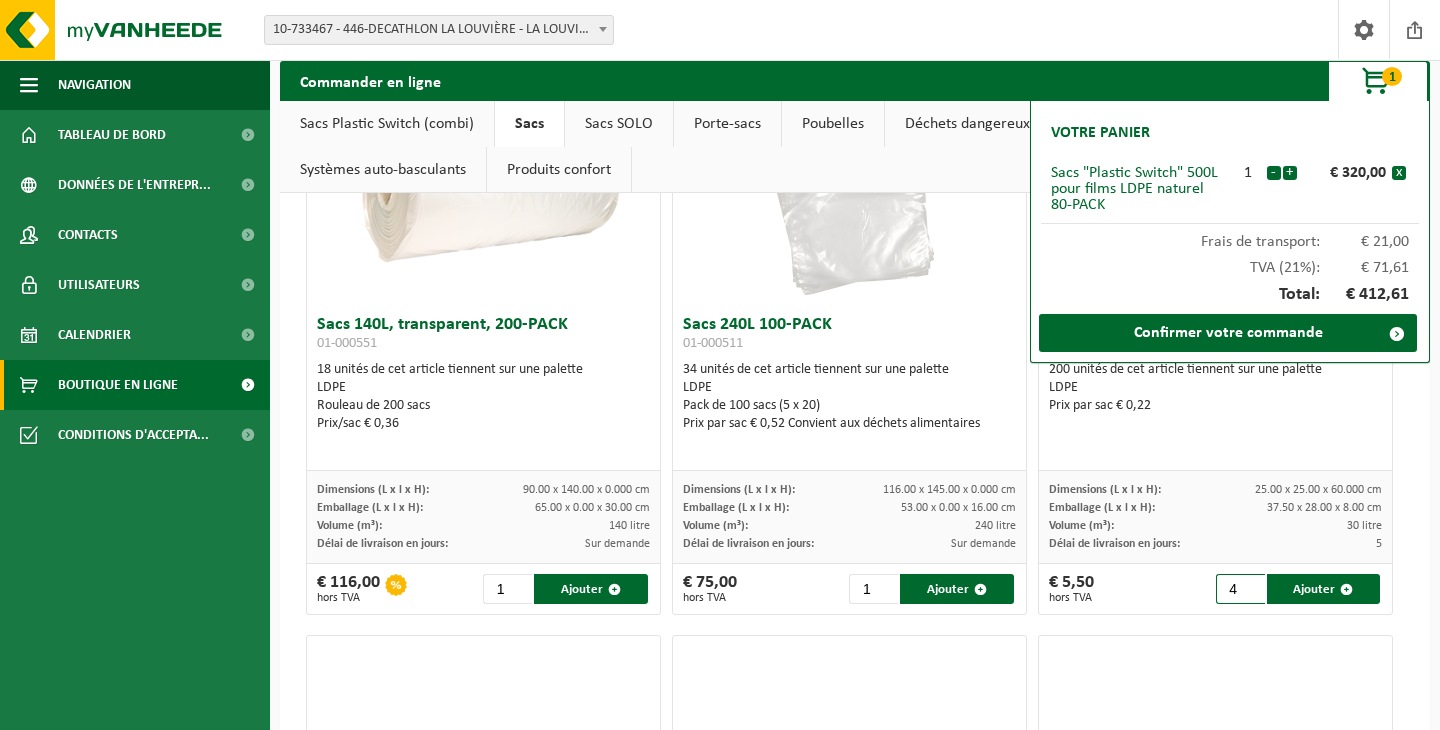 click on "4" at bounding box center [1240, 589] 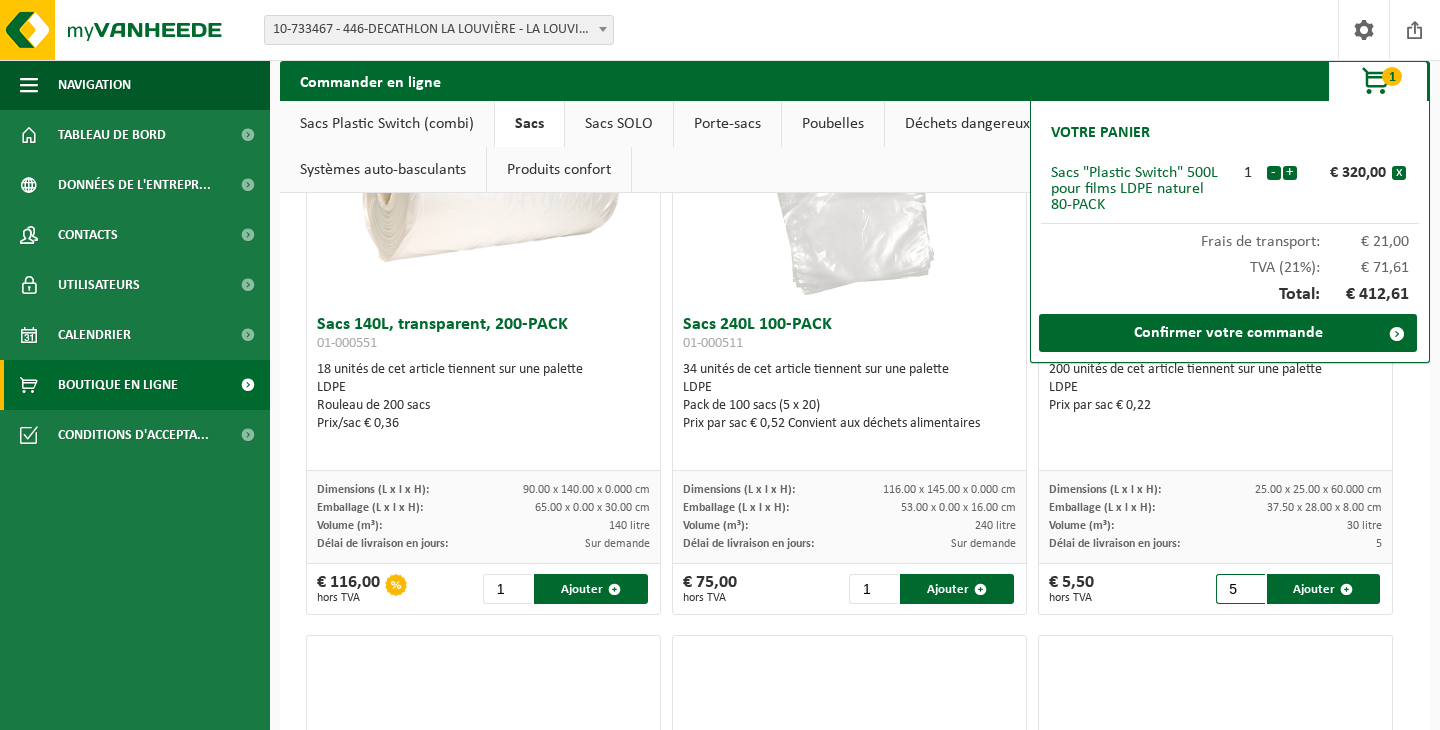 click on "5" at bounding box center [1240, 589] 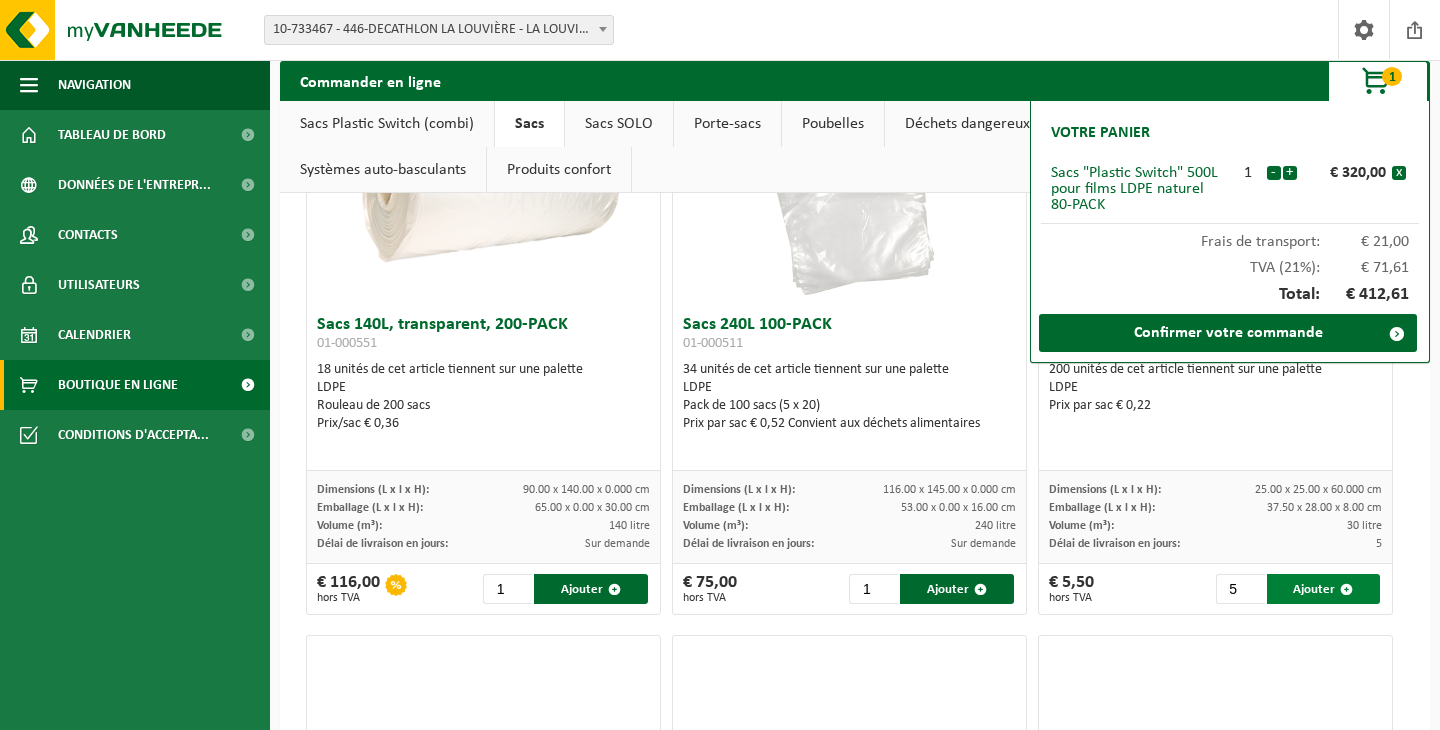 click on "Ajouter" at bounding box center (1324, 589) 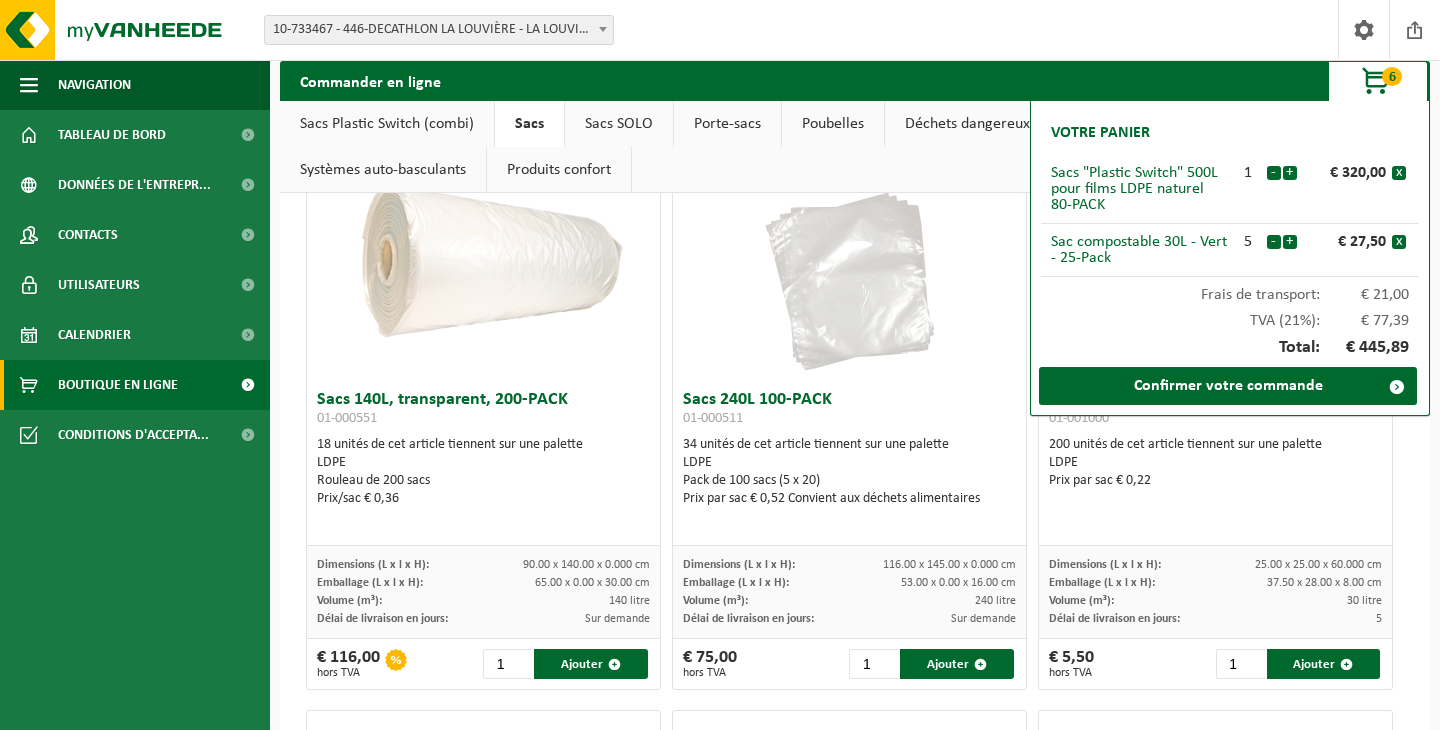scroll, scrollTop: 722, scrollLeft: 0, axis: vertical 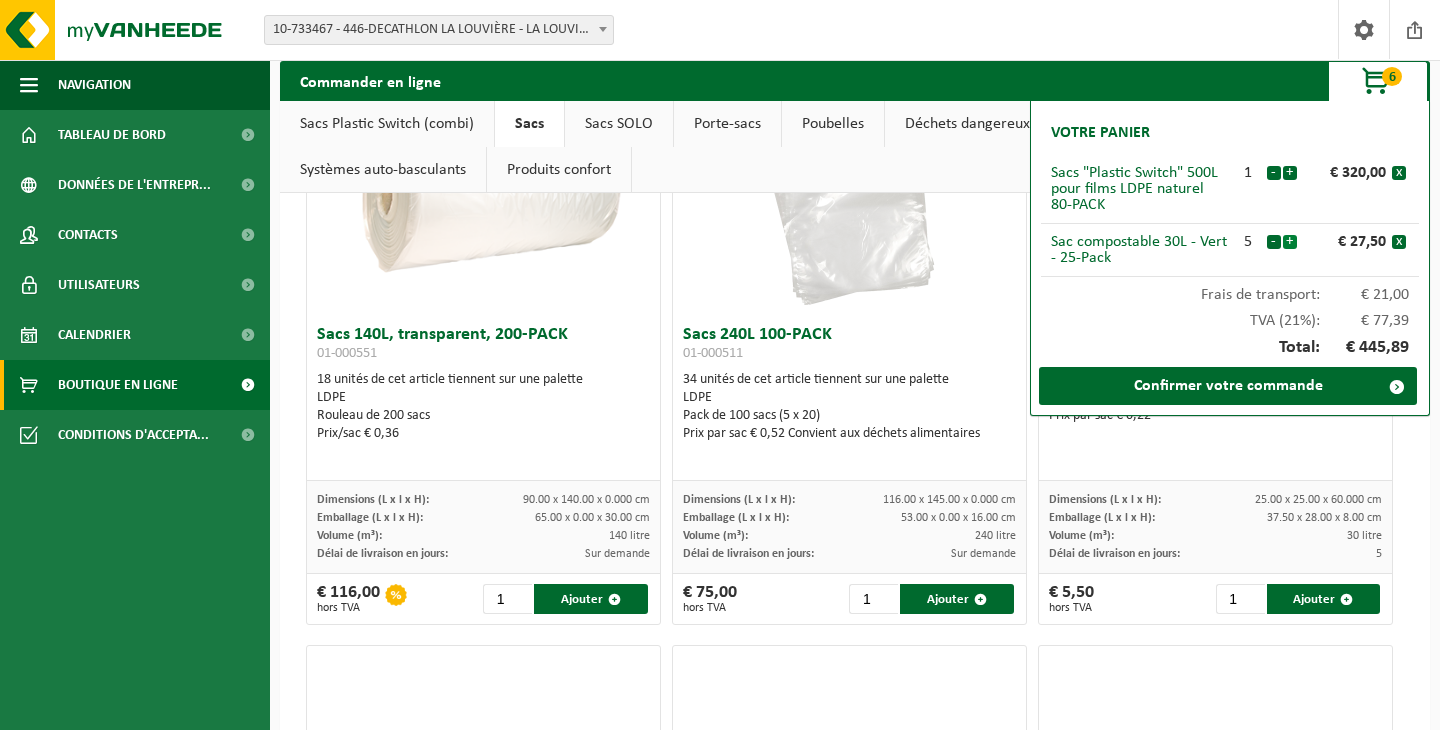 click on "+" at bounding box center [1290, 242] 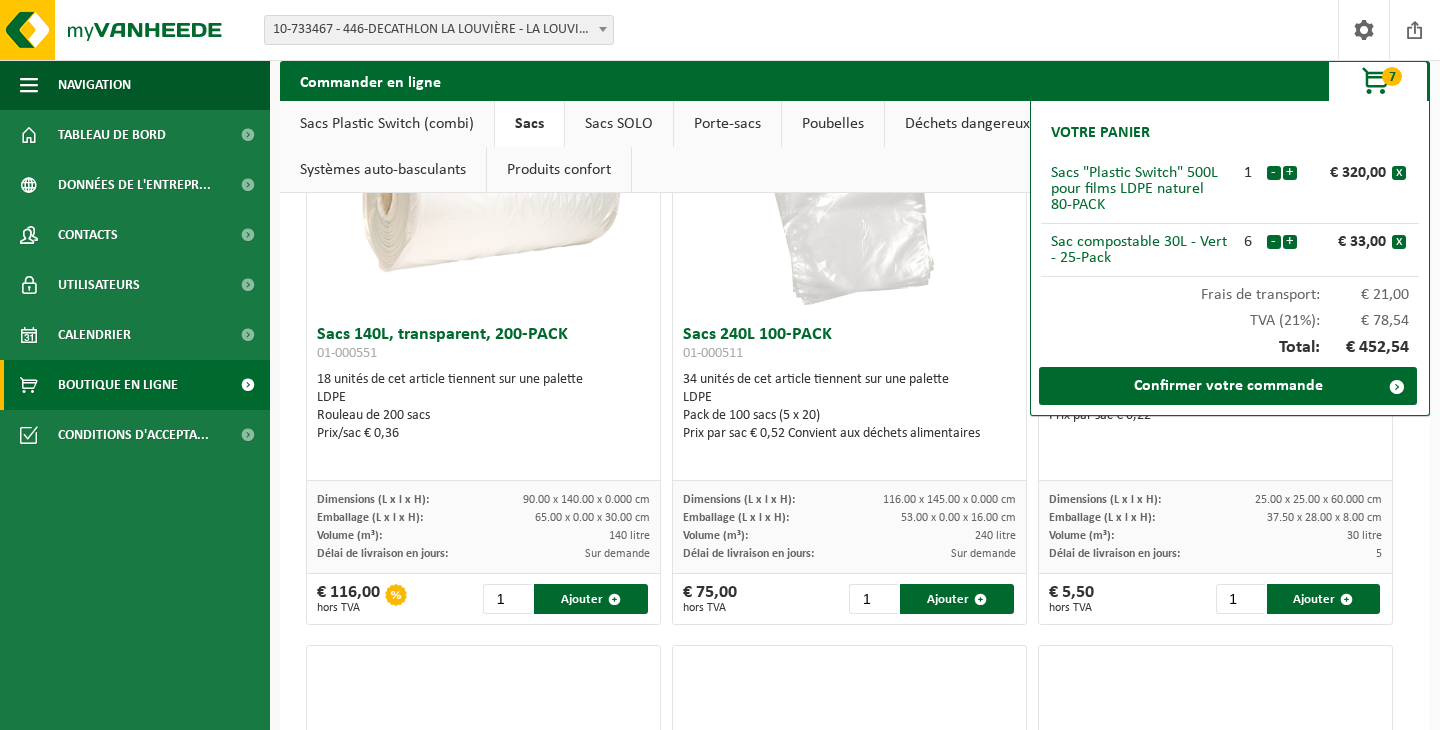 click on "+" at bounding box center (1290, 242) 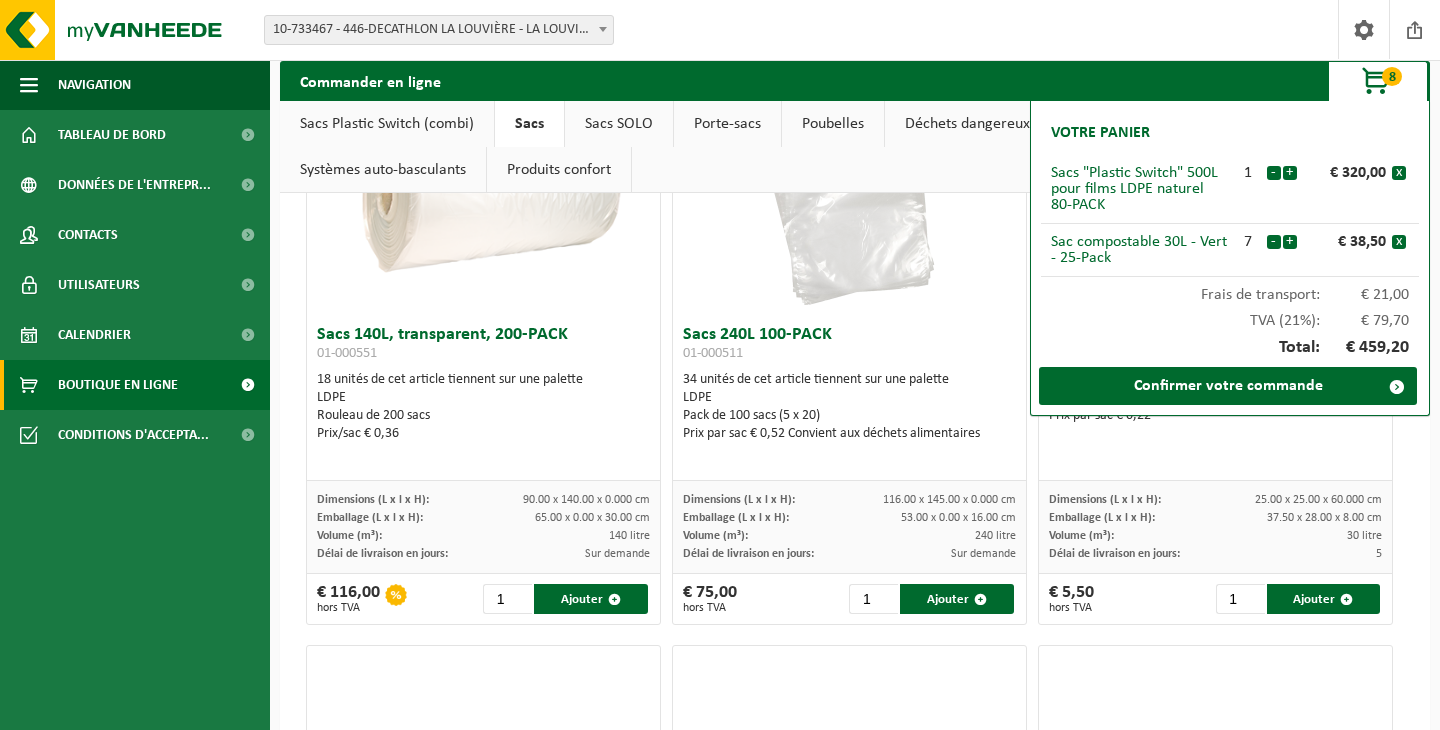 click on "+" at bounding box center [1290, 242] 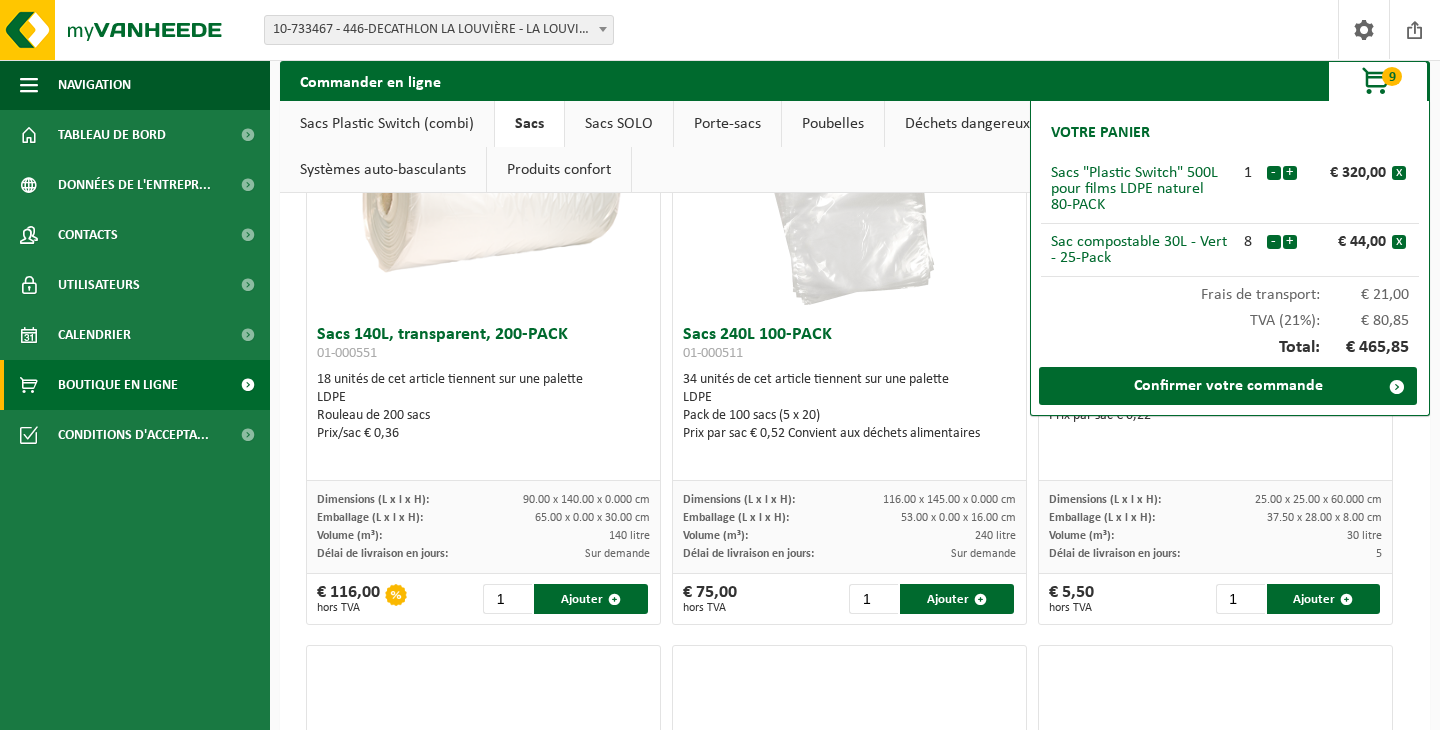 click on "+" at bounding box center [1290, 242] 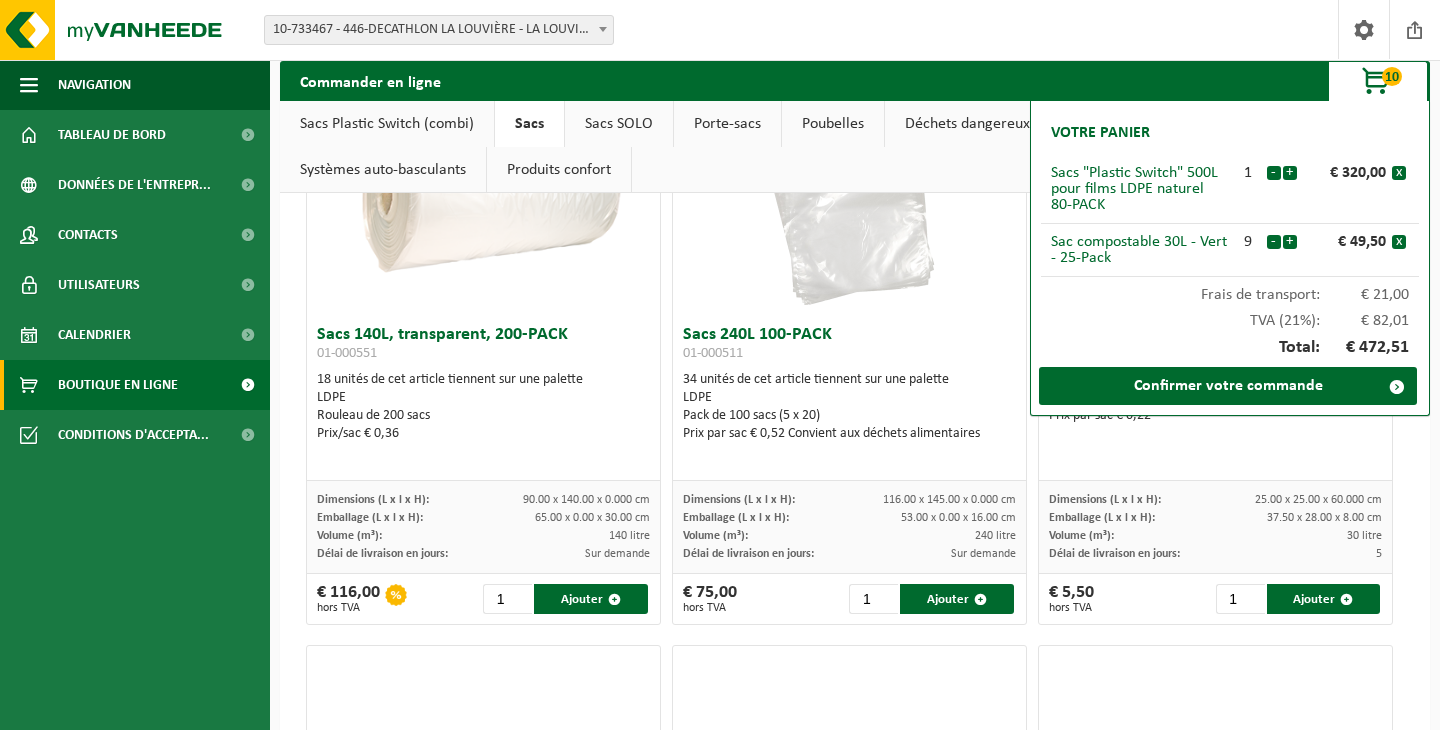 click on "+" at bounding box center (1290, 242) 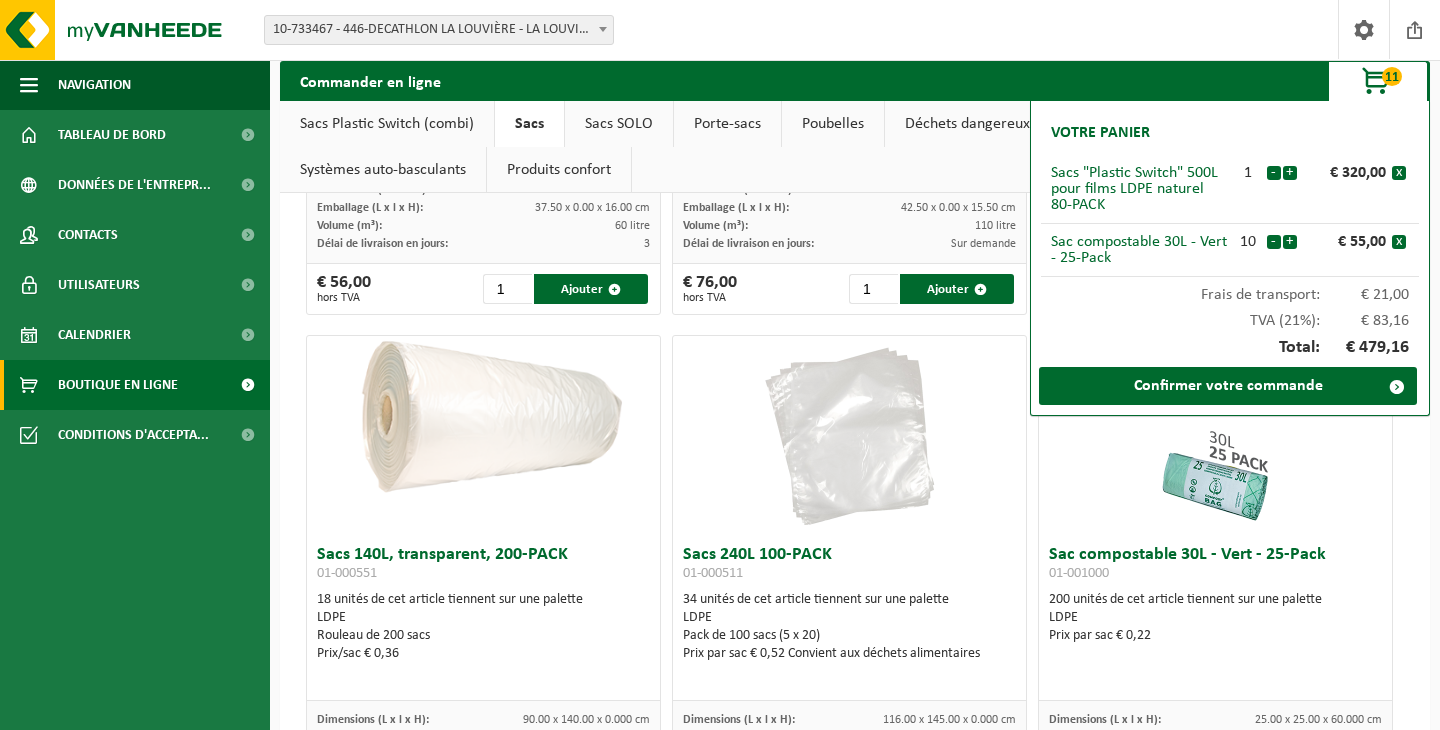 scroll, scrollTop: 529, scrollLeft: 0, axis: vertical 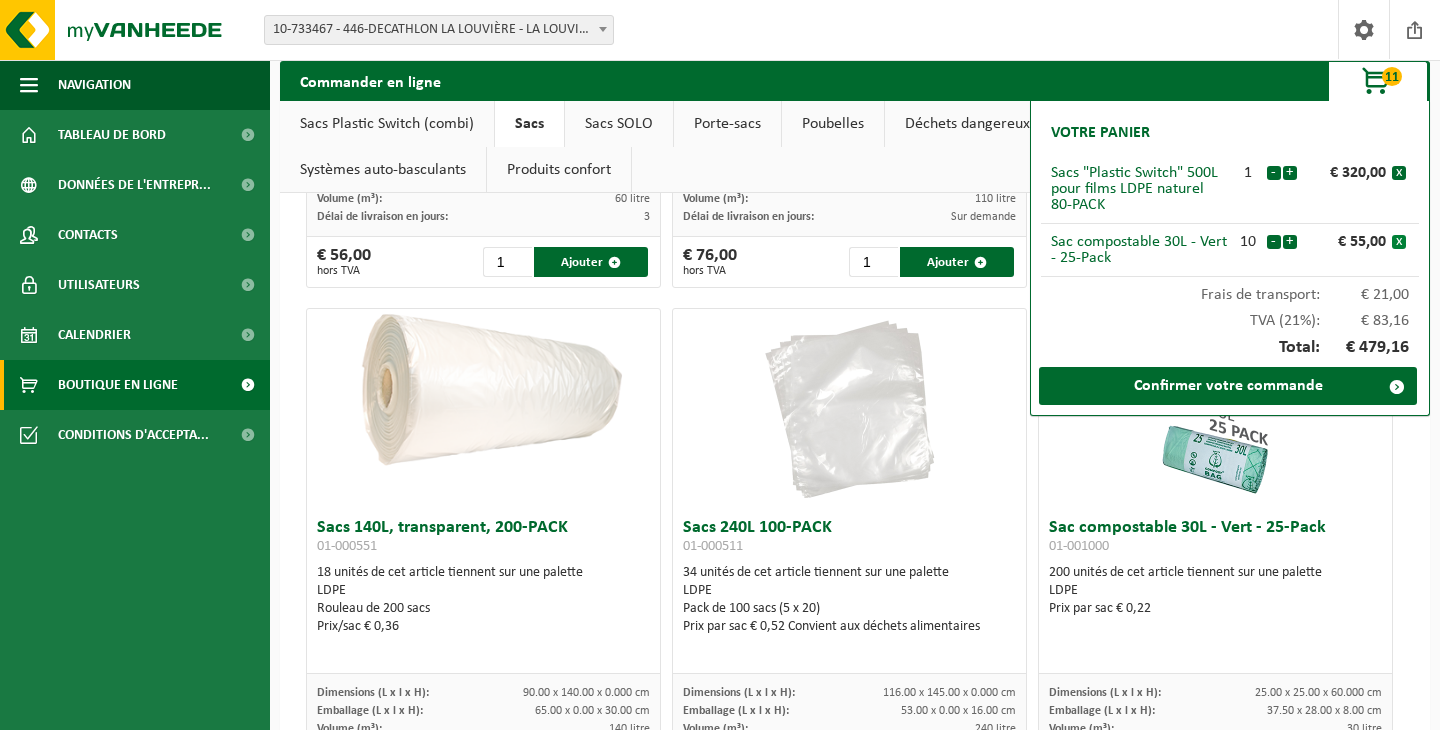click on "x" at bounding box center (1399, 242) 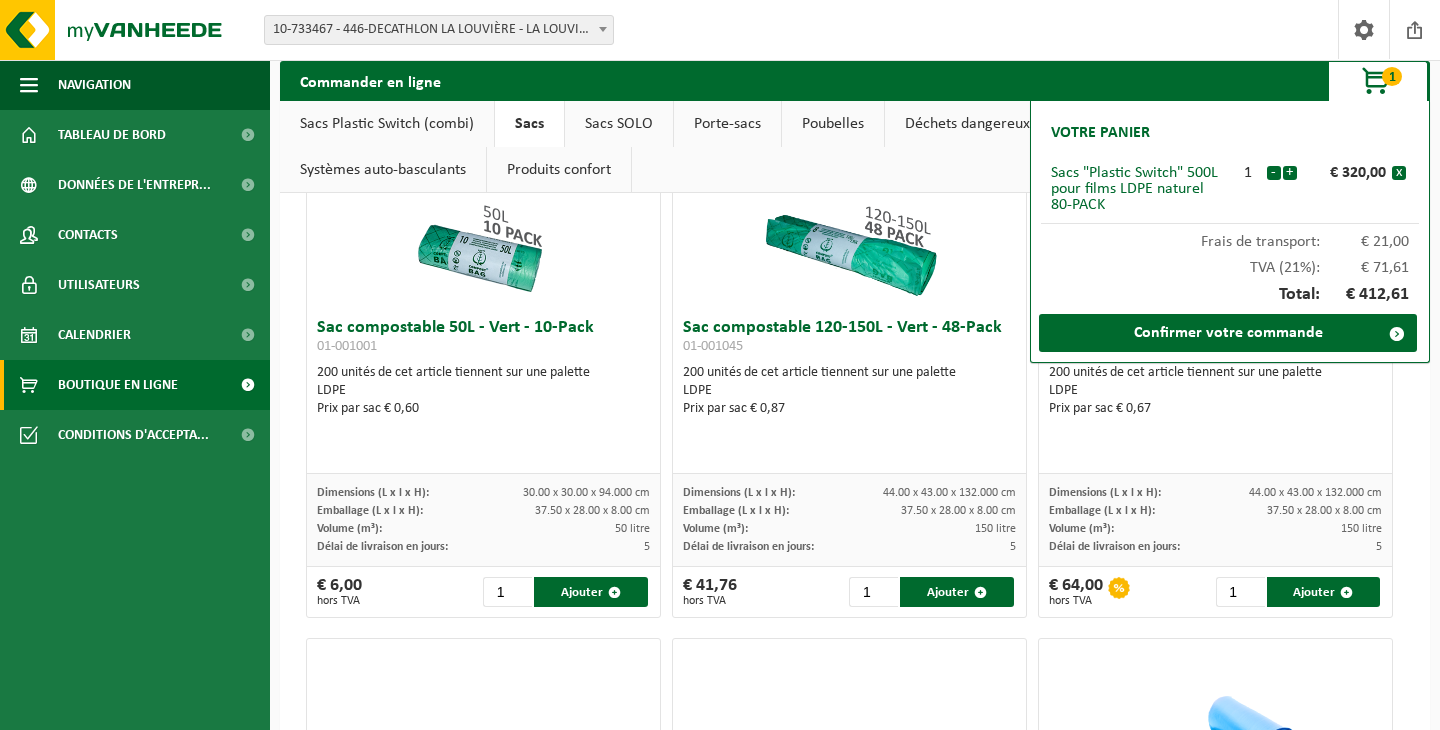 scroll, scrollTop: 1260, scrollLeft: 0, axis: vertical 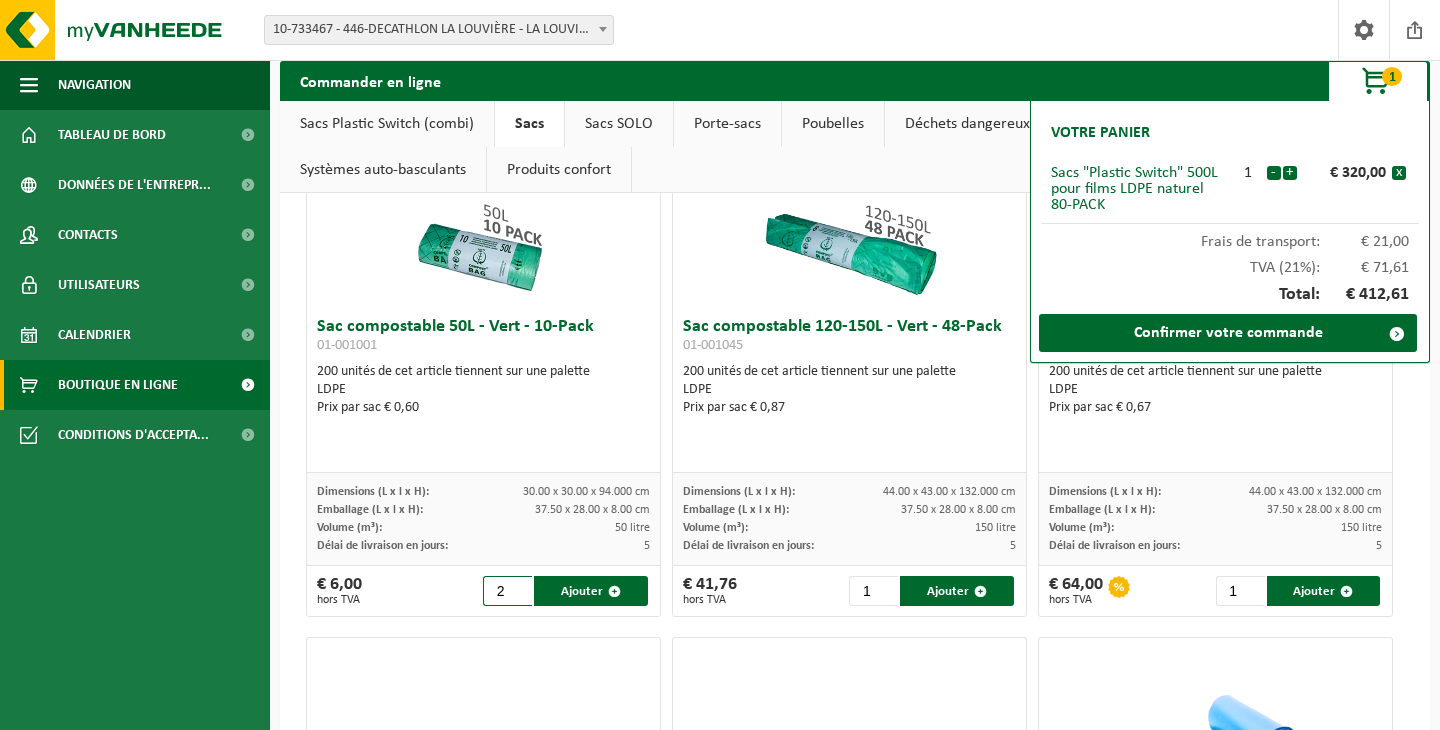 click on "2" at bounding box center (507, 591) 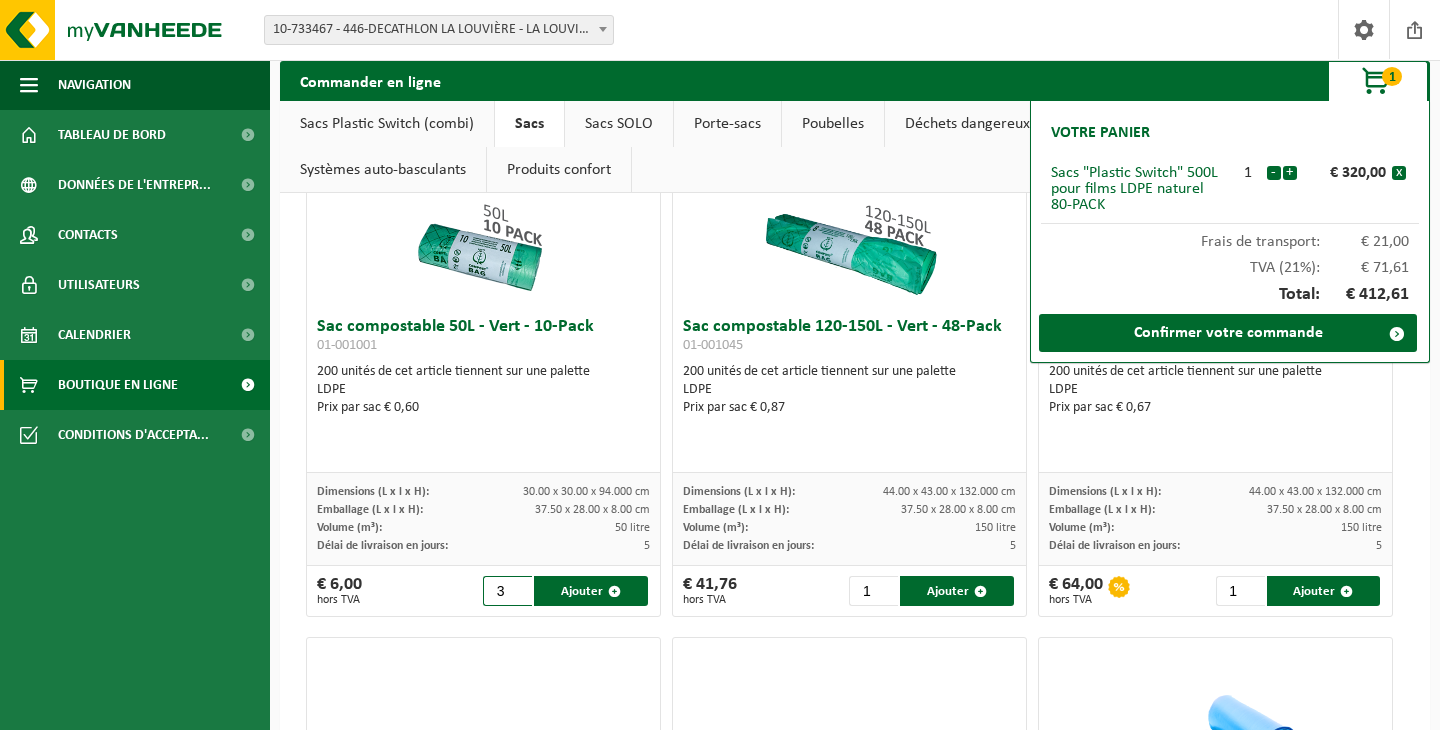 click on "3" at bounding box center [507, 591] 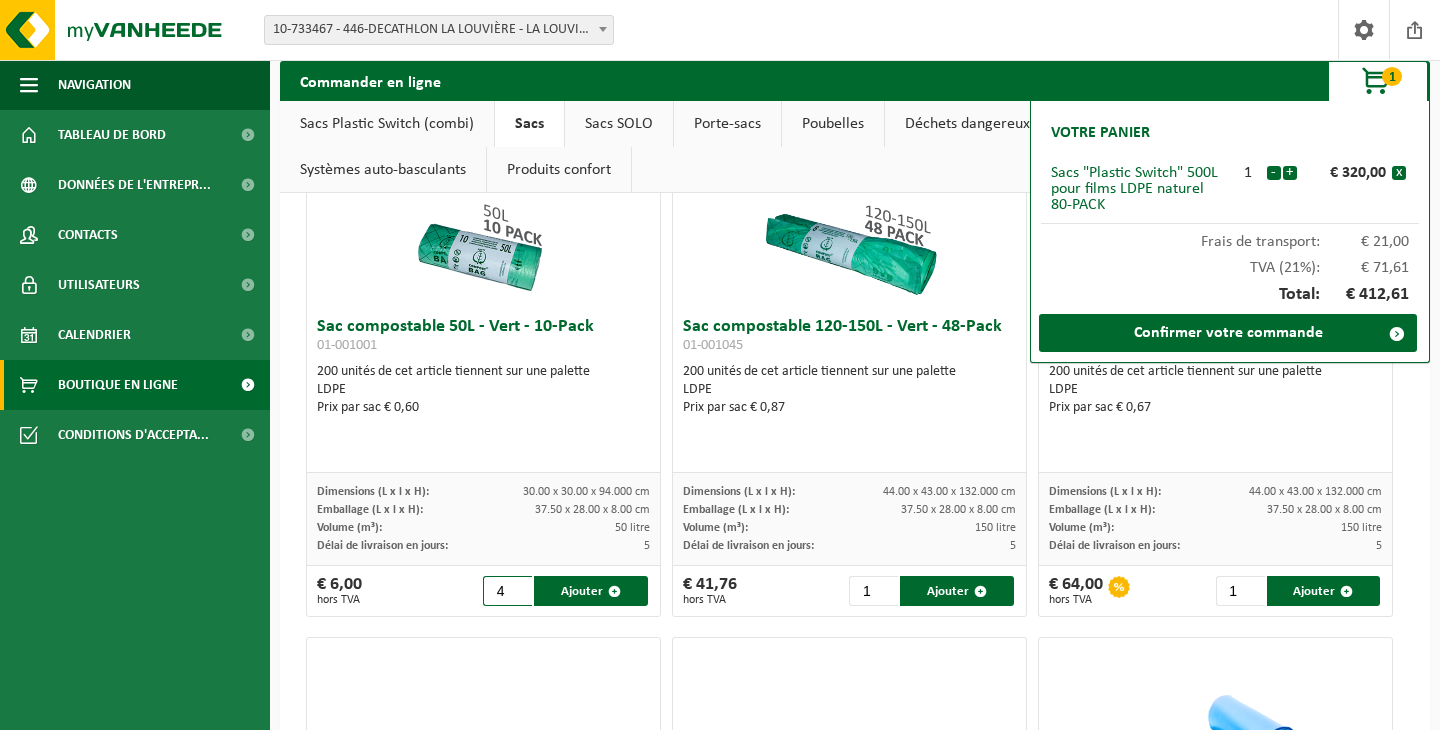 click on "4" at bounding box center [507, 591] 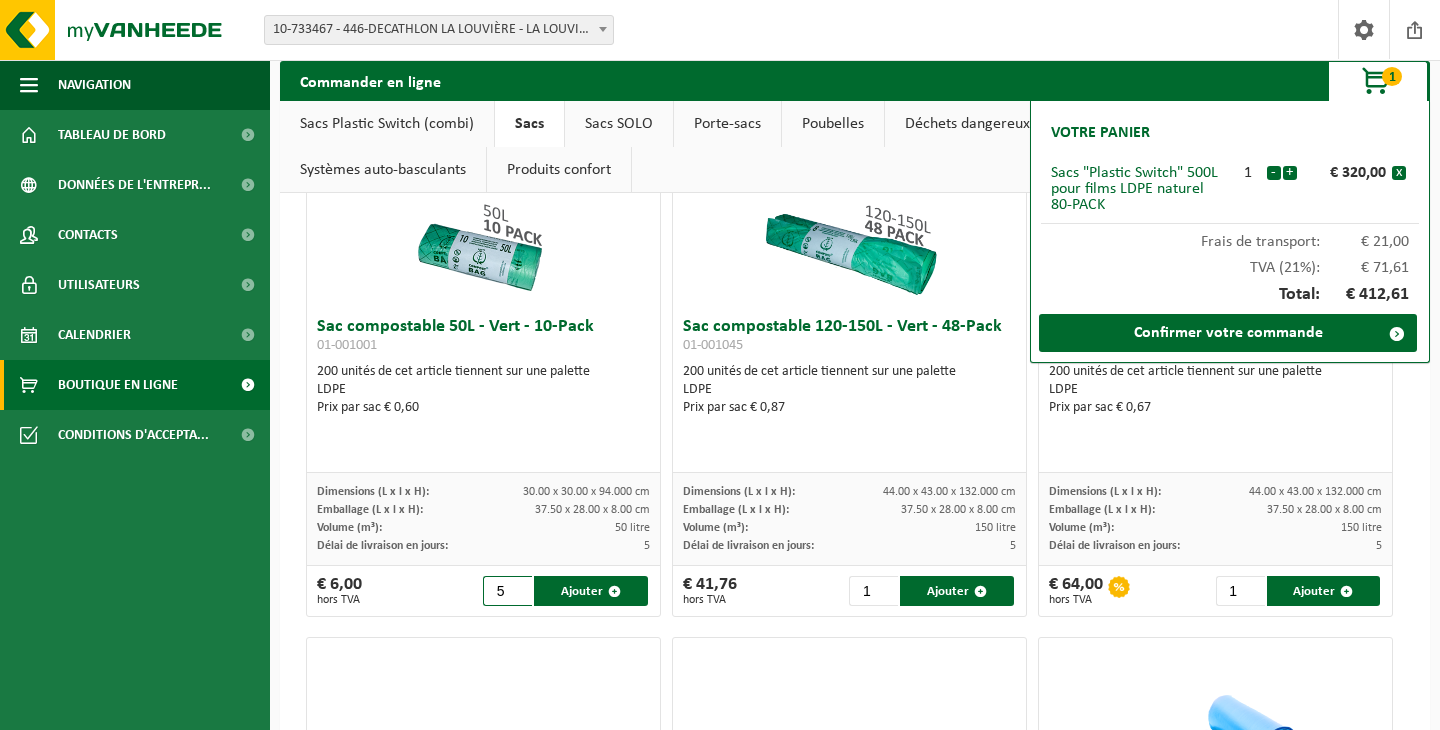 click on "5" at bounding box center (507, 591) 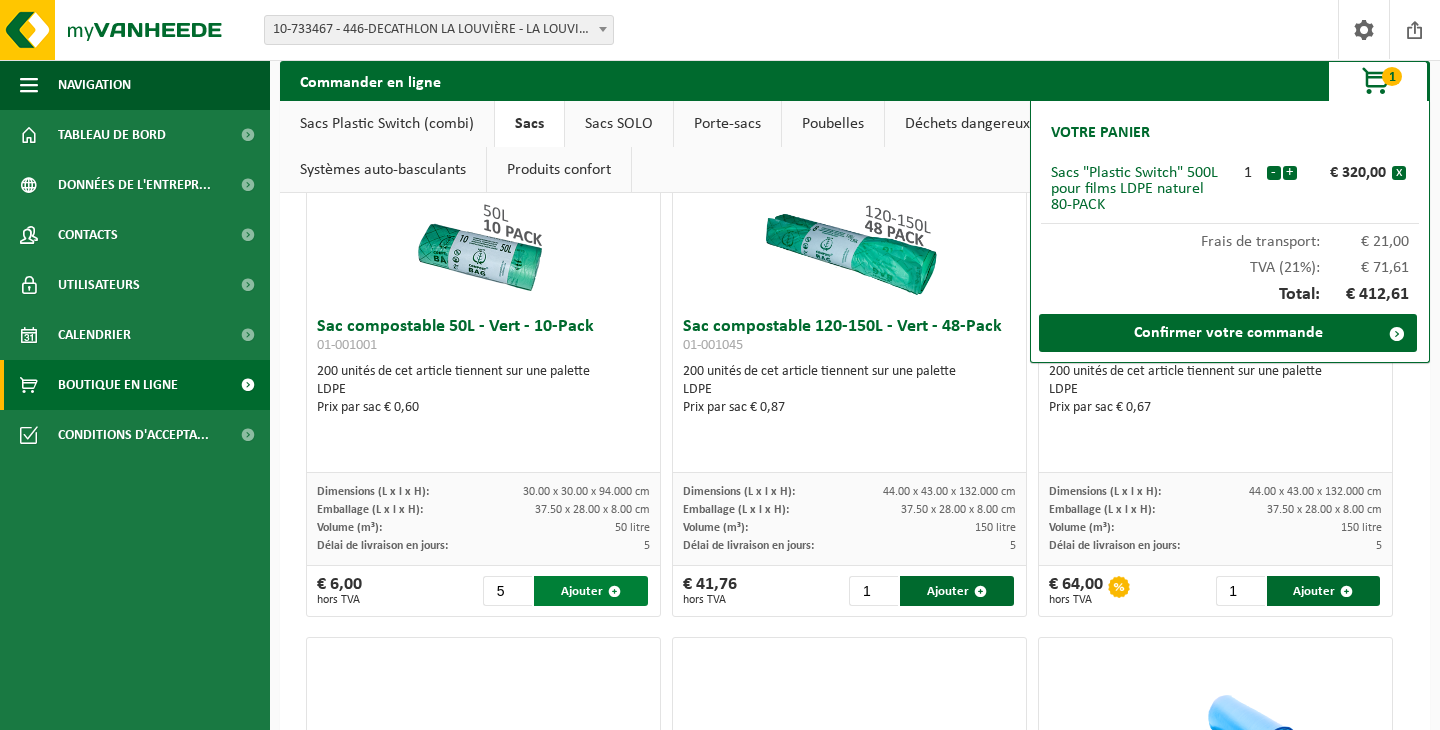 click on "Ajouter" at bounding box center [591, 591] 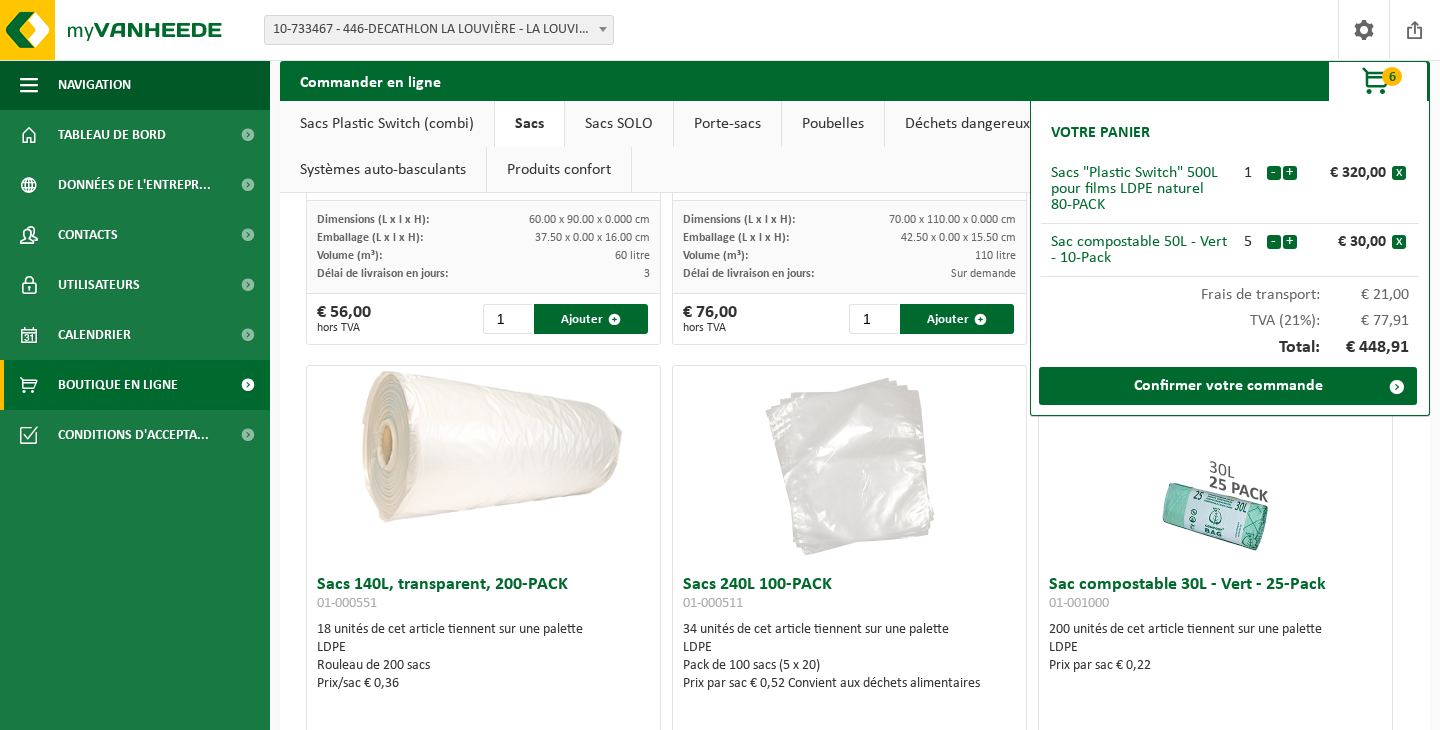 scroll, scrollTop: 0, scrollLeft: 0, axis: both 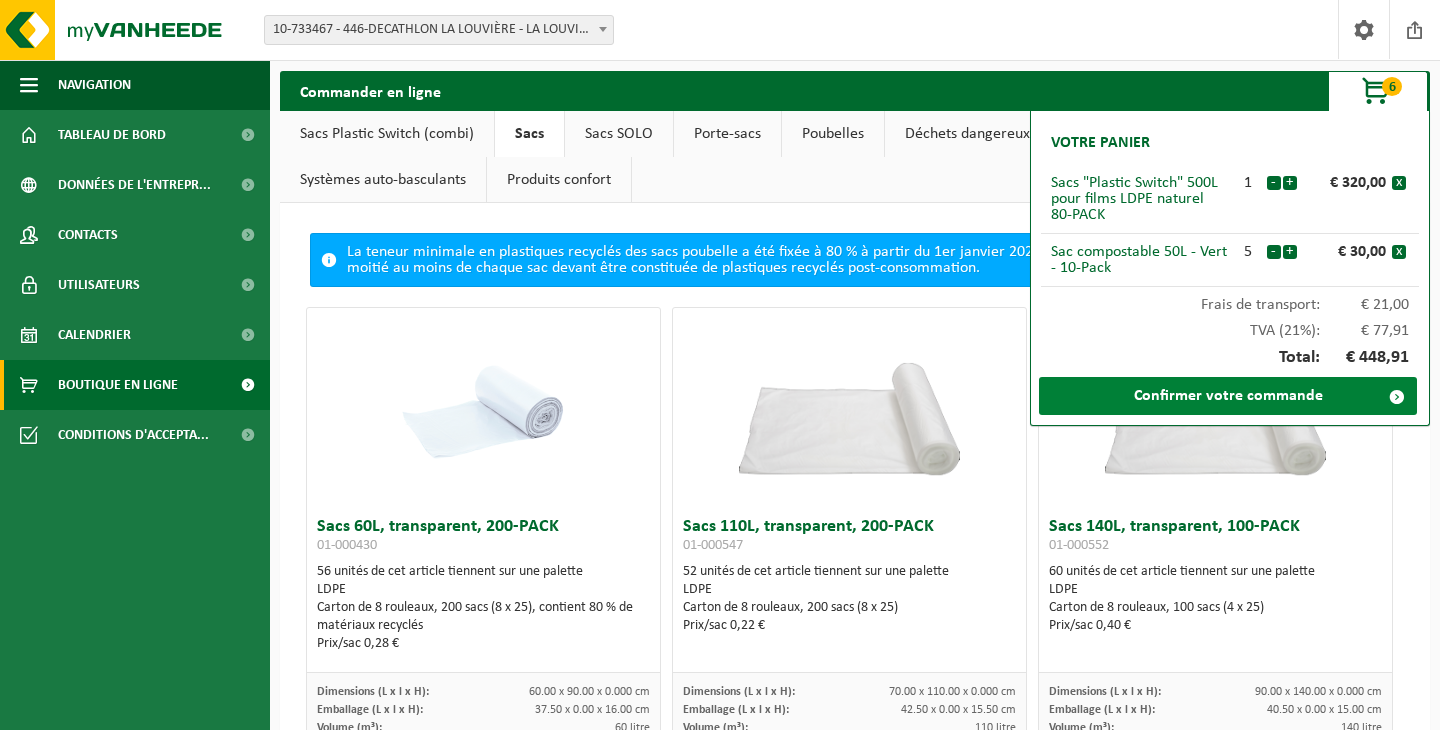 click on "Confirmer votre commande" at bounding box center [1228, 396] 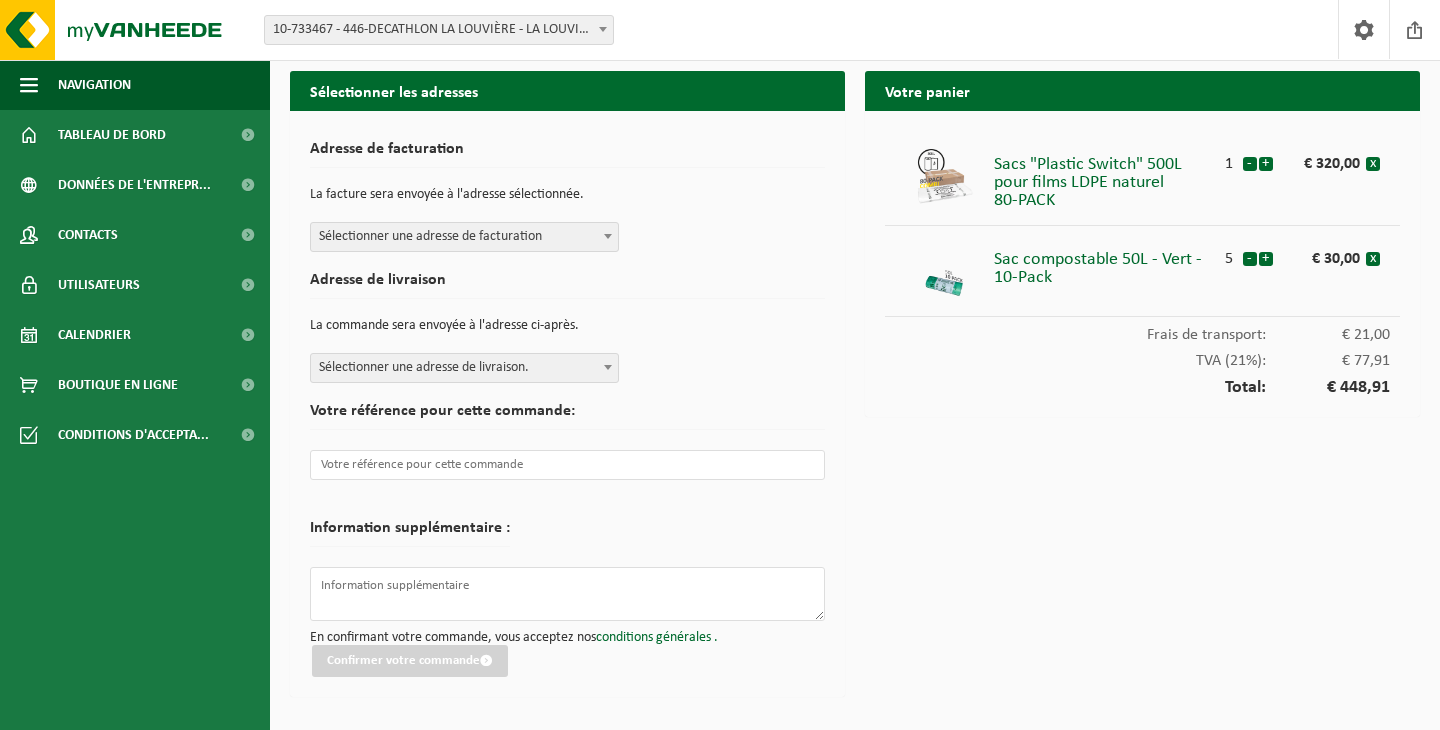 scroll, scrollTop: 0, scrollLeft: 0, axis: both 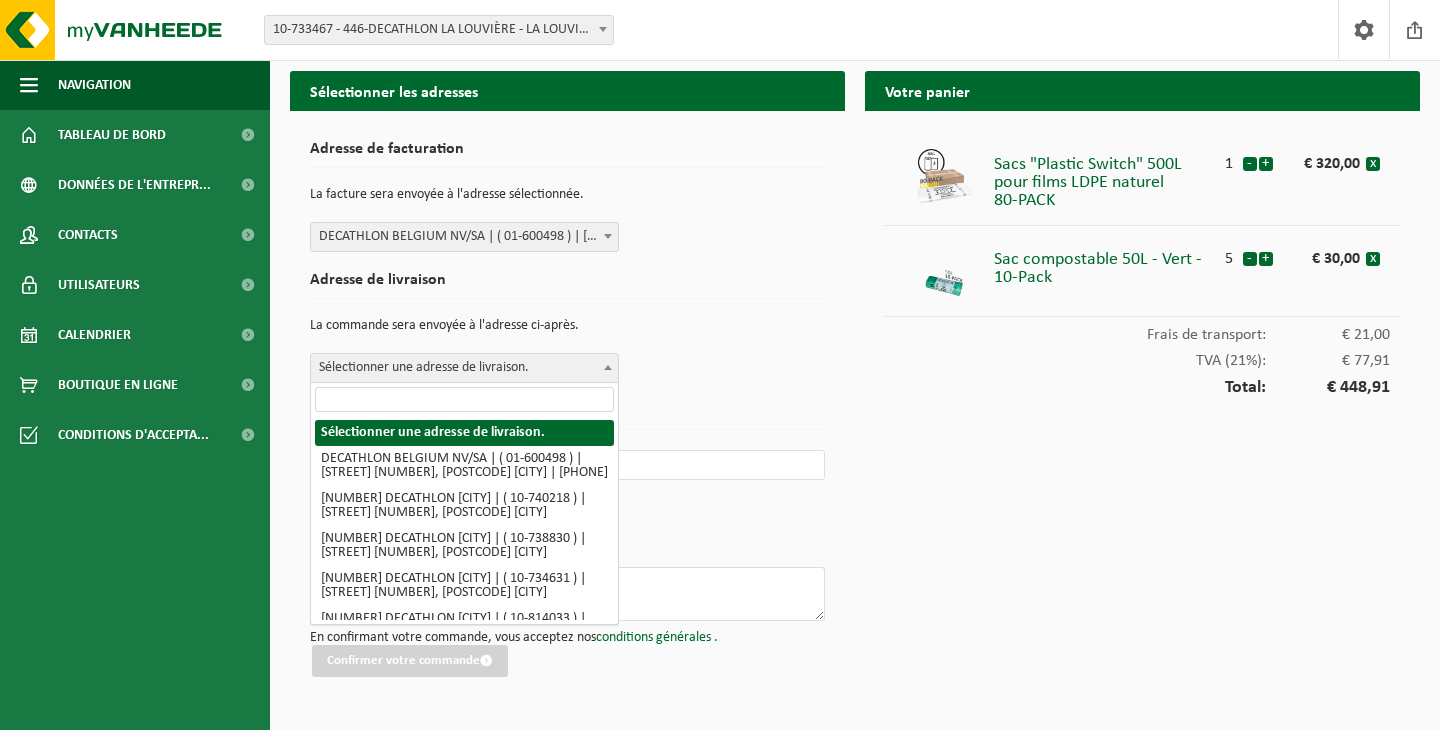 click at bounding box center (608, 367) 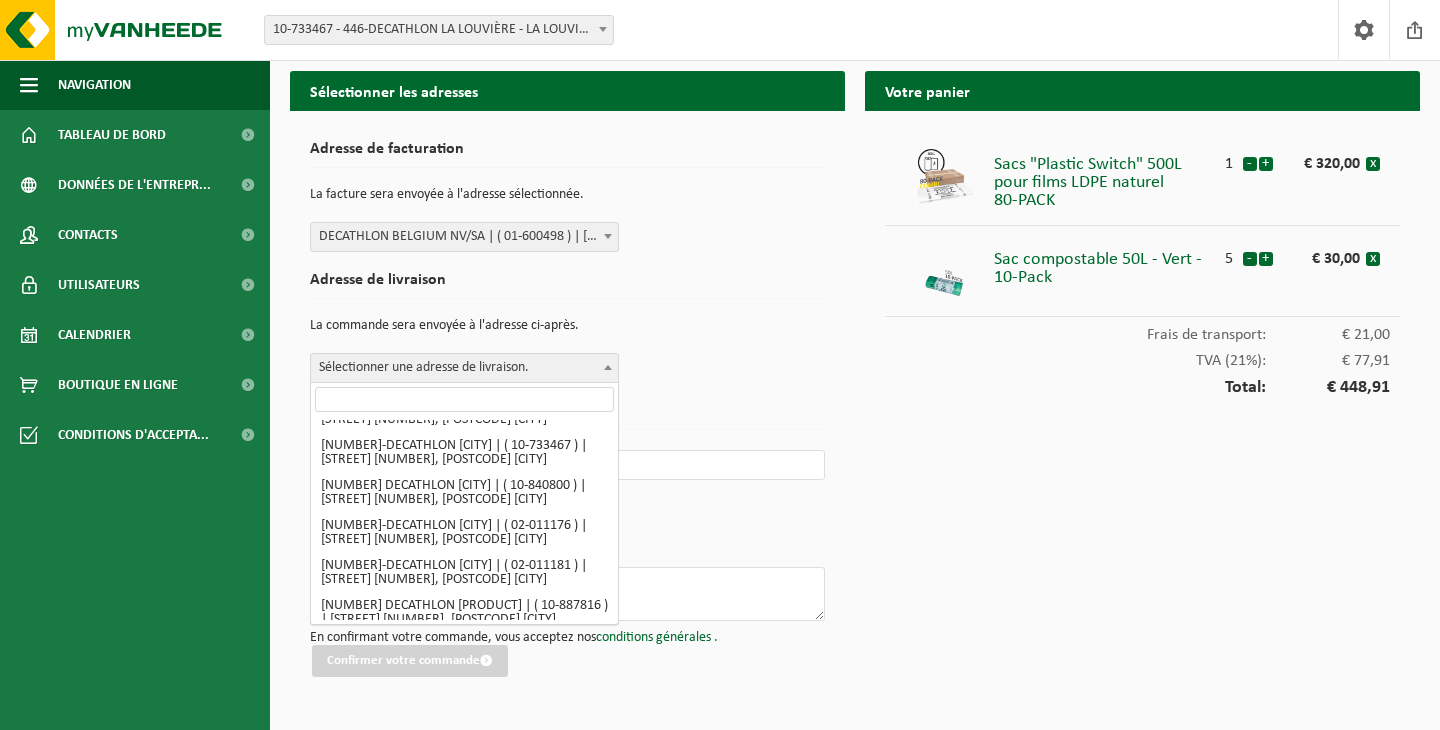 scroll, scrollTop: 1075, scrollLeft: 0, axis: vertical 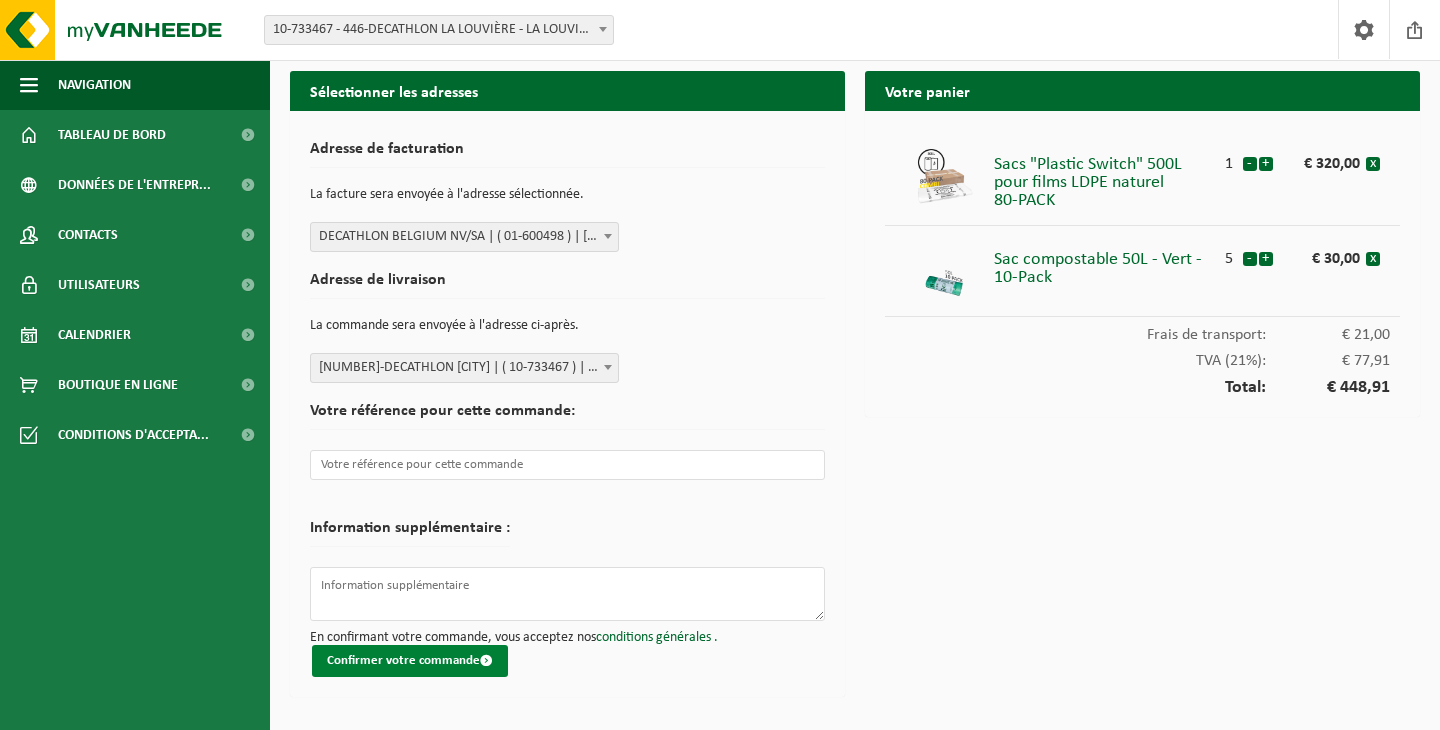 click on "Confirmer votre commande" at bounding box center [410, 661] 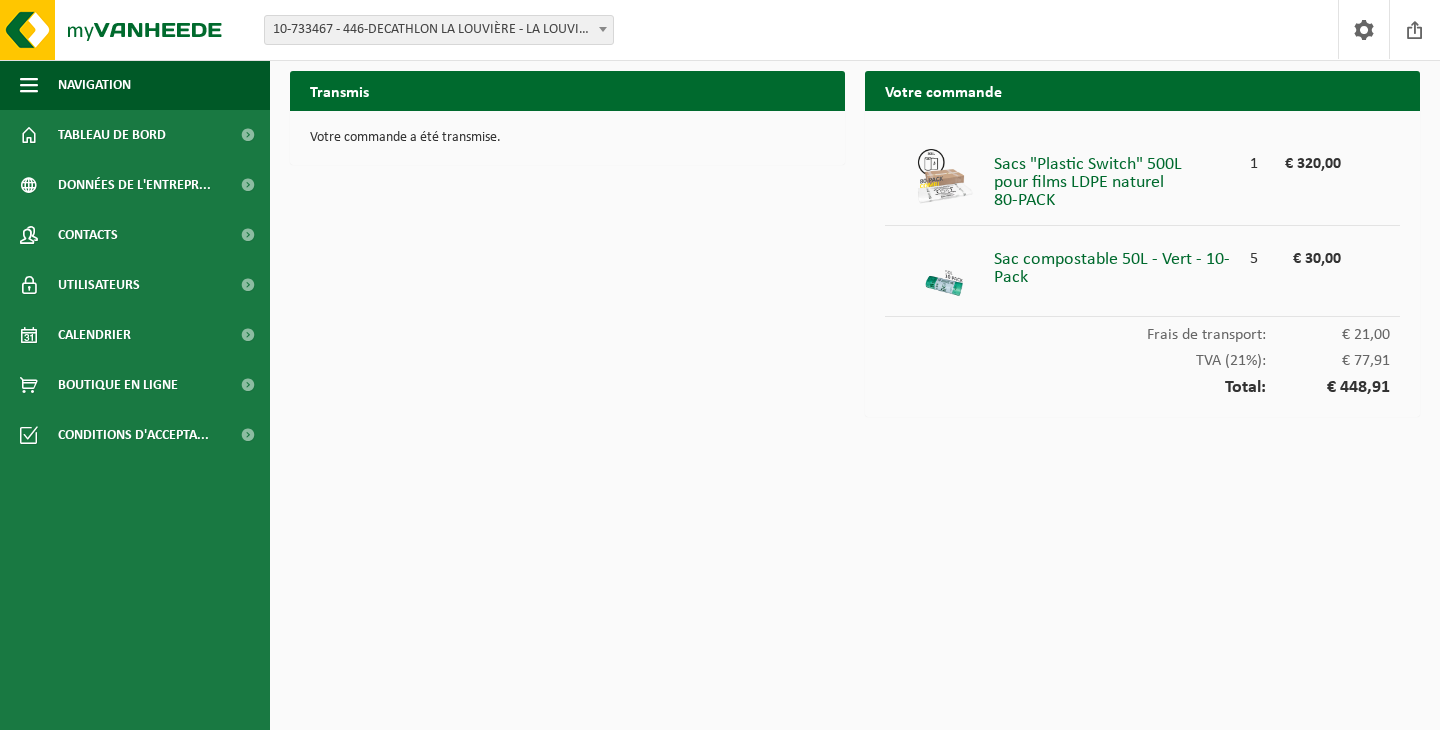 scroll, scrollTop: 0, scrollLeft: 0, axis: both 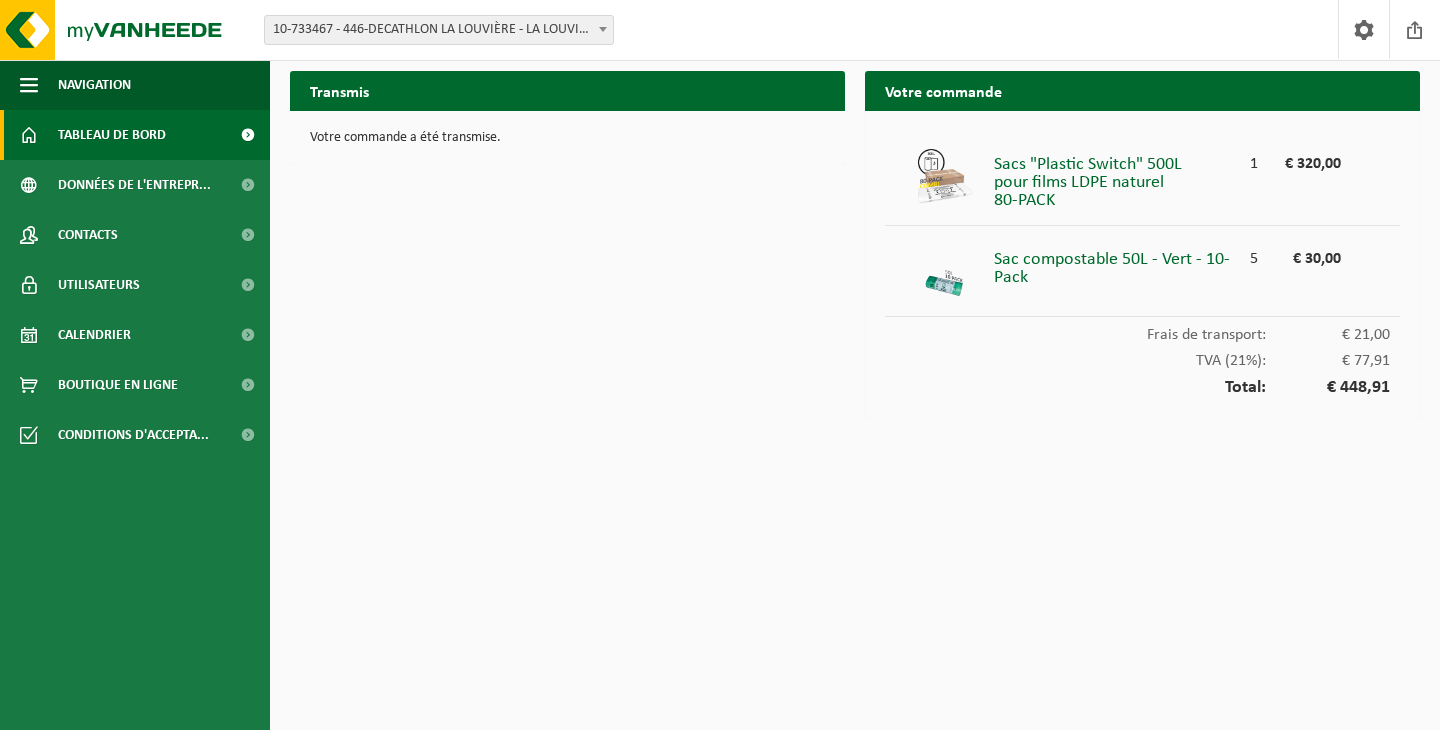click on "Tableau de bord" at bounding box center (112, 135) 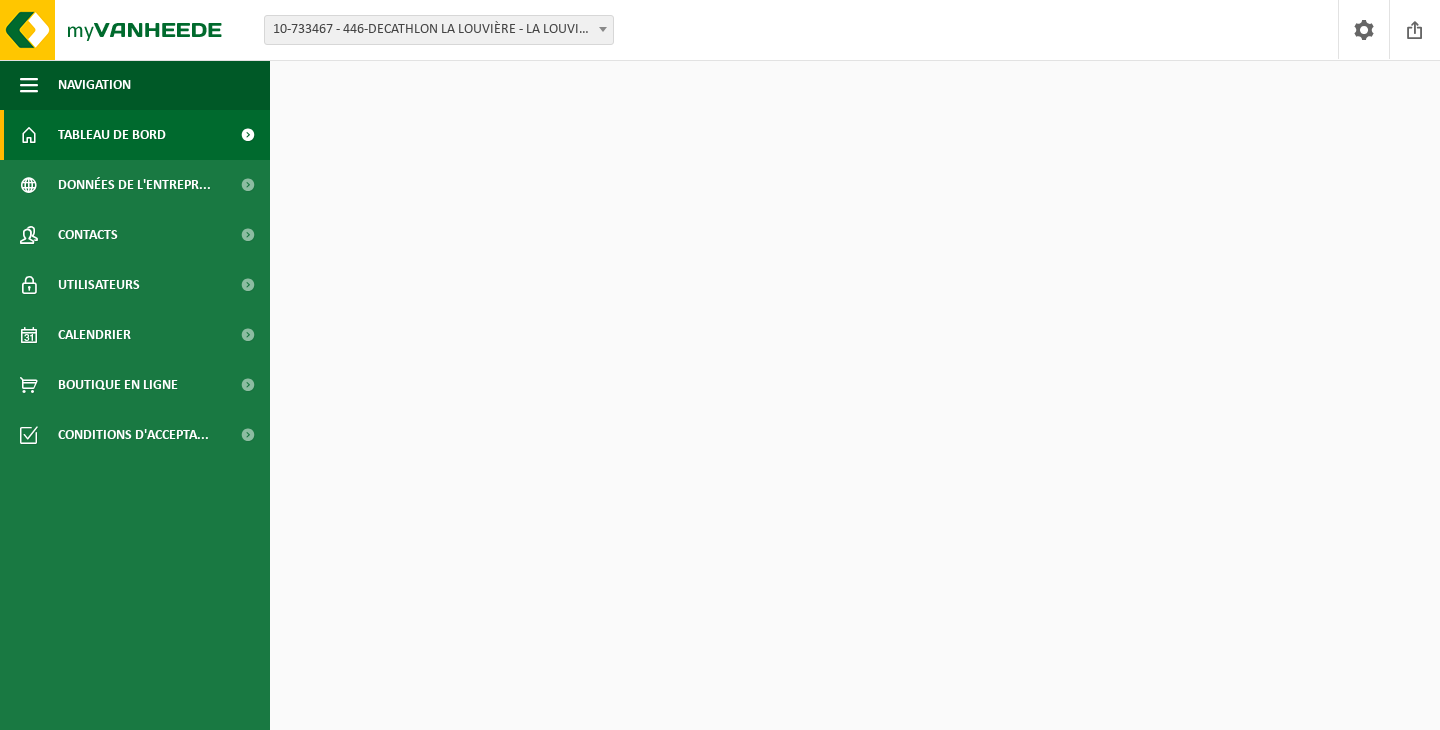 scroll, scrollTop: 0, scrollLeft: 0, axis: both 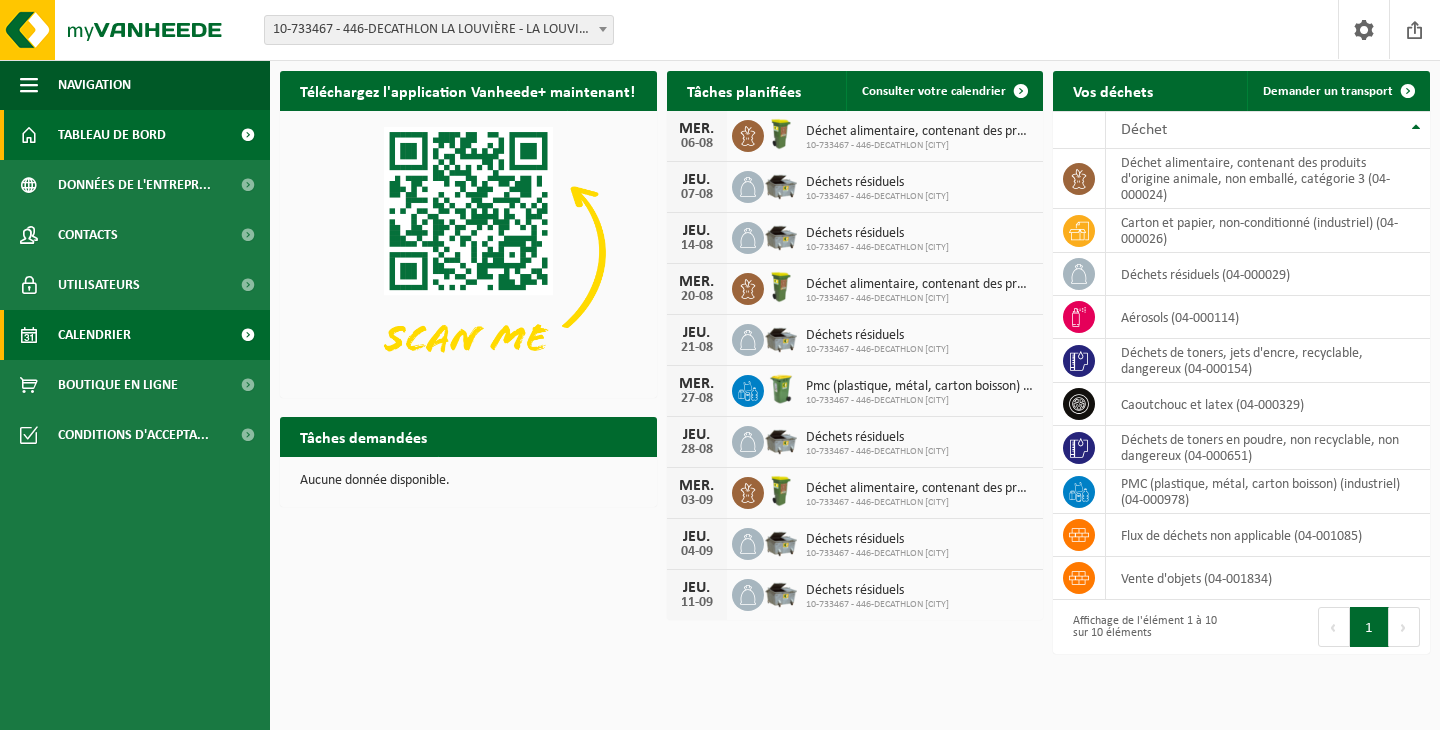 click on "Calendrier" at bounding box center (135, 335) 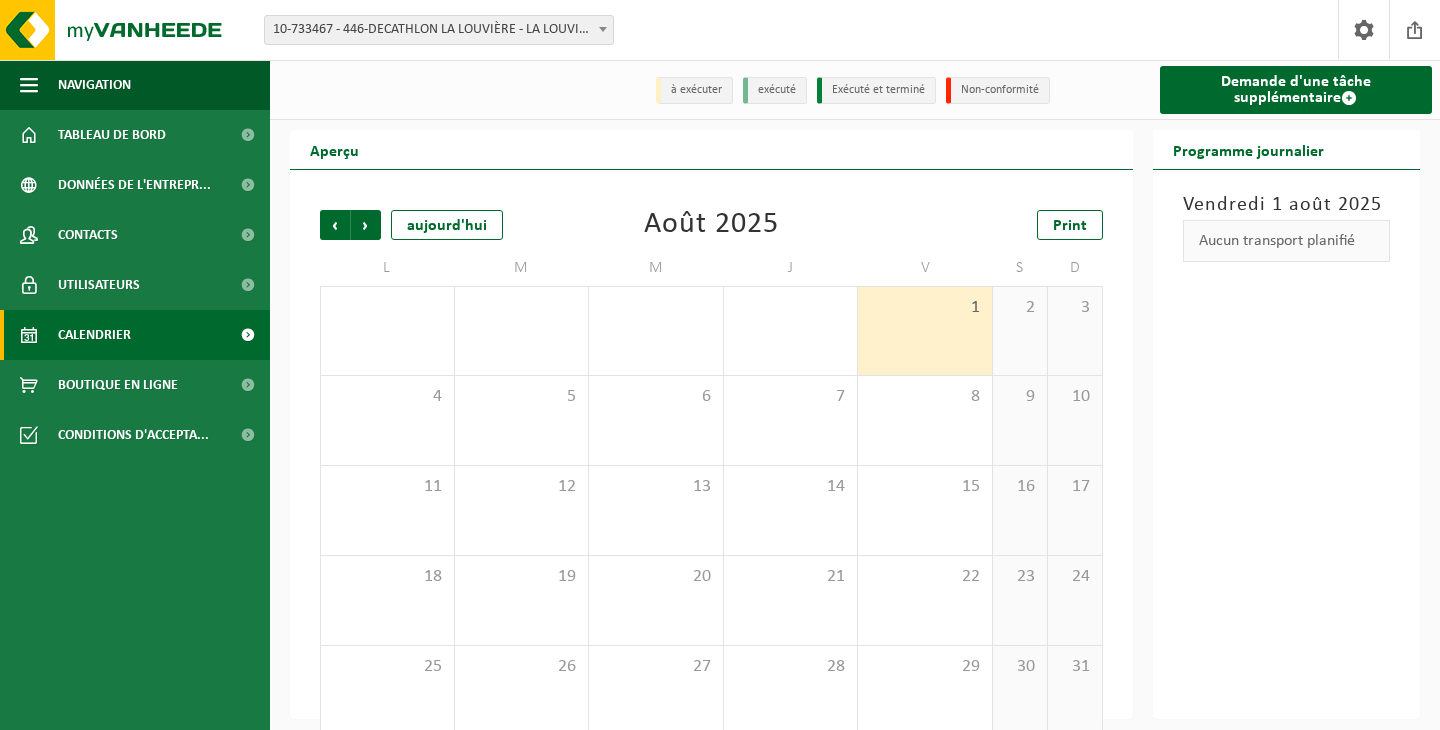 scroll, scrollTop: 0, scrollLeft: 0, axis: both 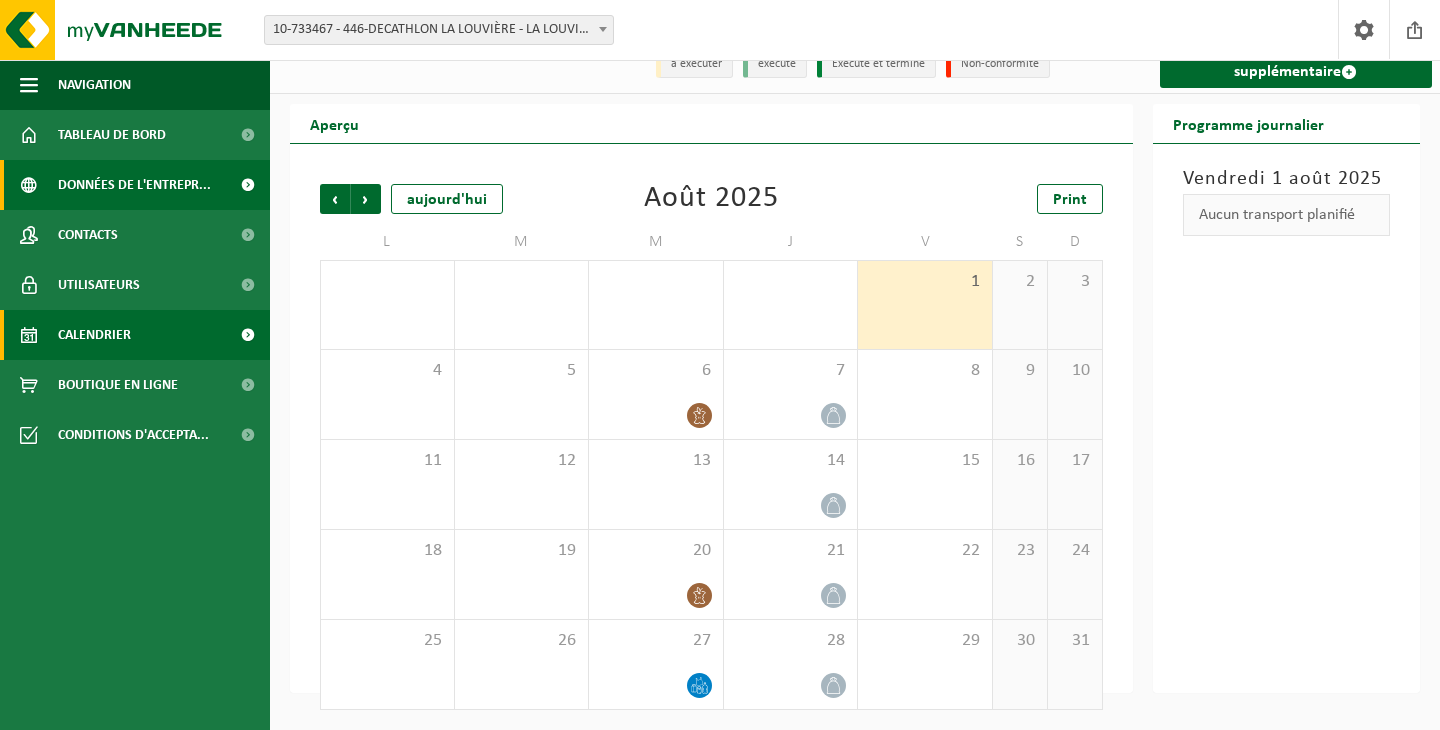 click on "Données de l'entrepr..." at bounding box center [134, 185] 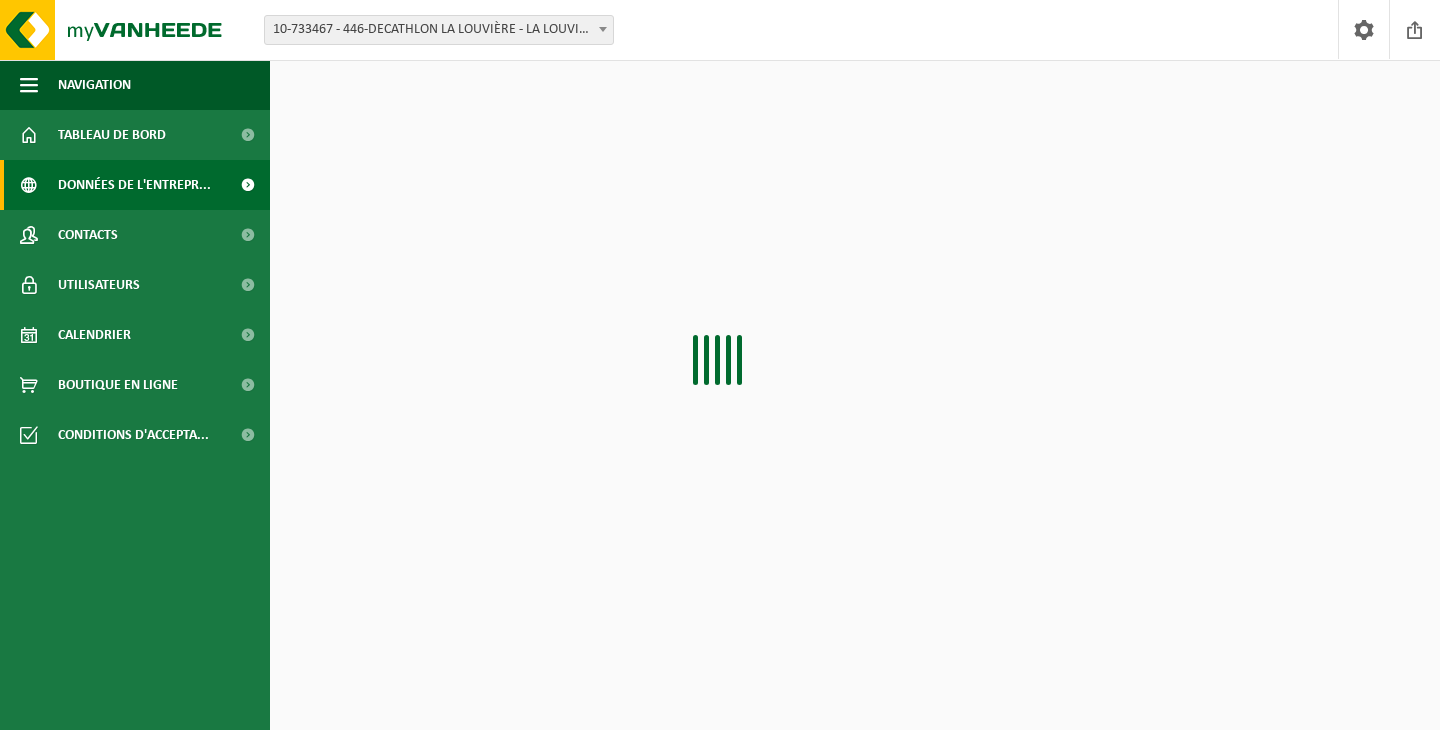 scroll, scrollTop: 0, scrollLeft: 0, axis: both 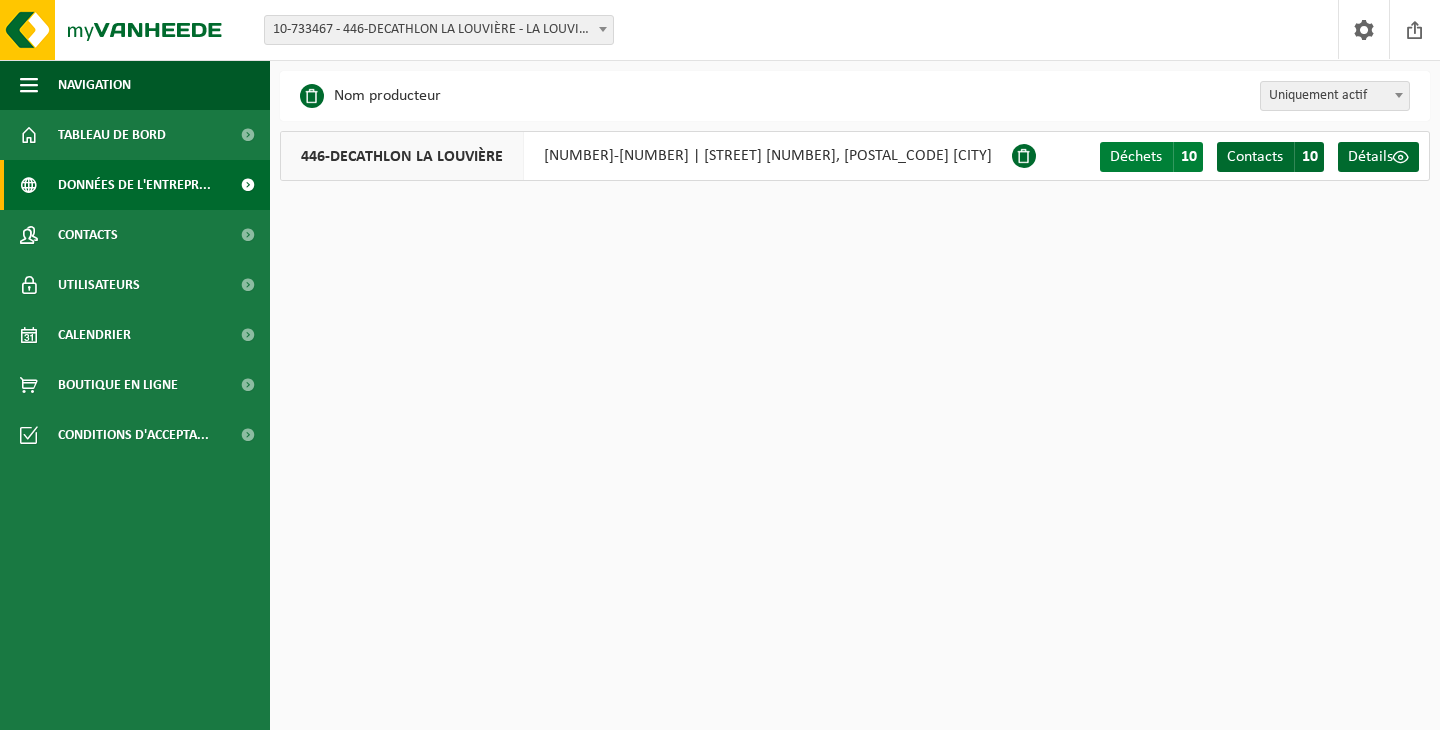 click on "Déchets" at bounding box center [1136, 157] 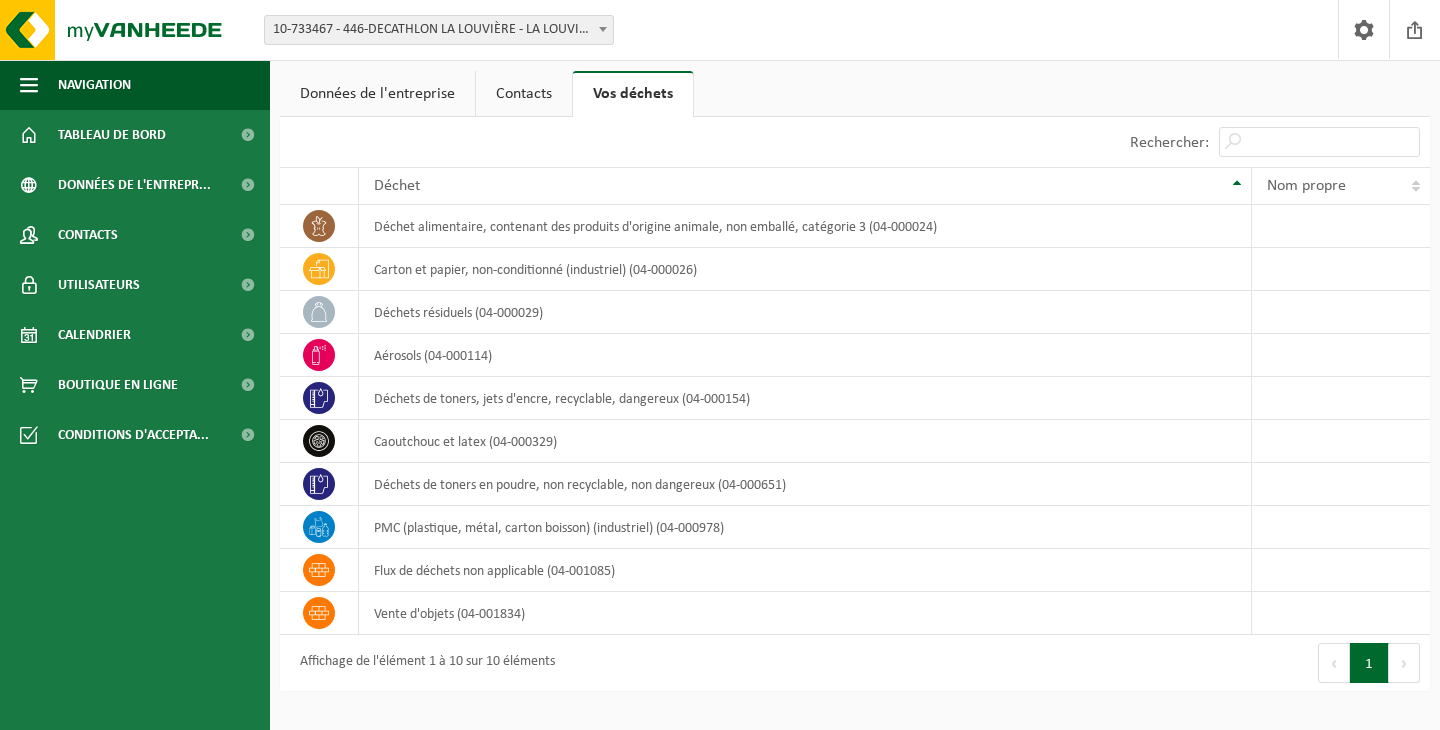 scroll, scrollTop: 0, scrollLeft: 0, axis: both 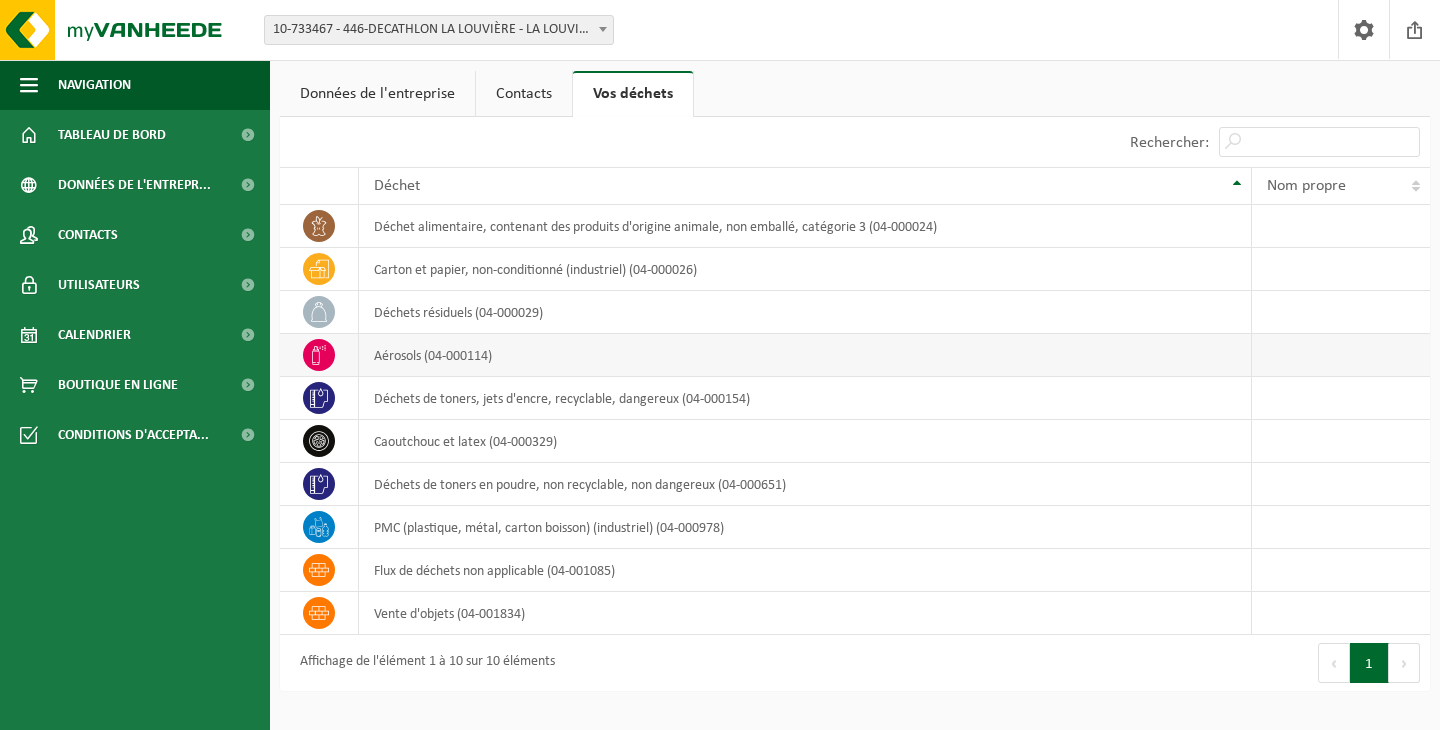 click on "aérosols (04-000114)" at bounding box center (805, 355) 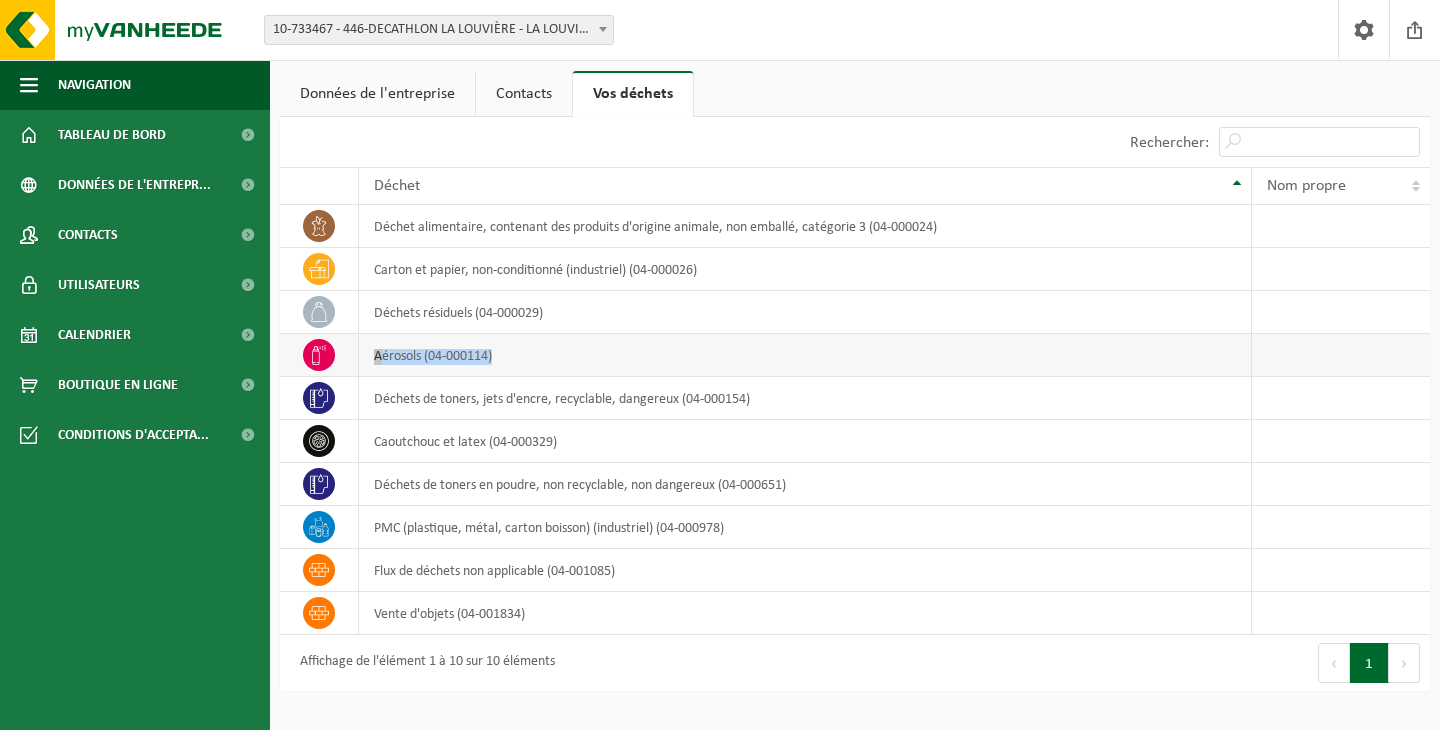 drag, startPoint x: 294, startPoint y: 355, endPoint x: 597, endPoint y: 357, distance: 303.0066 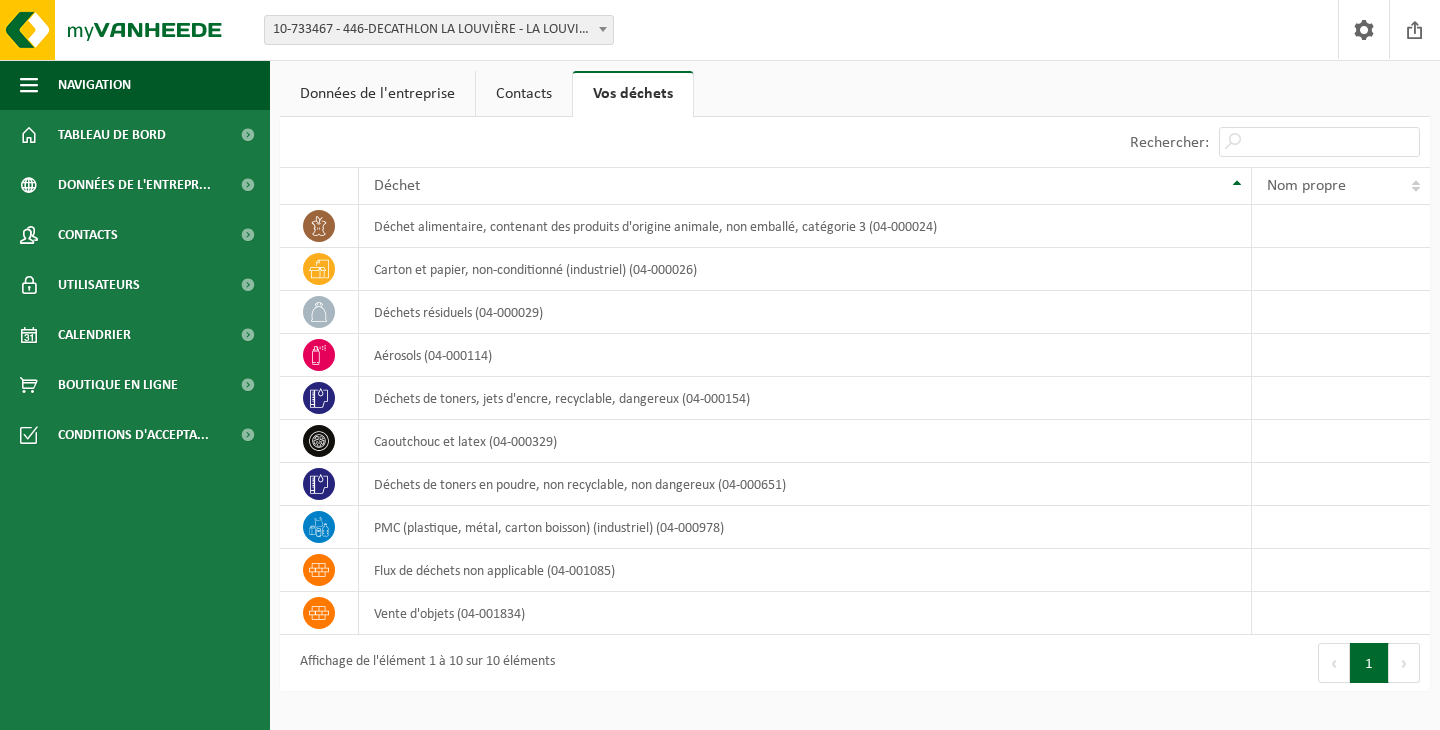 click on "Afficher  10 25 50 100 10  éléments" at bounding box center [567, 142] 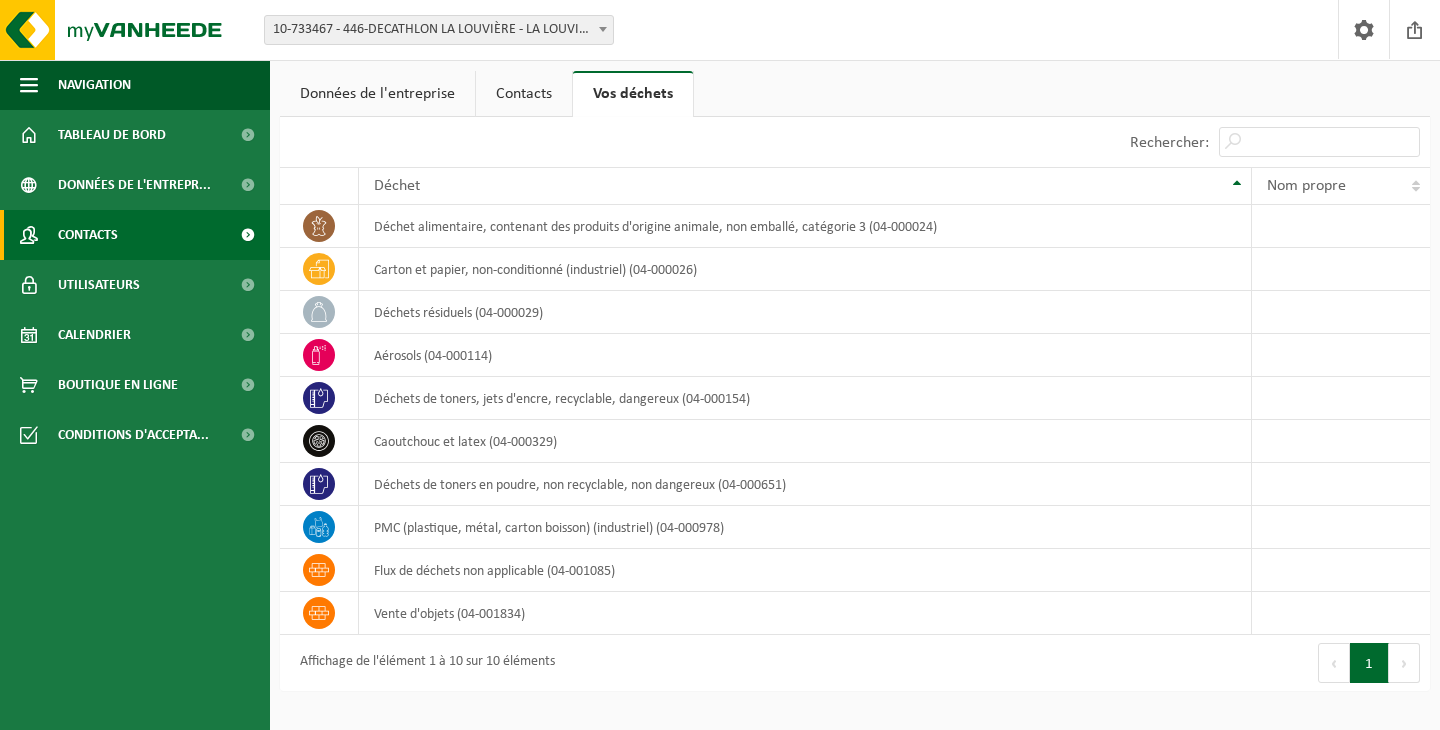 click at bounding box center [247, 235] 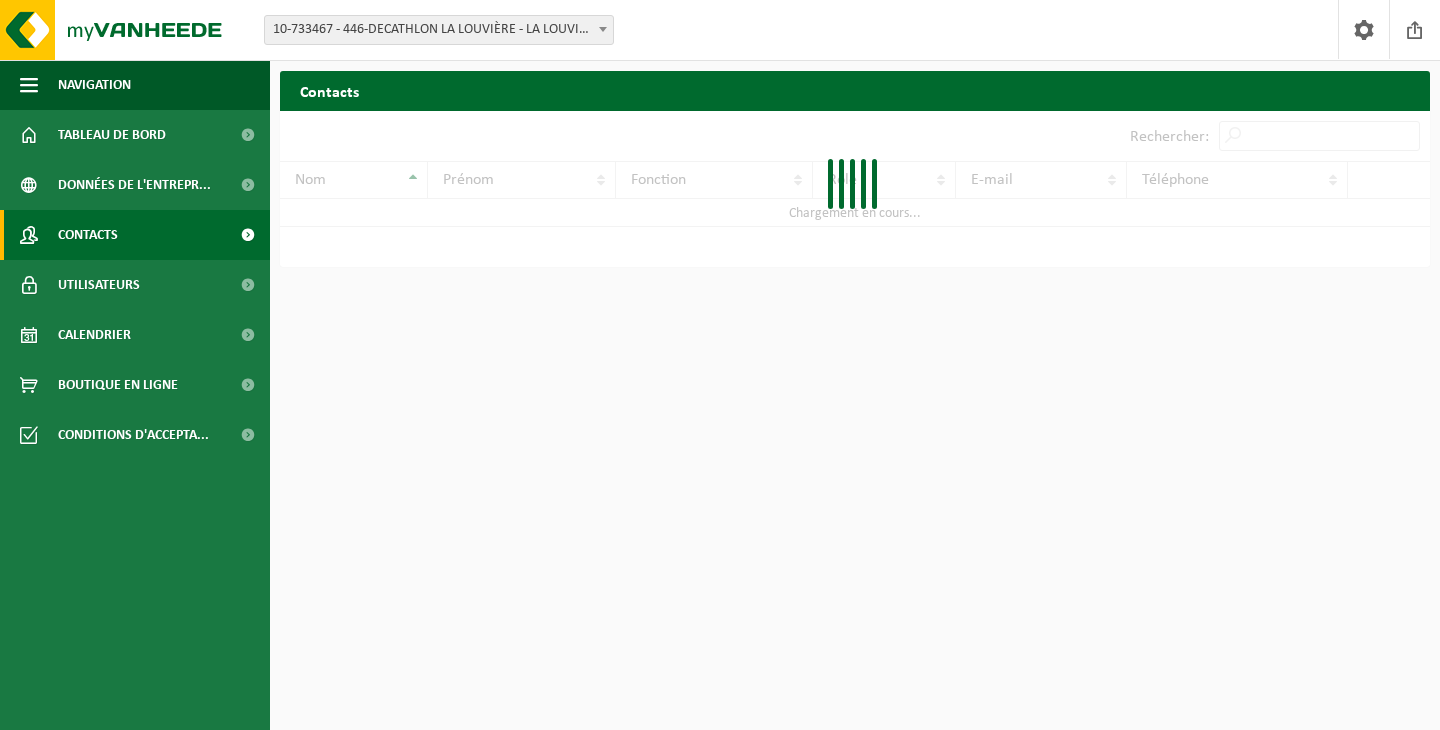 scroll, scrollTop: 0, scrollLeft: 0, axis: both 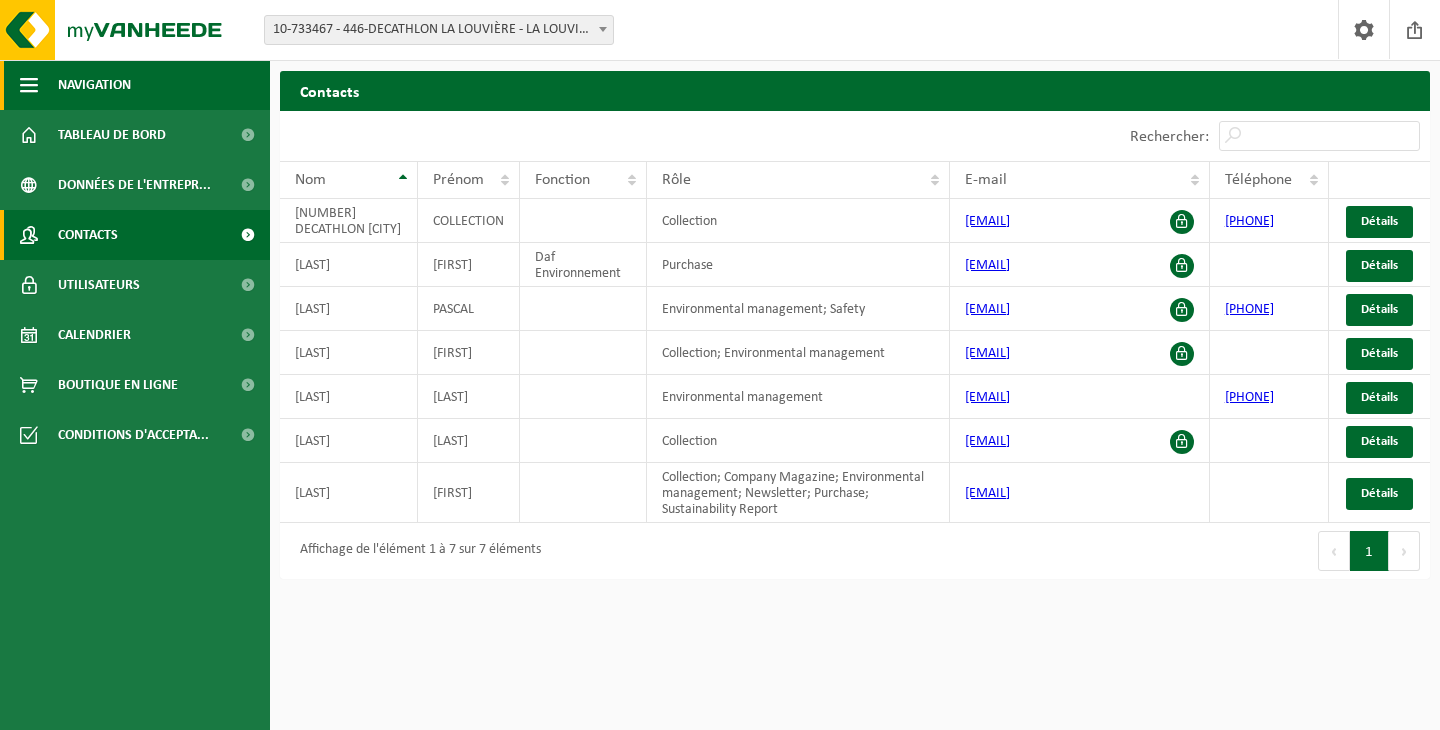 click at bounding box center (29, 85) 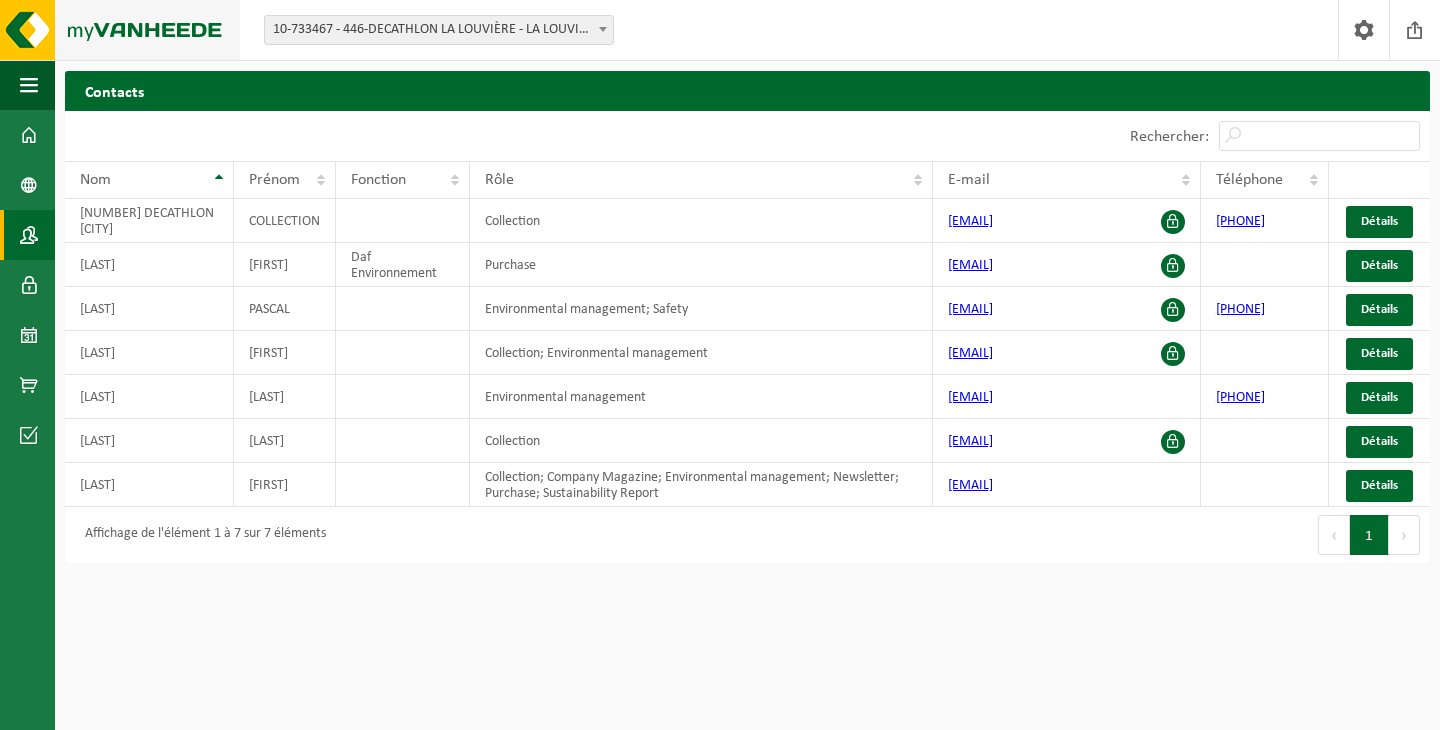 click at bounding box center [120, 30] 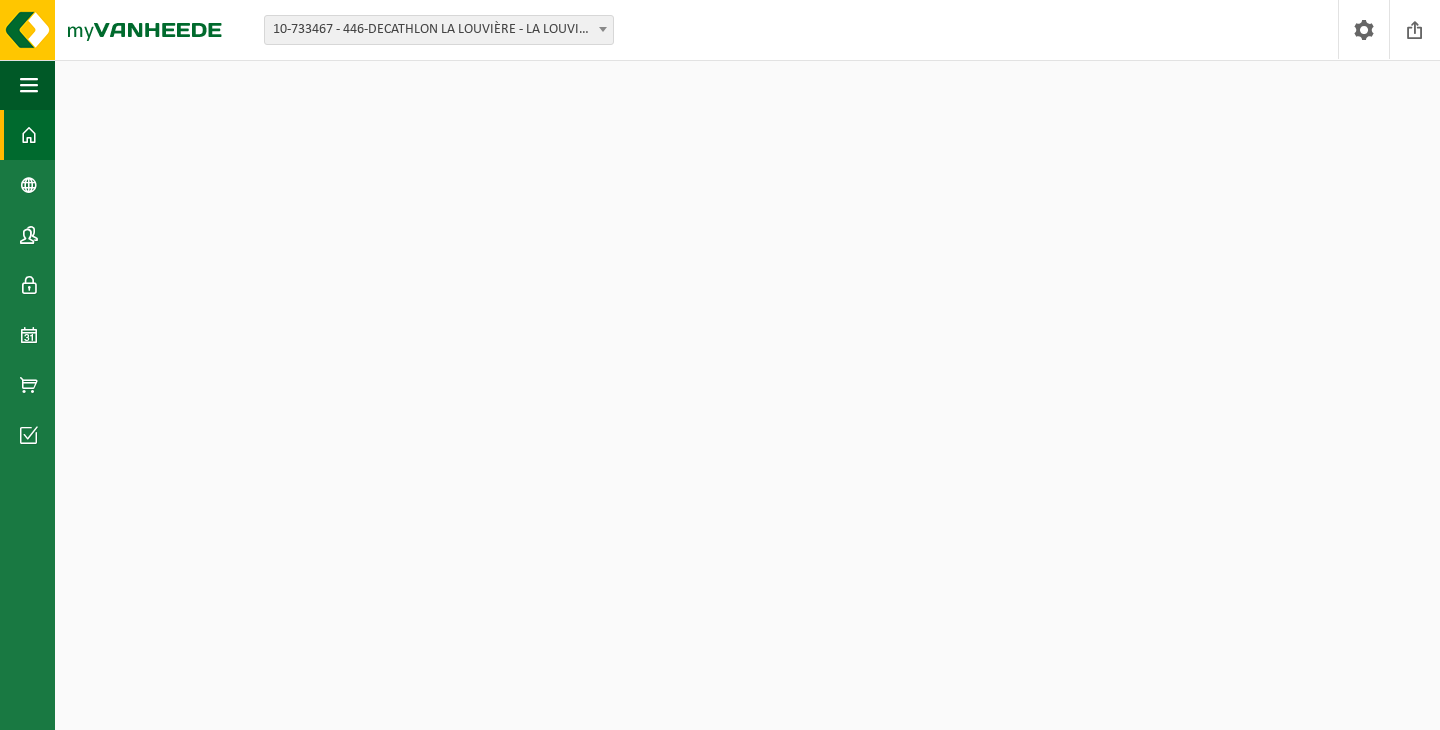 scroll, scrollTop: 0, scrollLeft: 0, axis: both 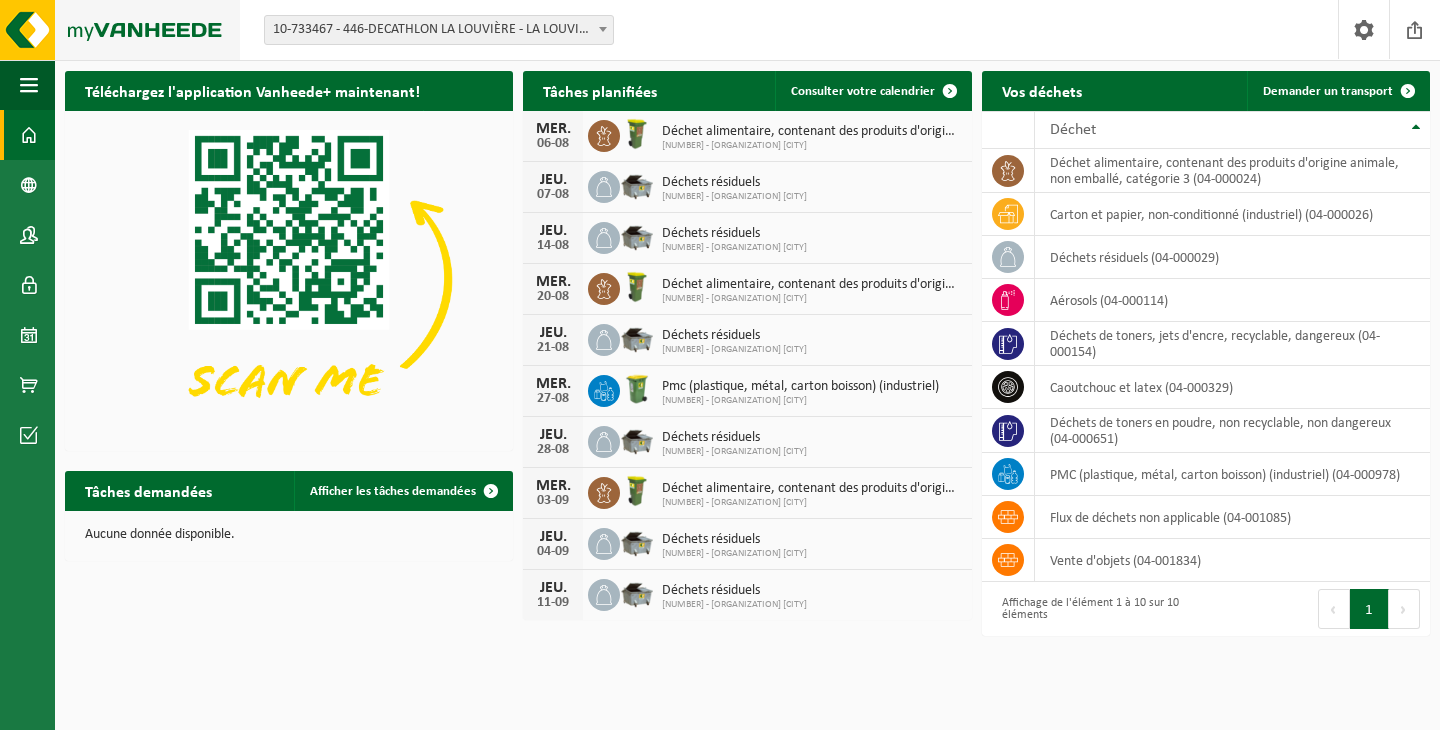 click at bounding box center (120, 30) 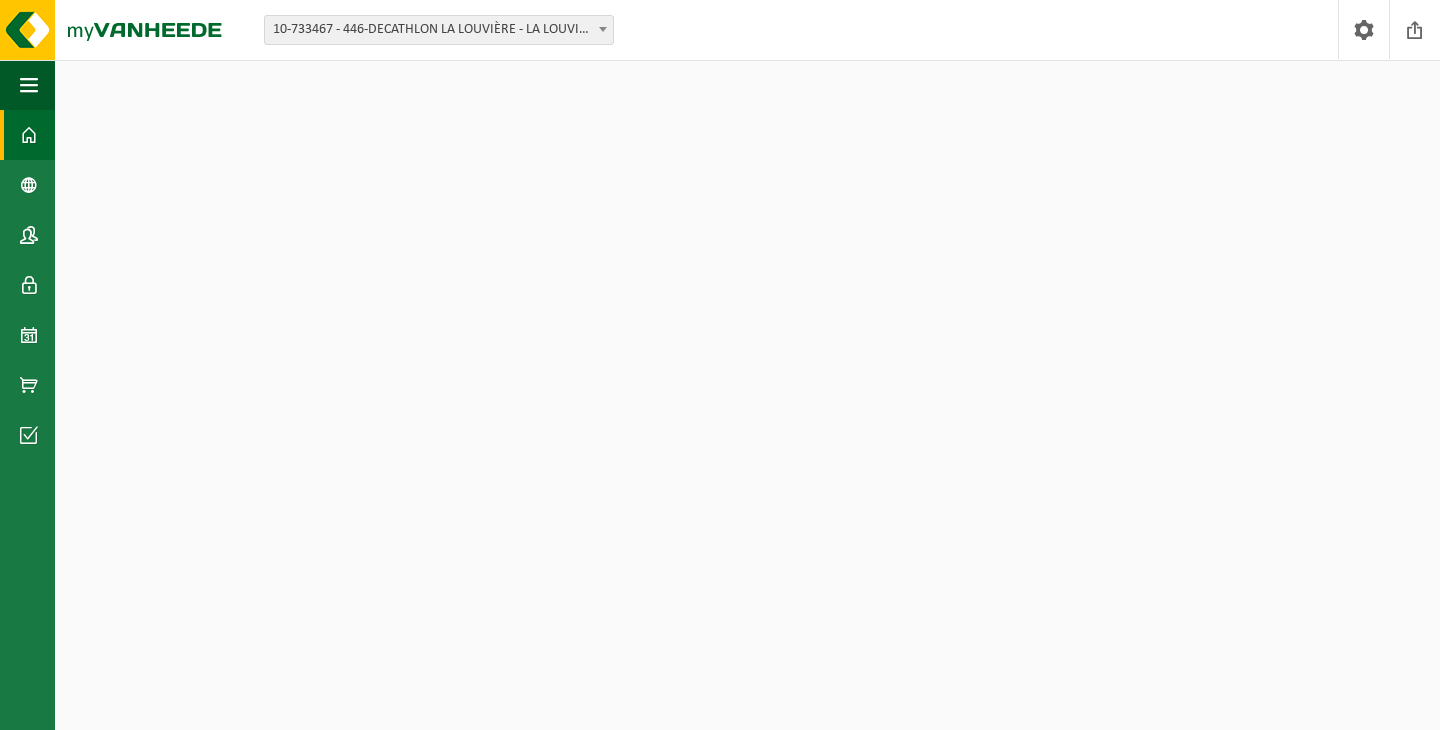 scroll, scrollTop: 0, scrollLeft: 0, axis: both 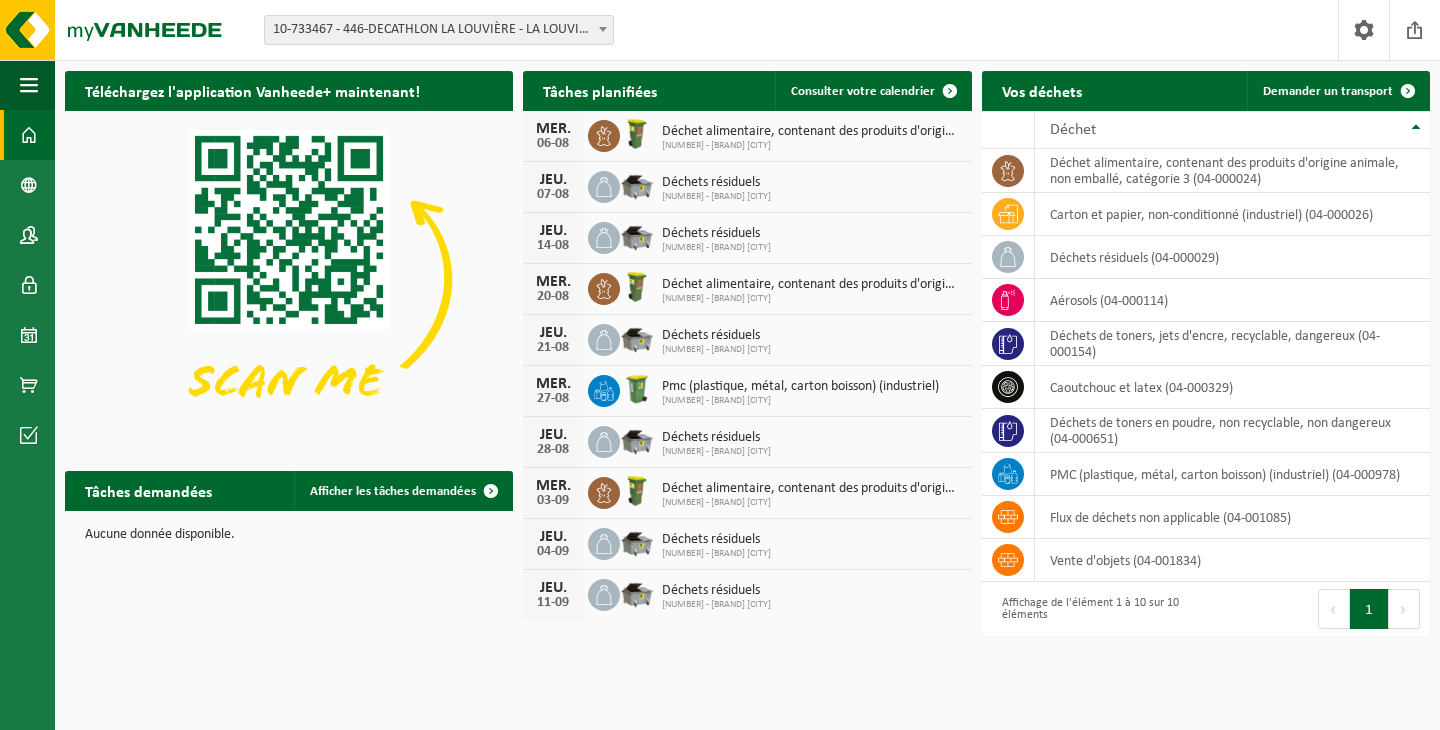 click at bounding box center (29, 135) 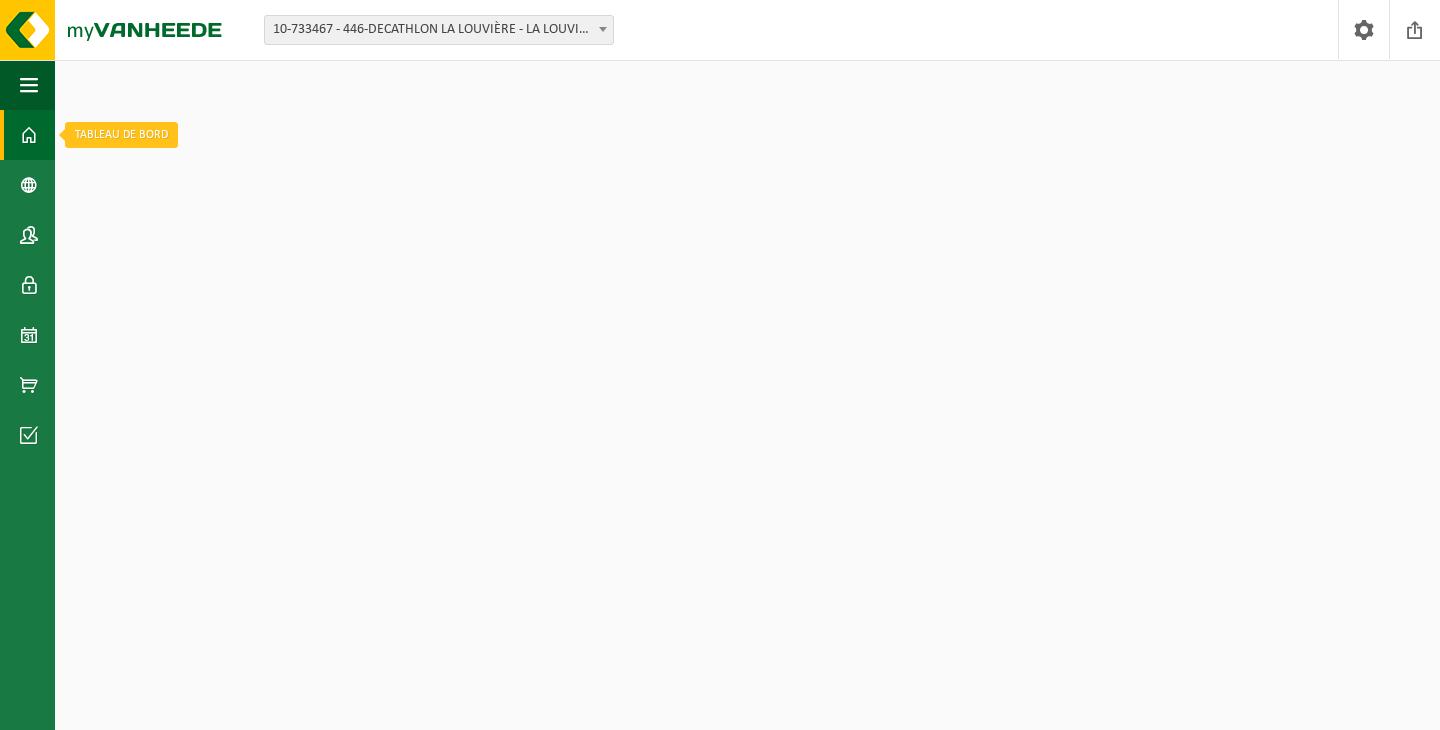 scroll, scrollTop: 0, scrollLeft: 0, axis: both 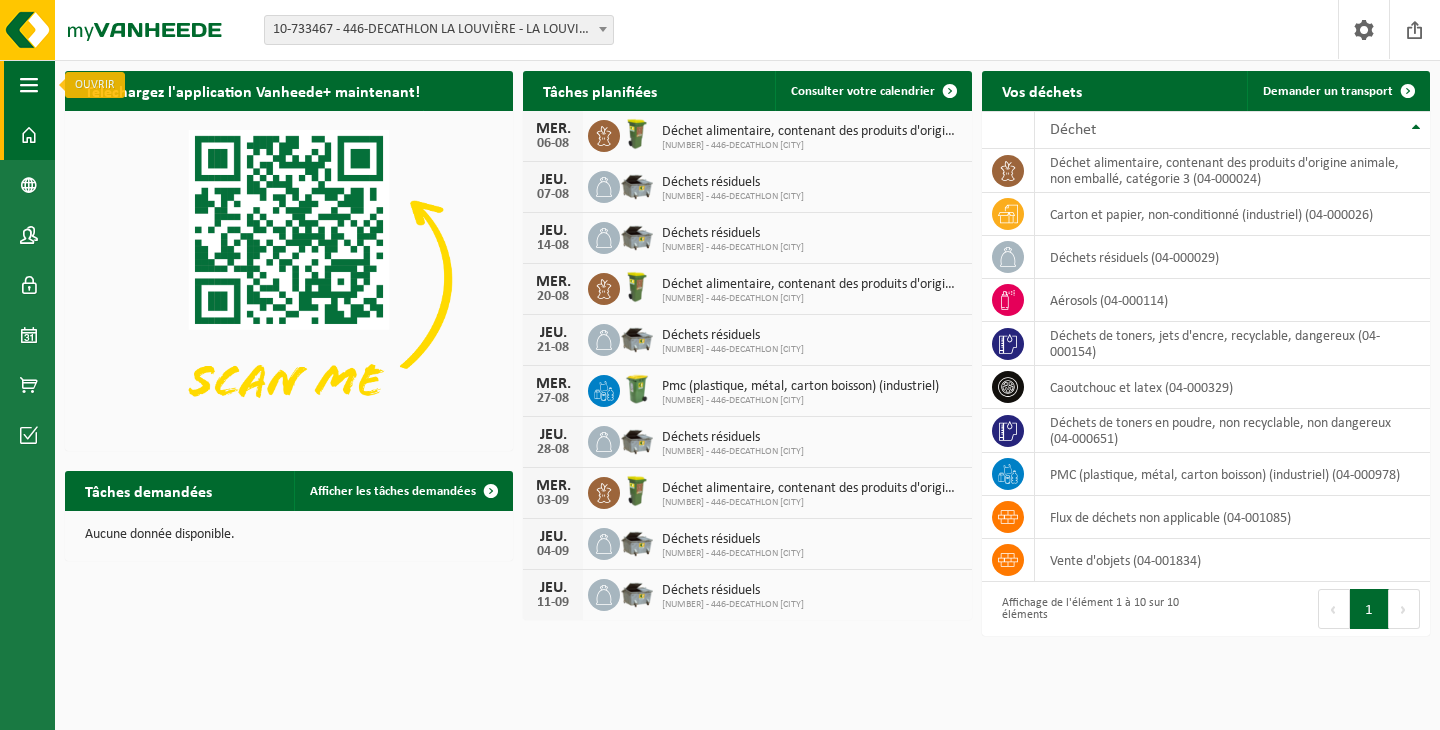 click at bounding box center (29, 85) 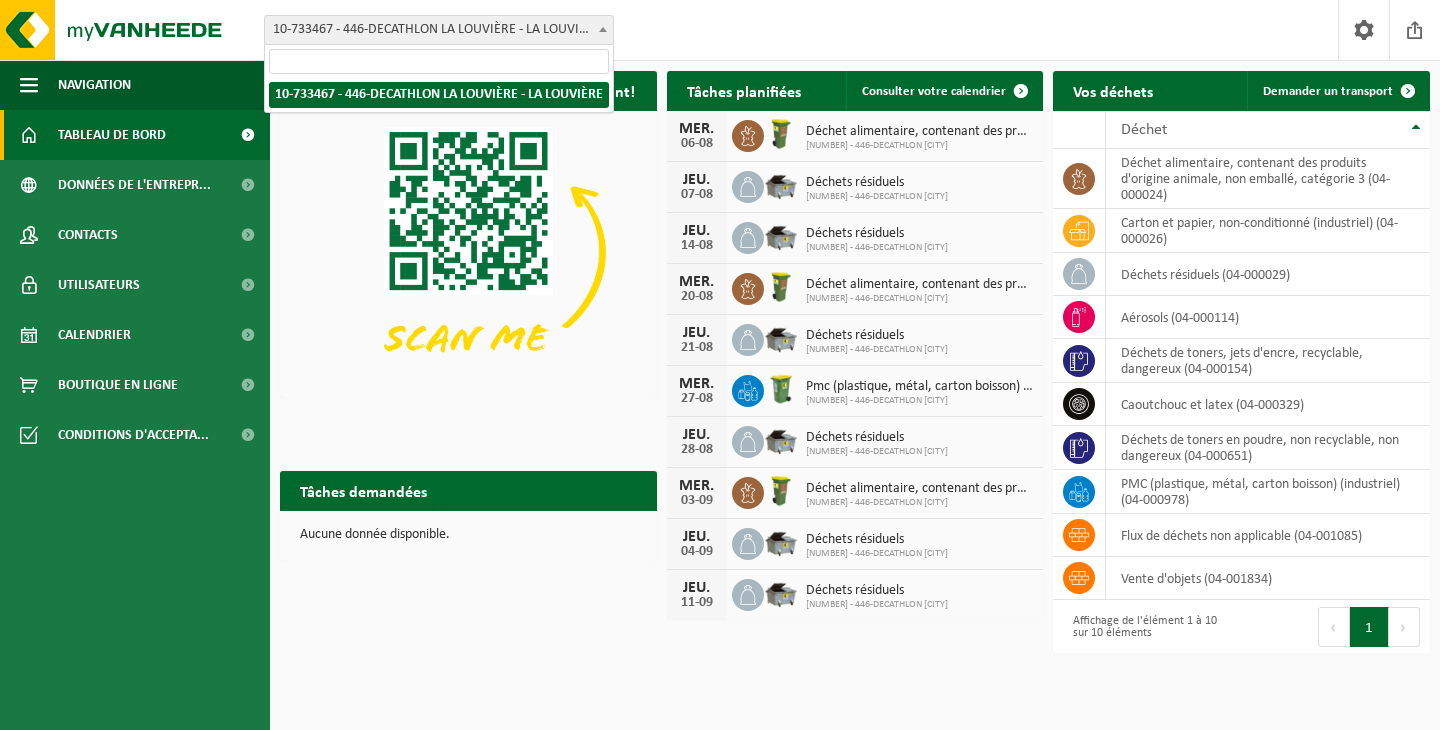 click on "10-733467 - 446-DECATHLON LA LOUVIÈRE - LA LOUVIÈRE" at bounding box center [439, 30] 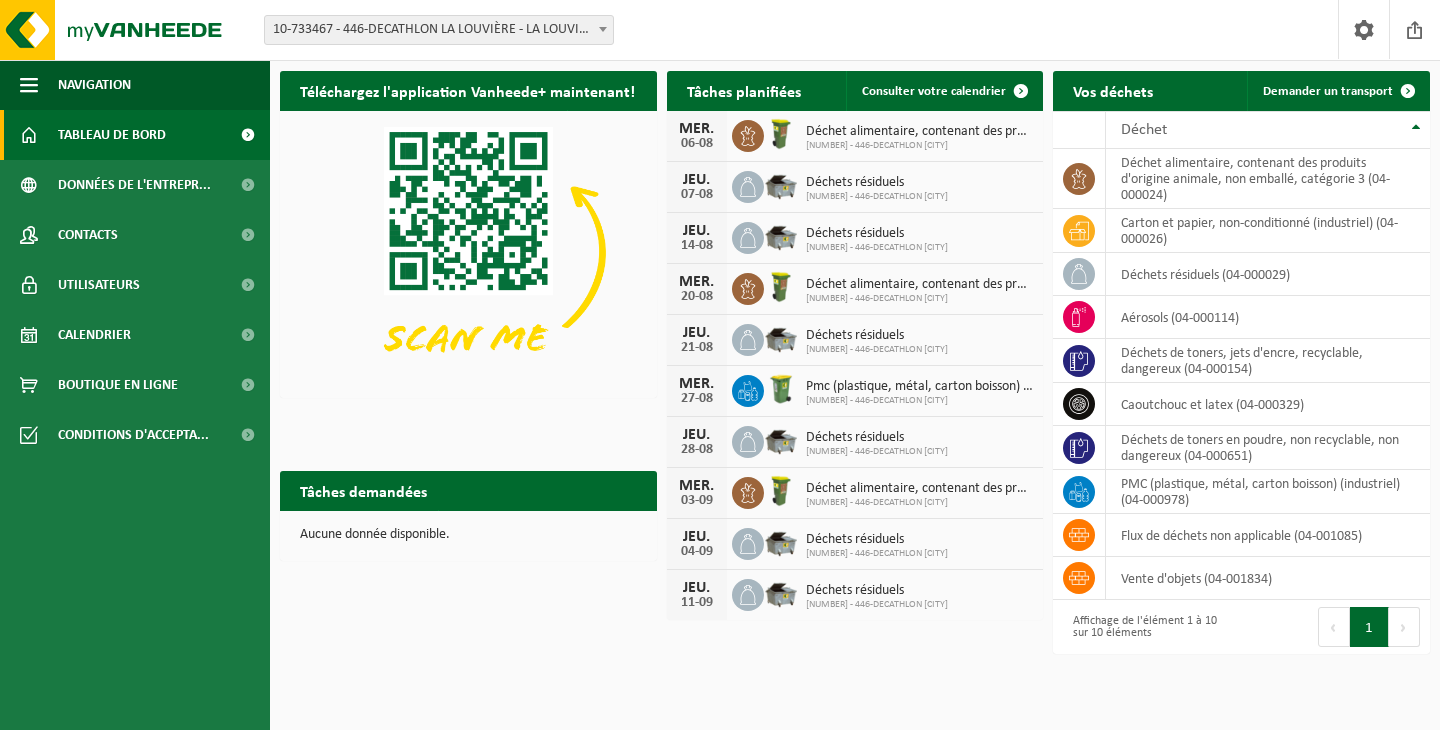 click on "10-733467 - 446-DECATHLON LA LOUVIÈRE - LA LOUVIÈRE" at bounding box center [439, 30] 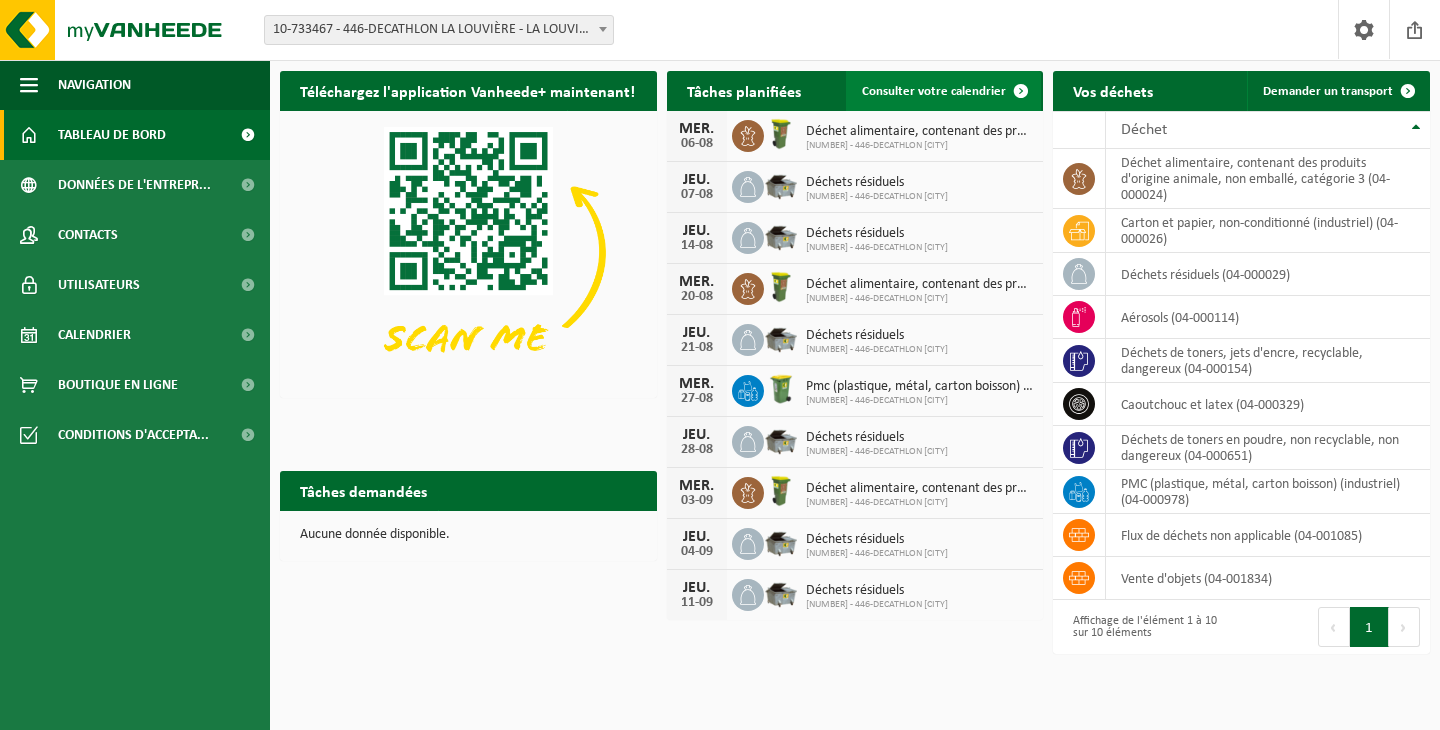 click on "Consulter votre calendrier" at bounding box center (943, 91) 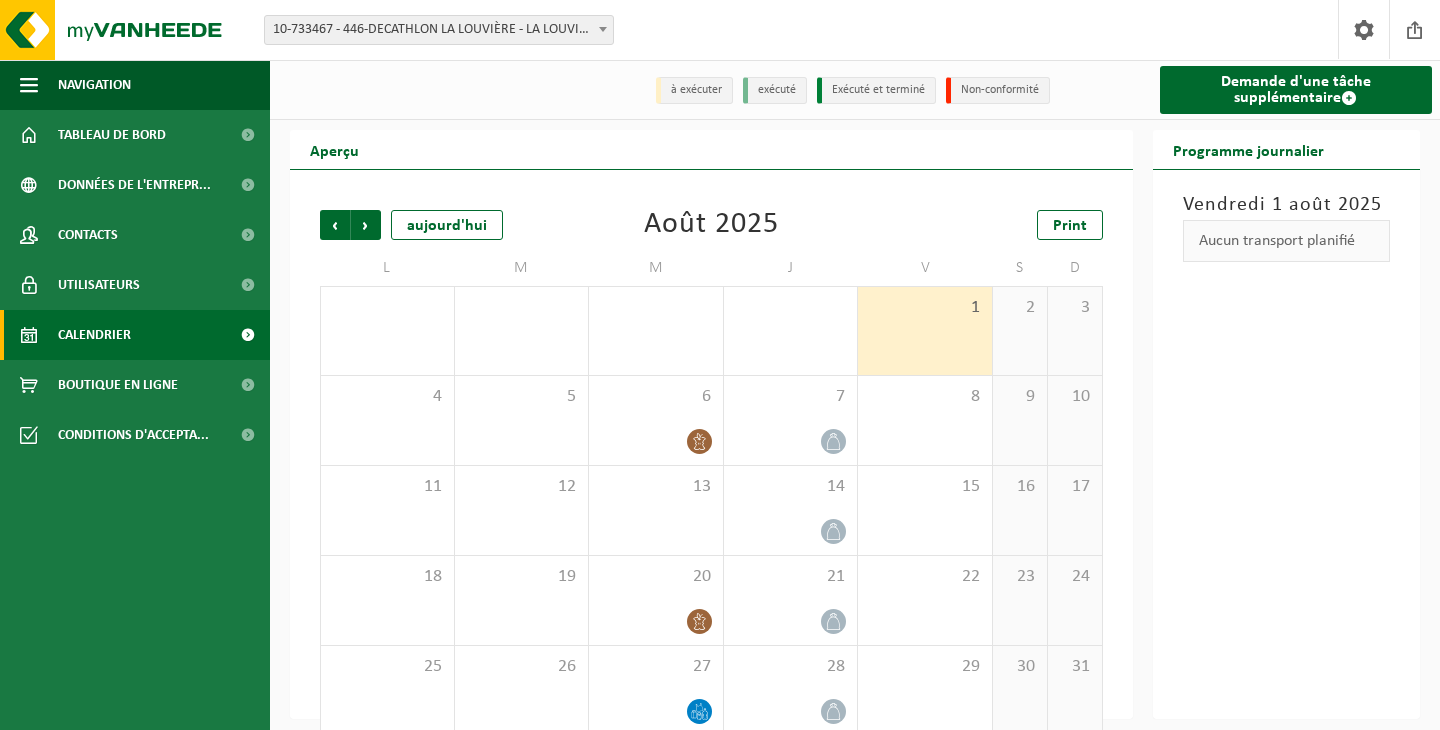 scroll, scrollTop: 0, scrollLeft: 0, axis: both 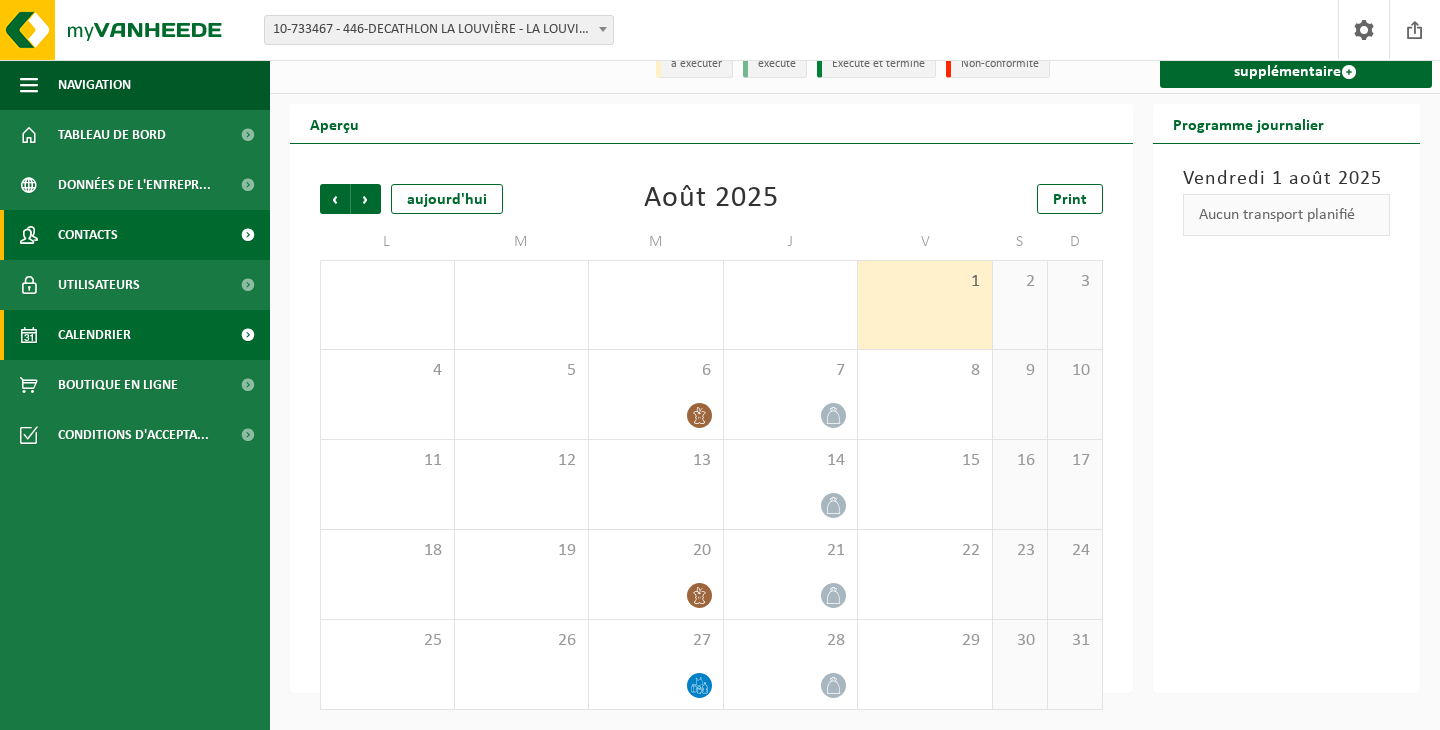 click at bounding box center (247, 235) 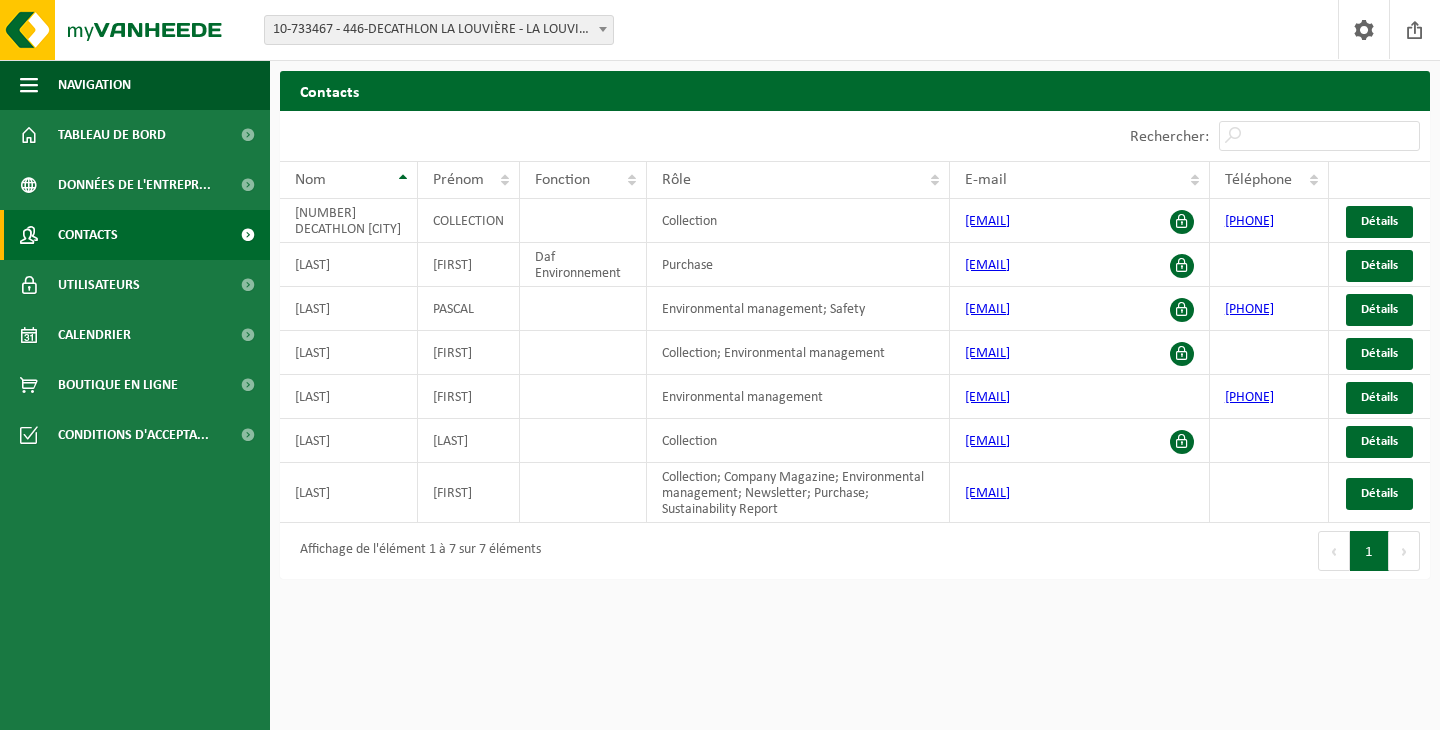 scroll, scrollTop: 0, scrollLeft: 0, axis: both 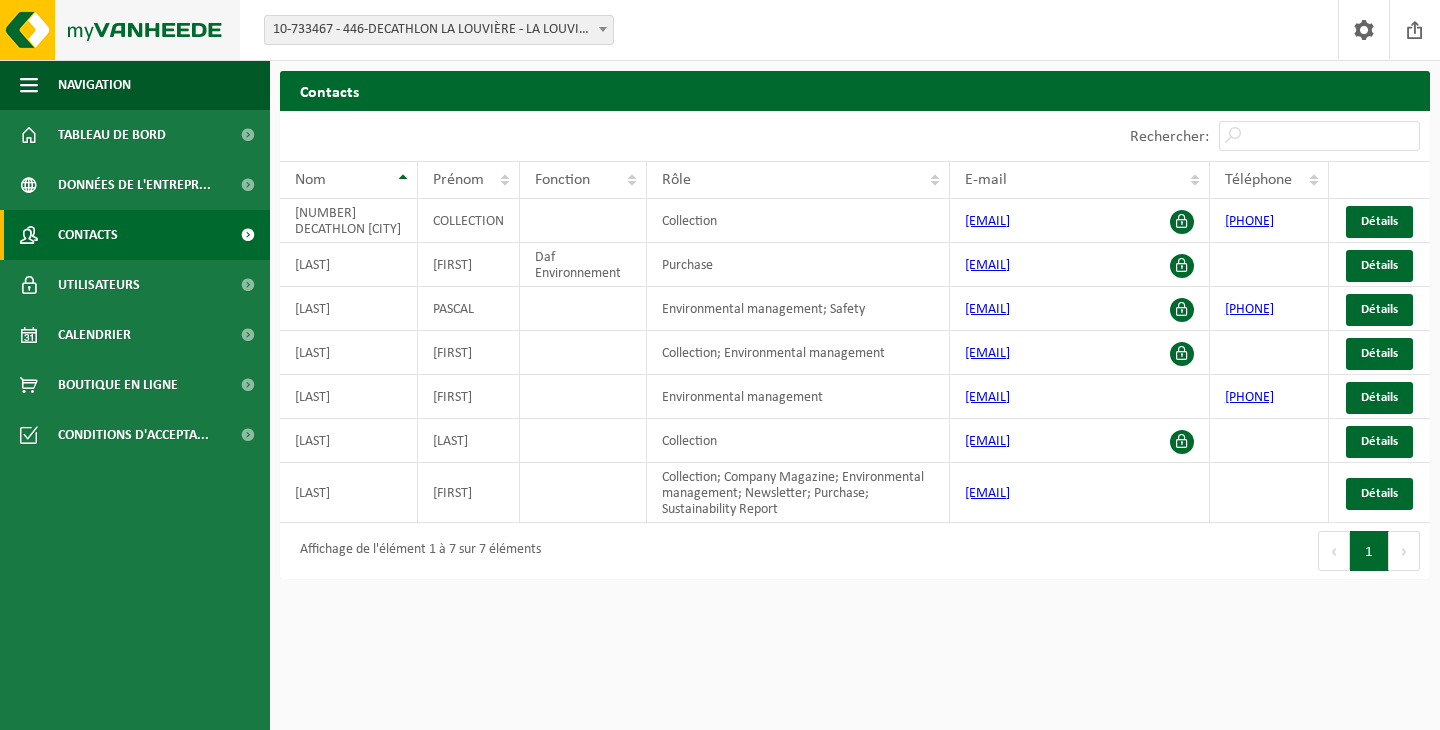 click at bounding box center [120, 30] 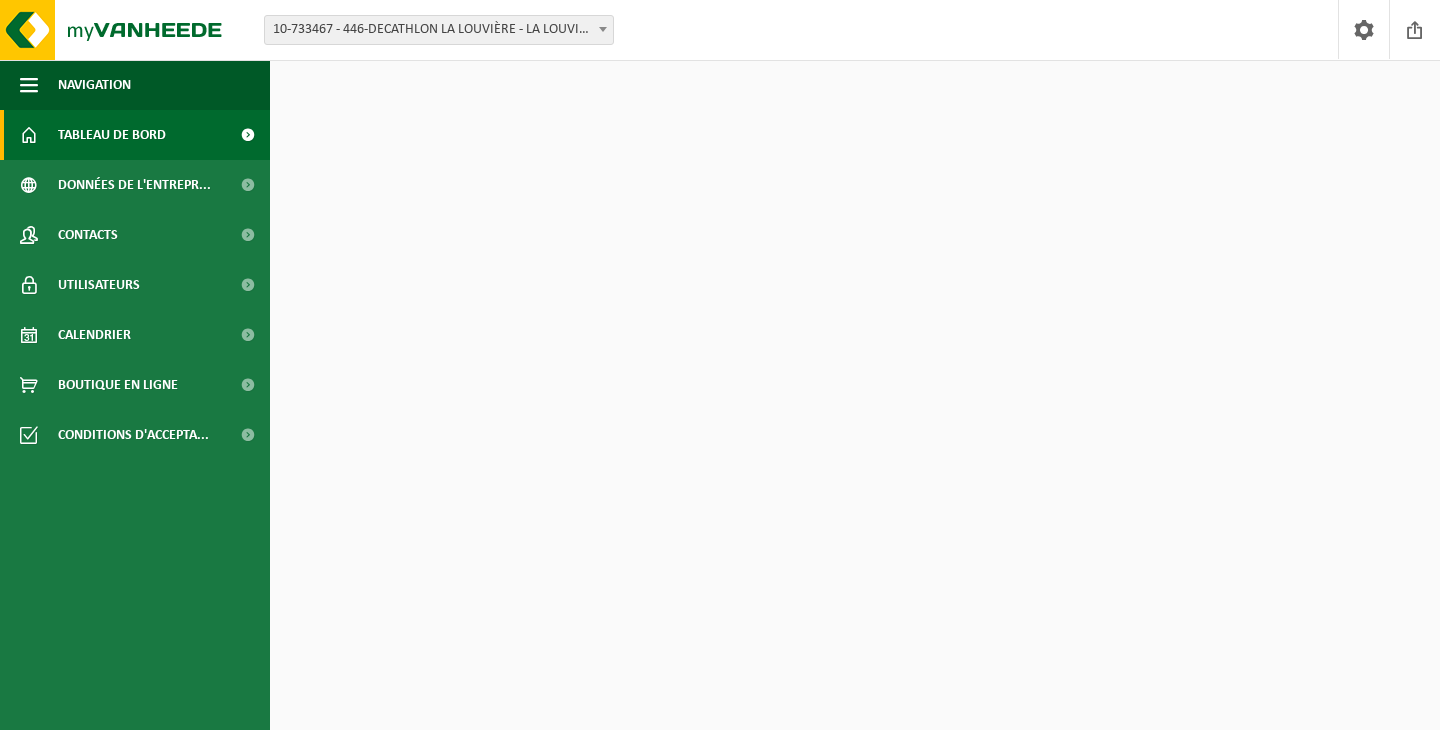 scroll, scrollTop: 0, scrollLeft: 0, axis: both 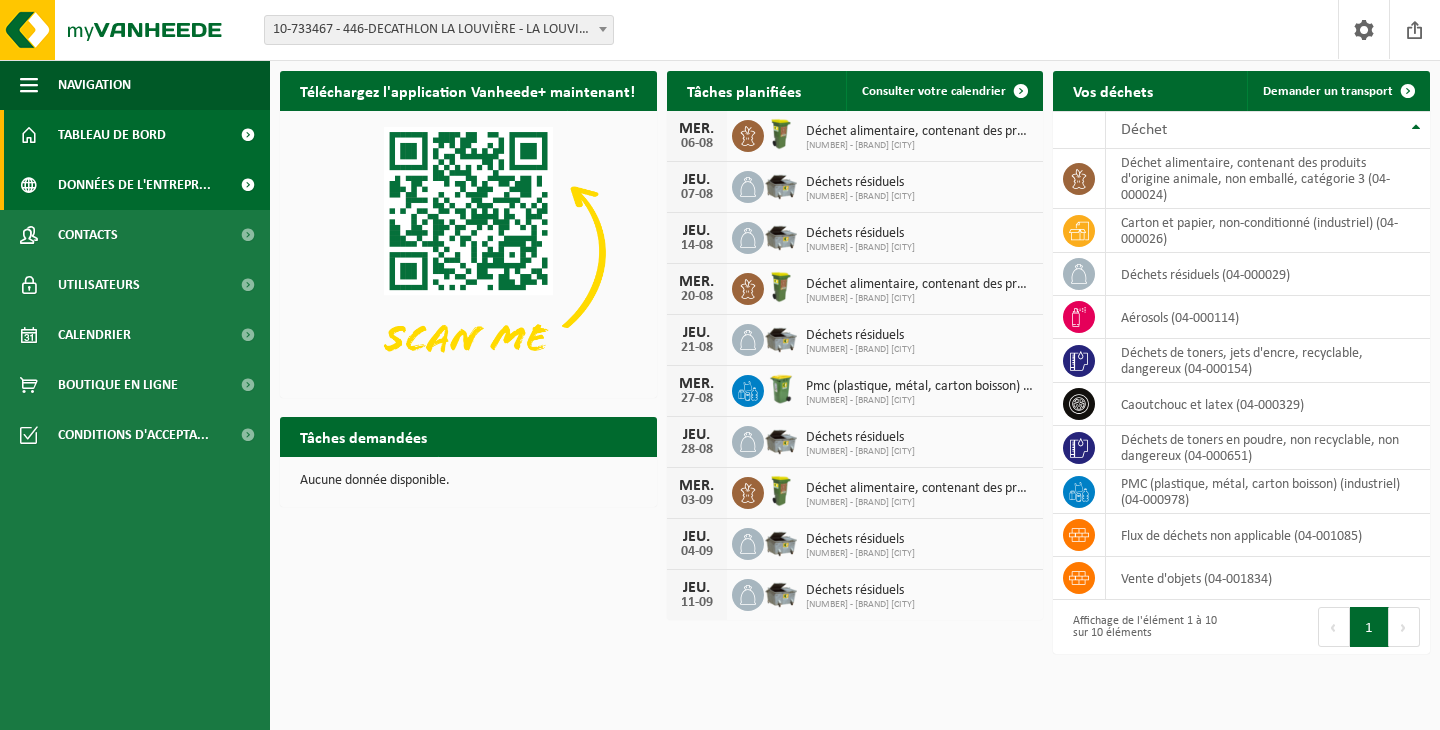 click on "Données de l'entrepr..." at bounding box center [134, 185] 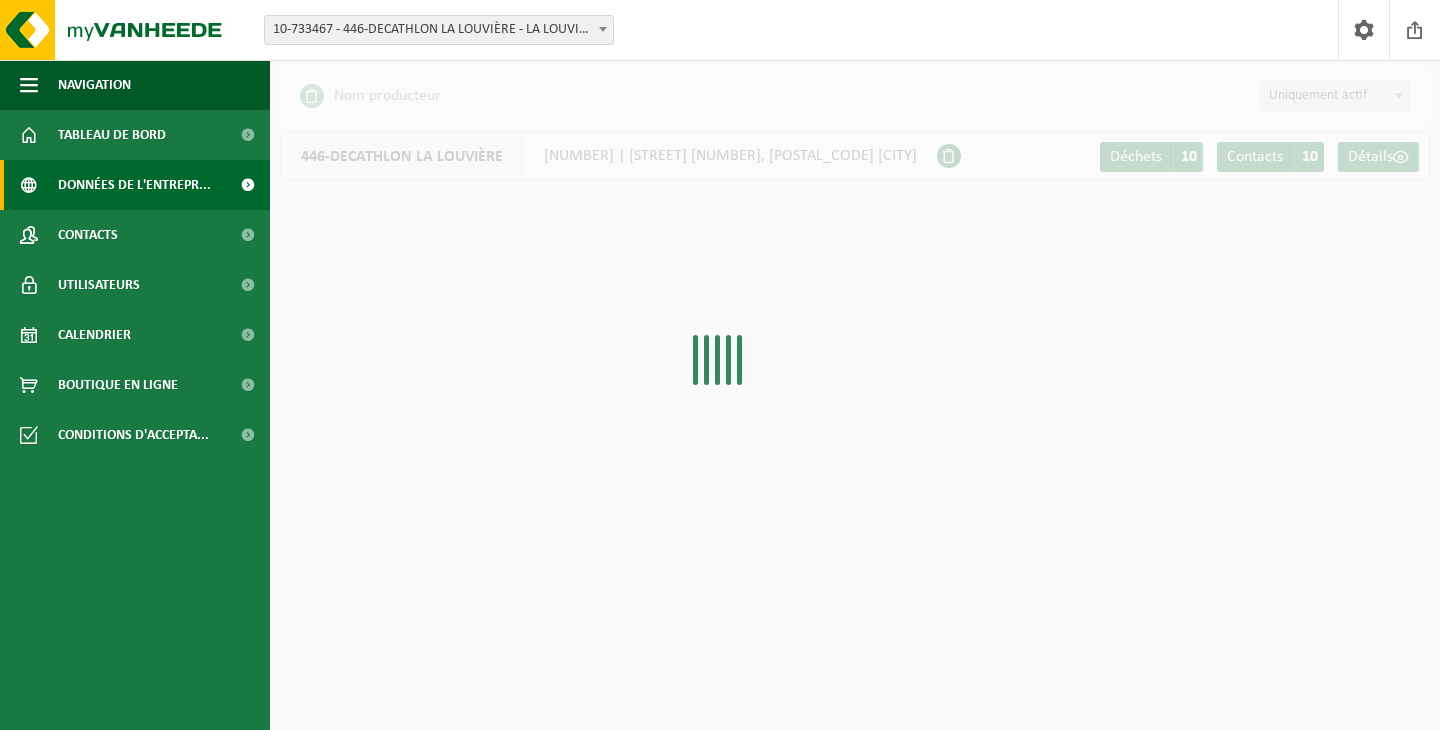 scroll, scrollTop: 0, scrollLeft: 0, axis: both 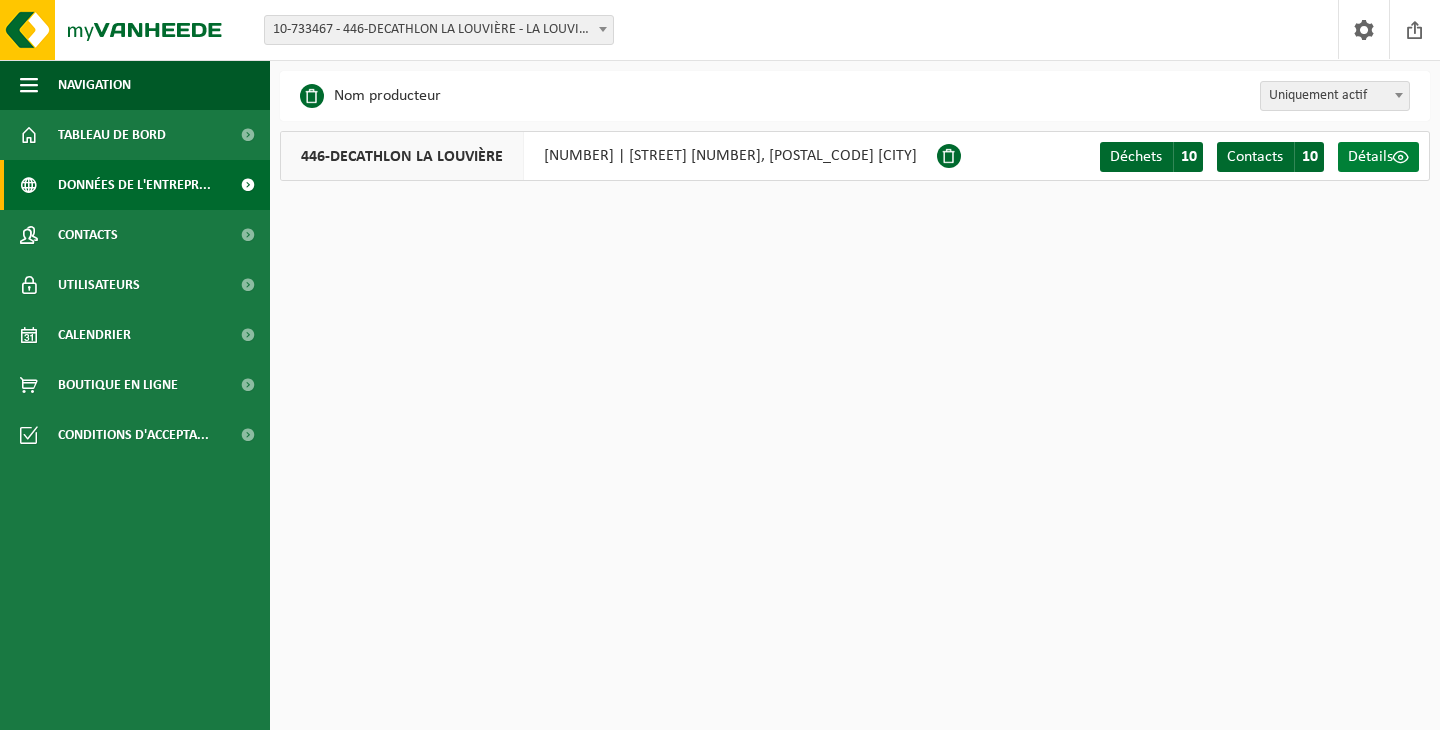 click on "Détails" at bounding box center [1370, 157] 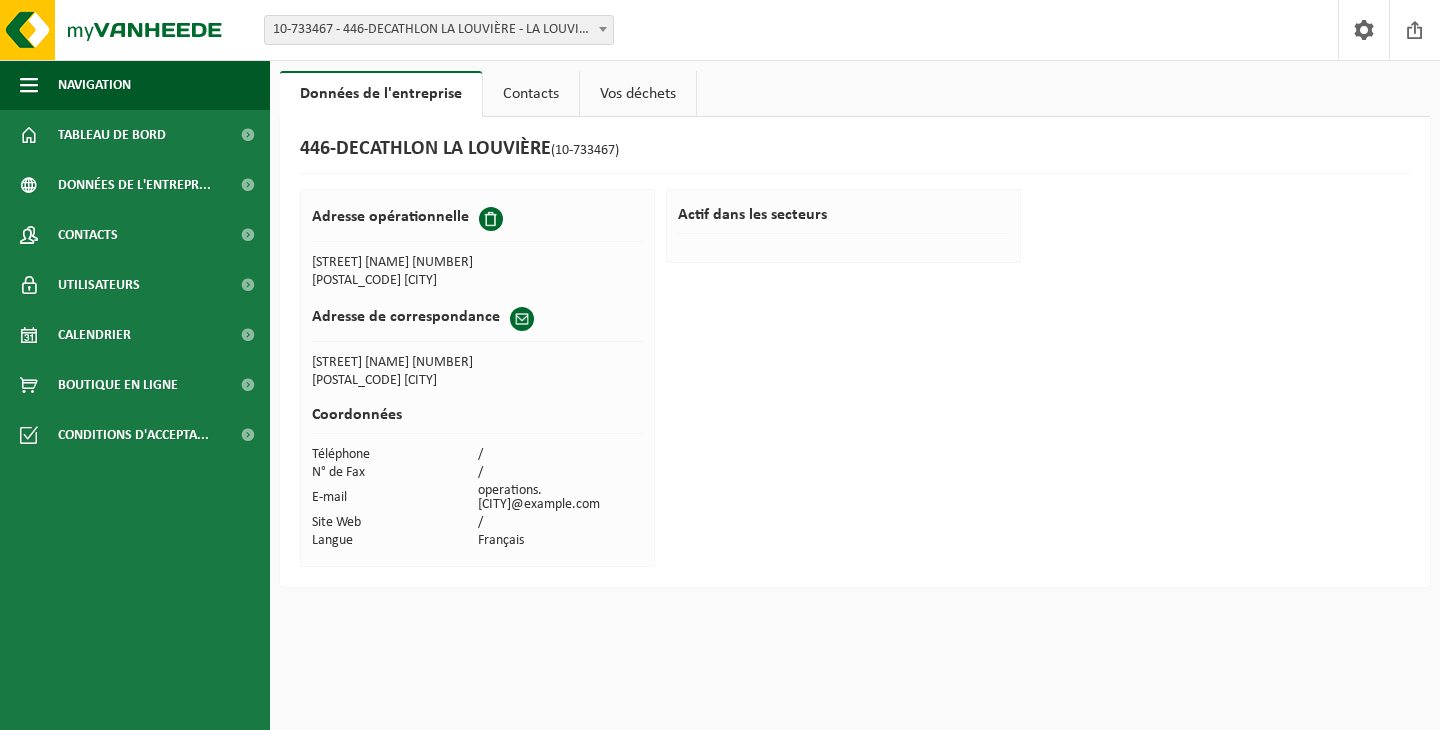 scroll, scrollTop: 0, scrollLeft: 0, axis: both 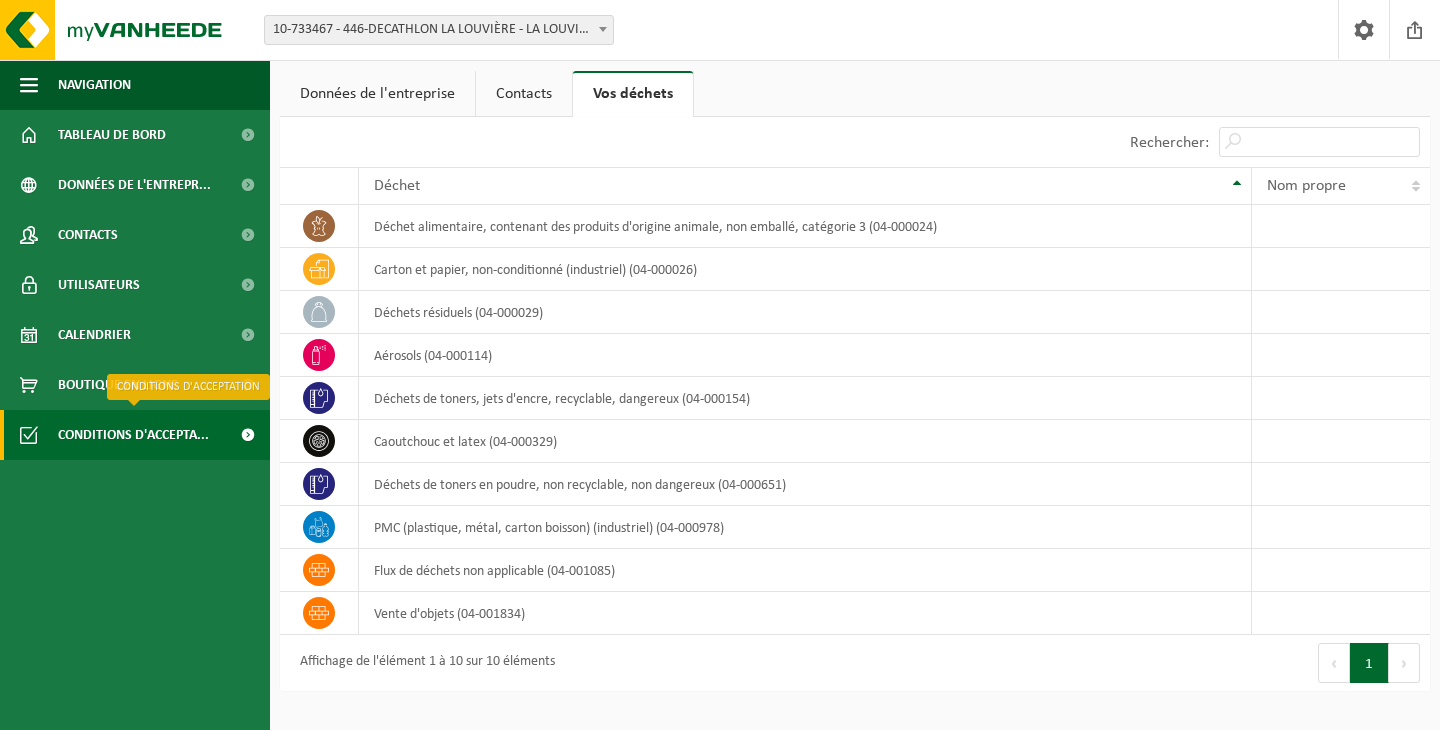 click on "Conditions d'accepta..." at bounding box center (133, 435) 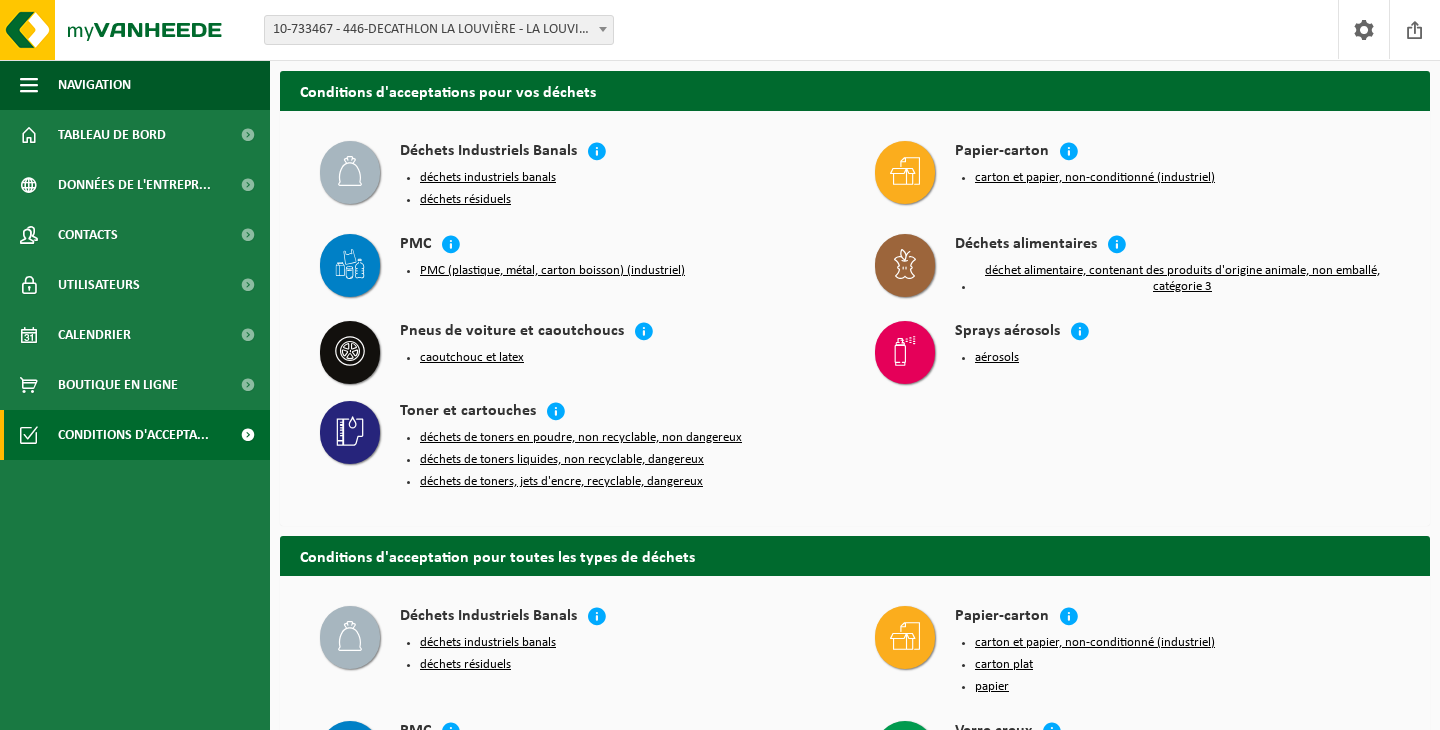 scroll, scrollTop: 0, scrollLeft: 0, axis: both 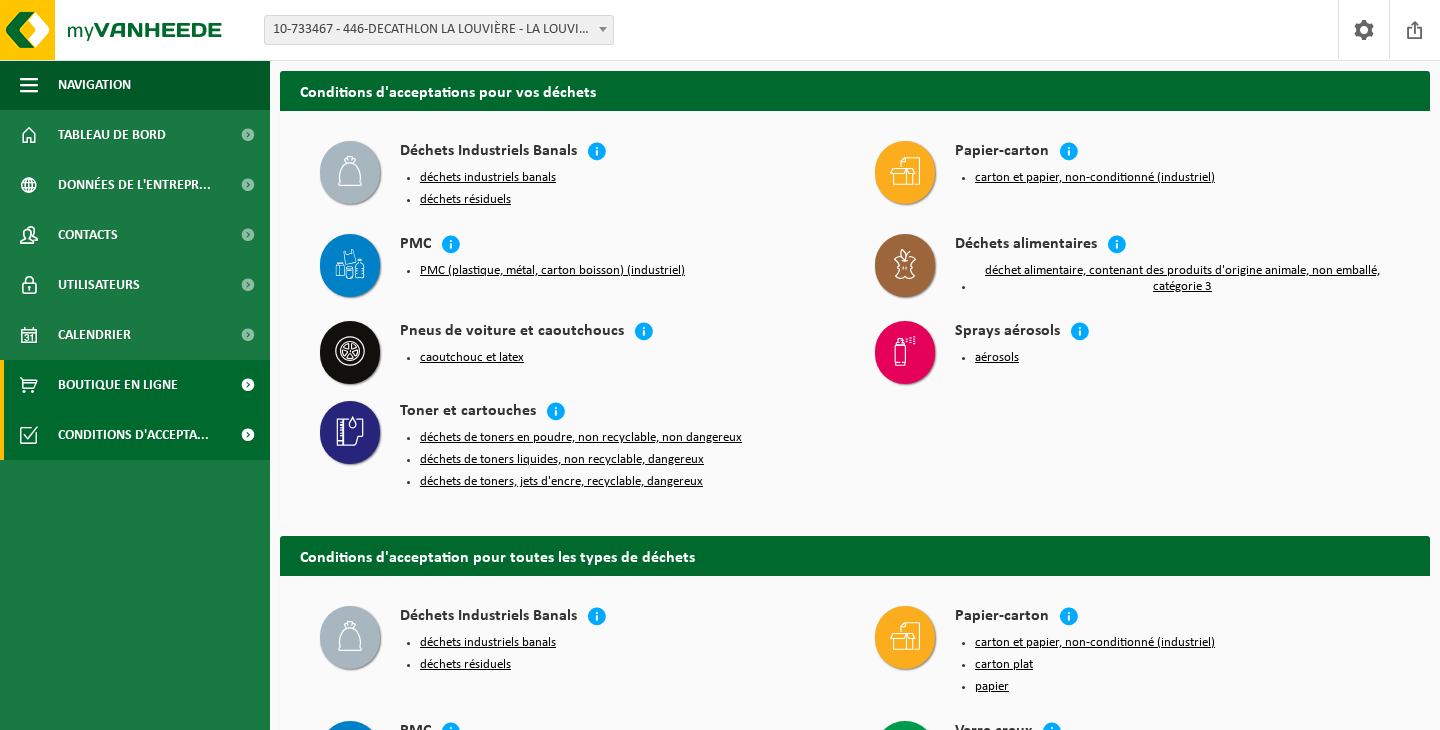 click on "Boutique en ligne" at bounding box center [118, 385] 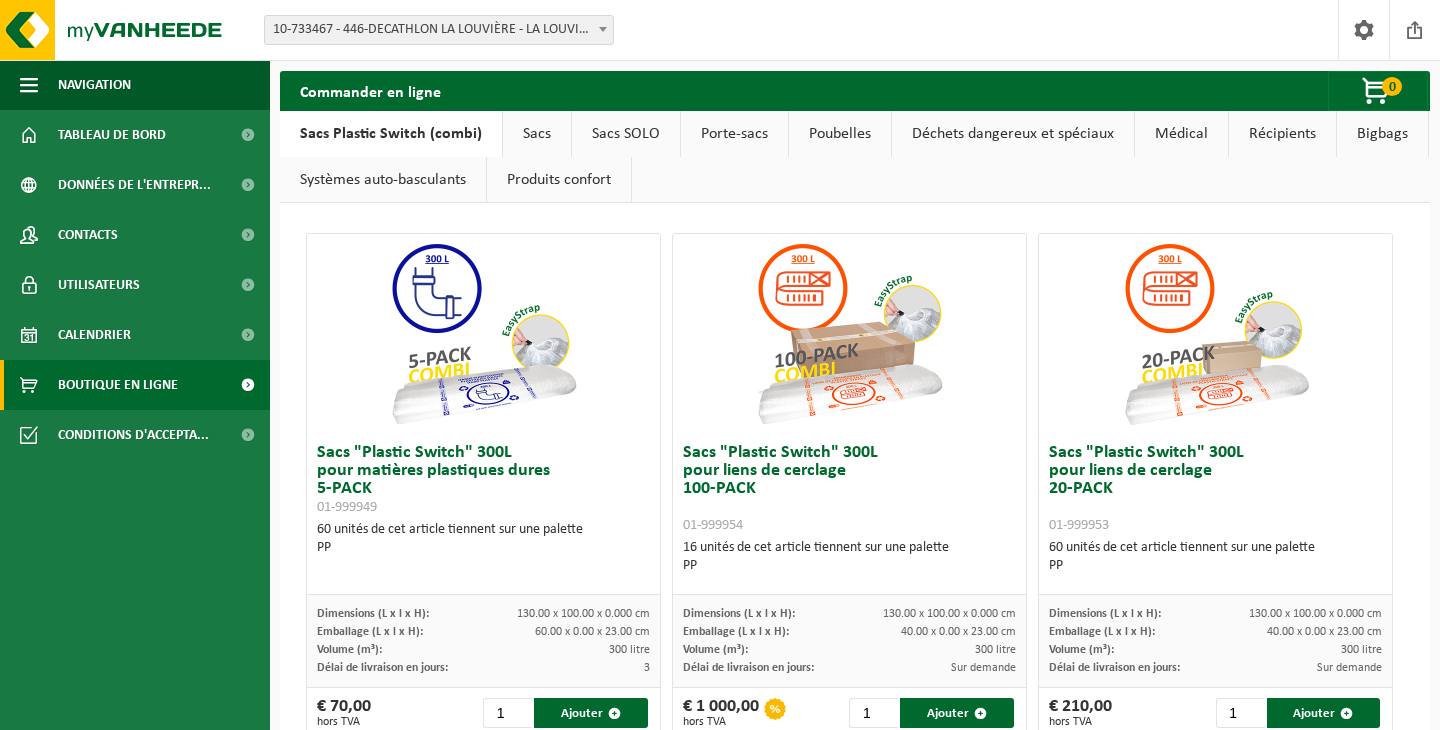 scroll, scrollTop: 0, scrollLeft: 0, axis: both 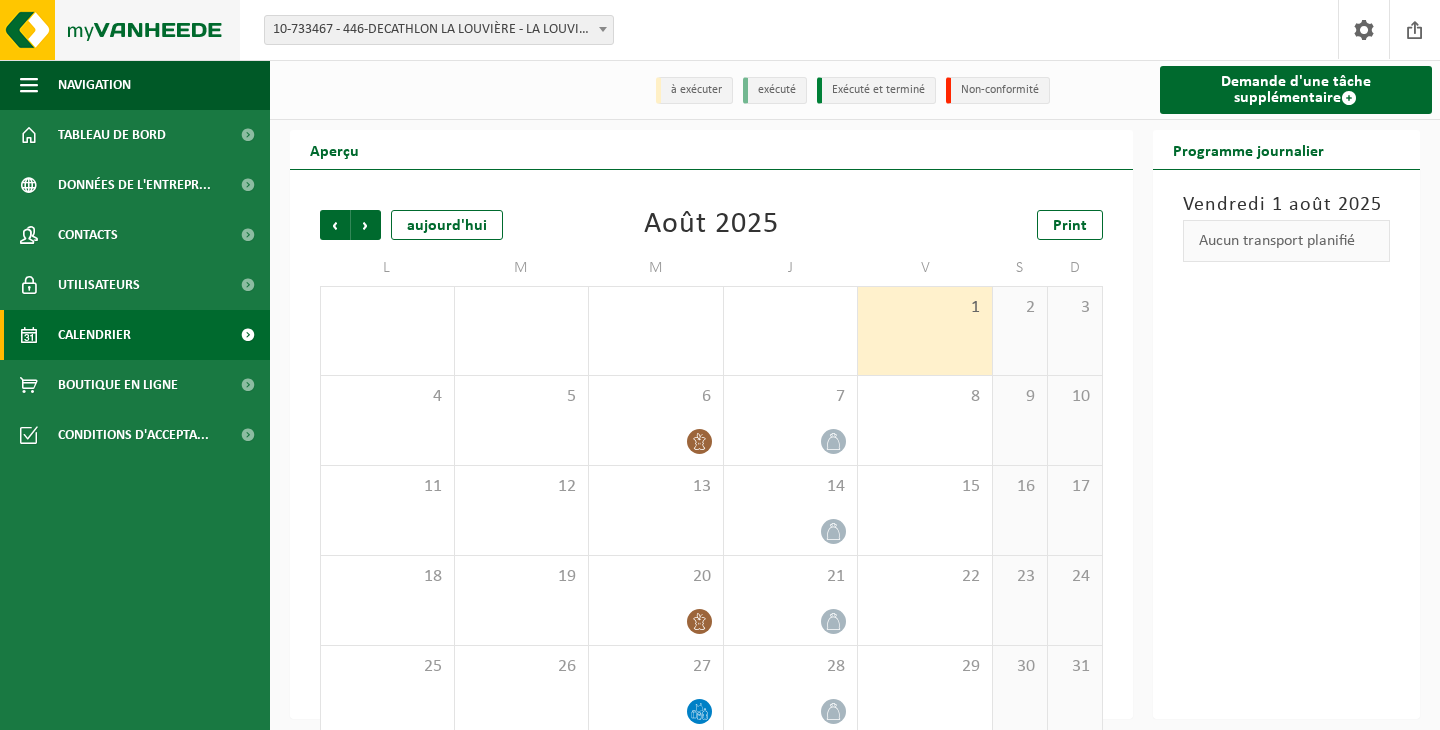 click at bounding box center (120, 30) 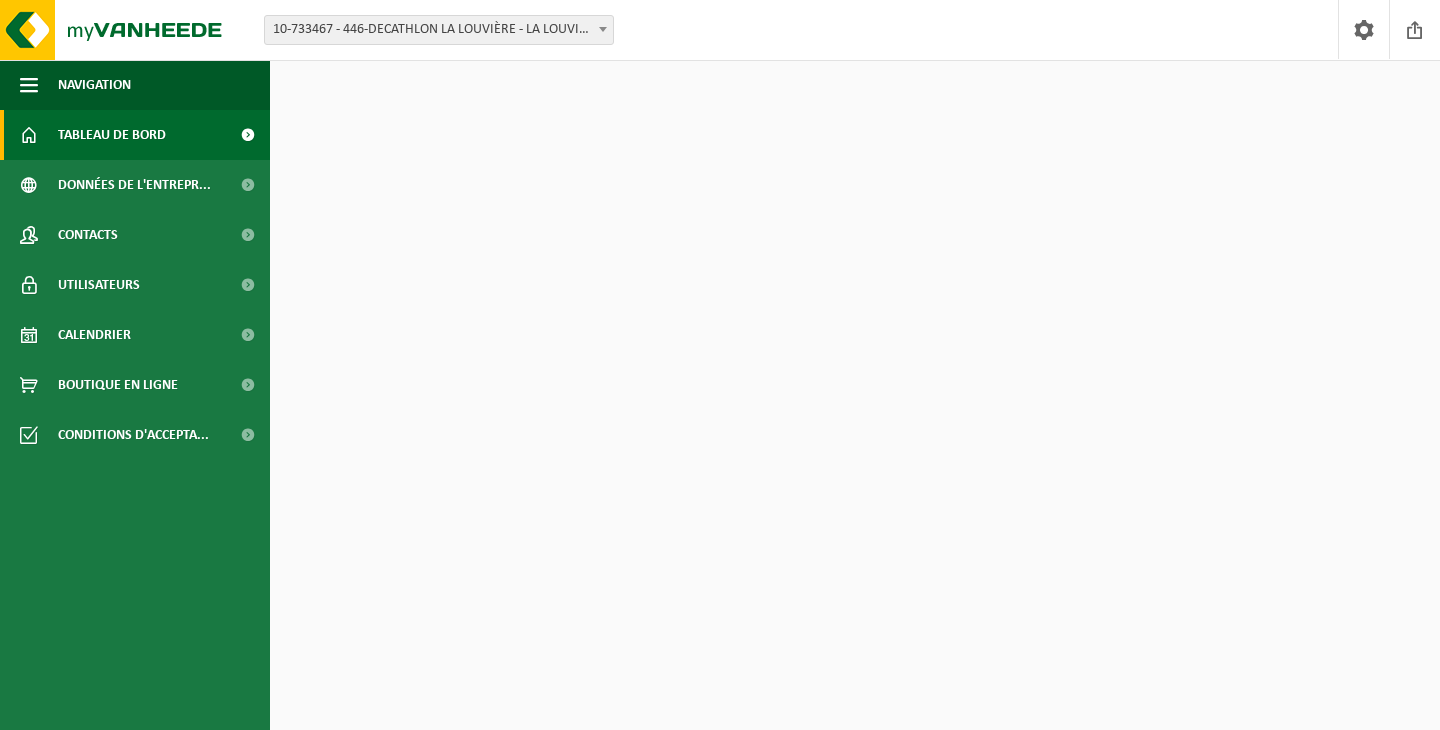 scroll, scrollTop: 0, scrollLeft: 0, axis: both 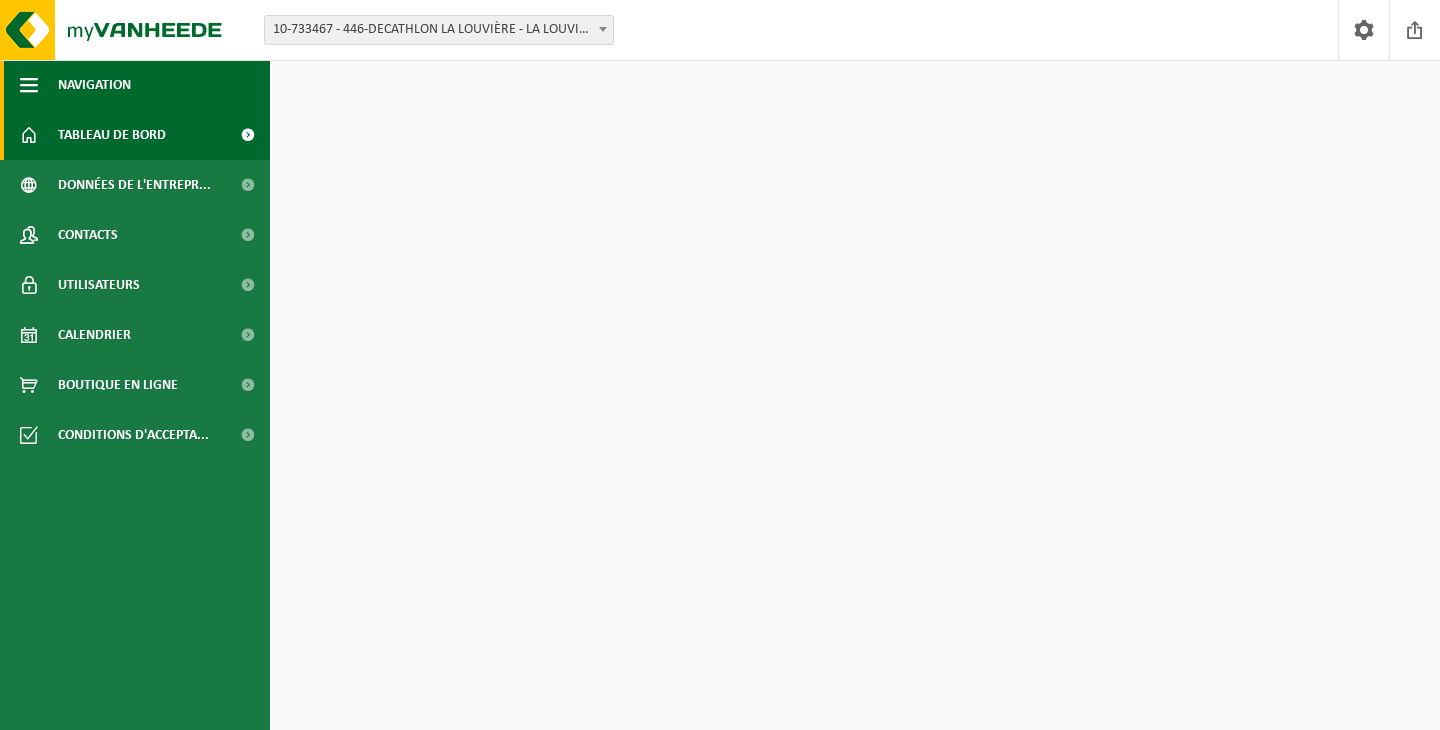 click at bounding box center [29, 85] 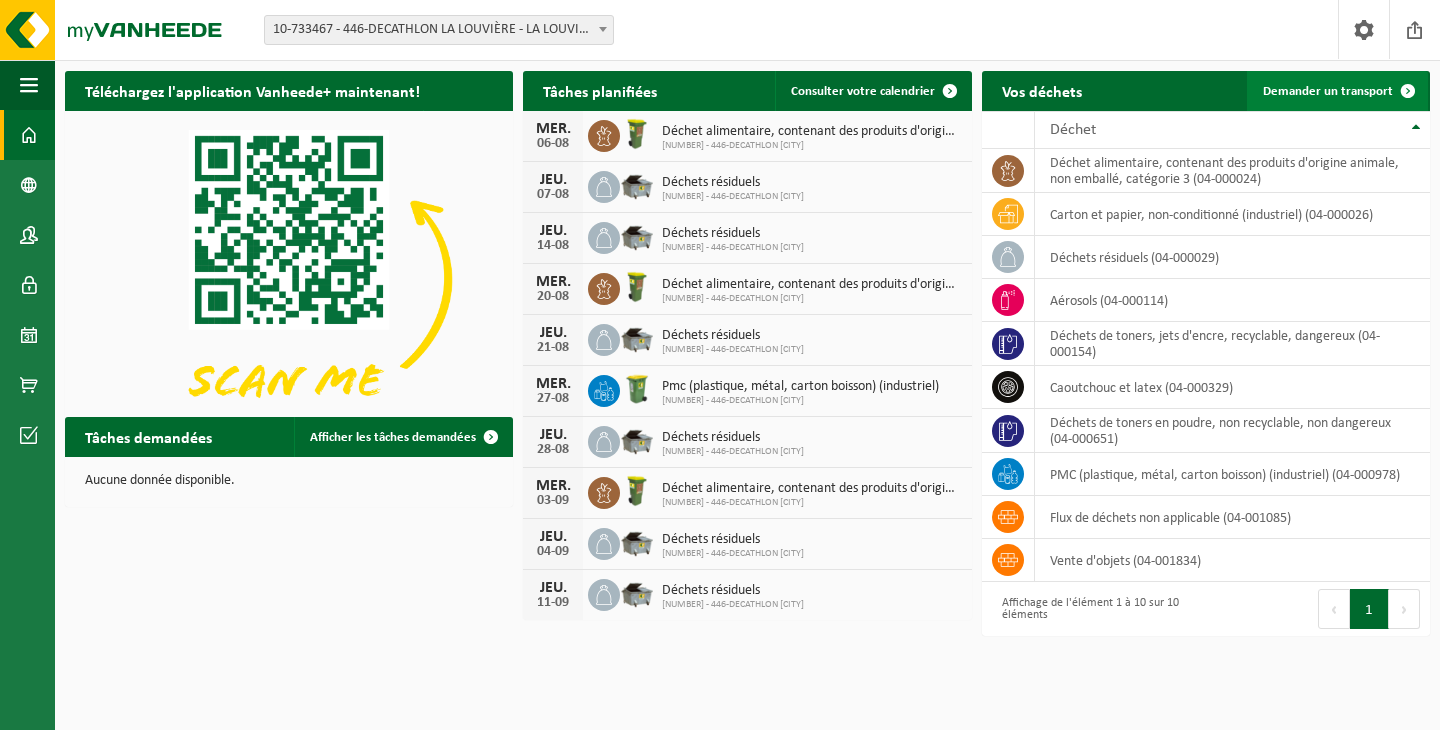click at bounding box center (1408, 91) 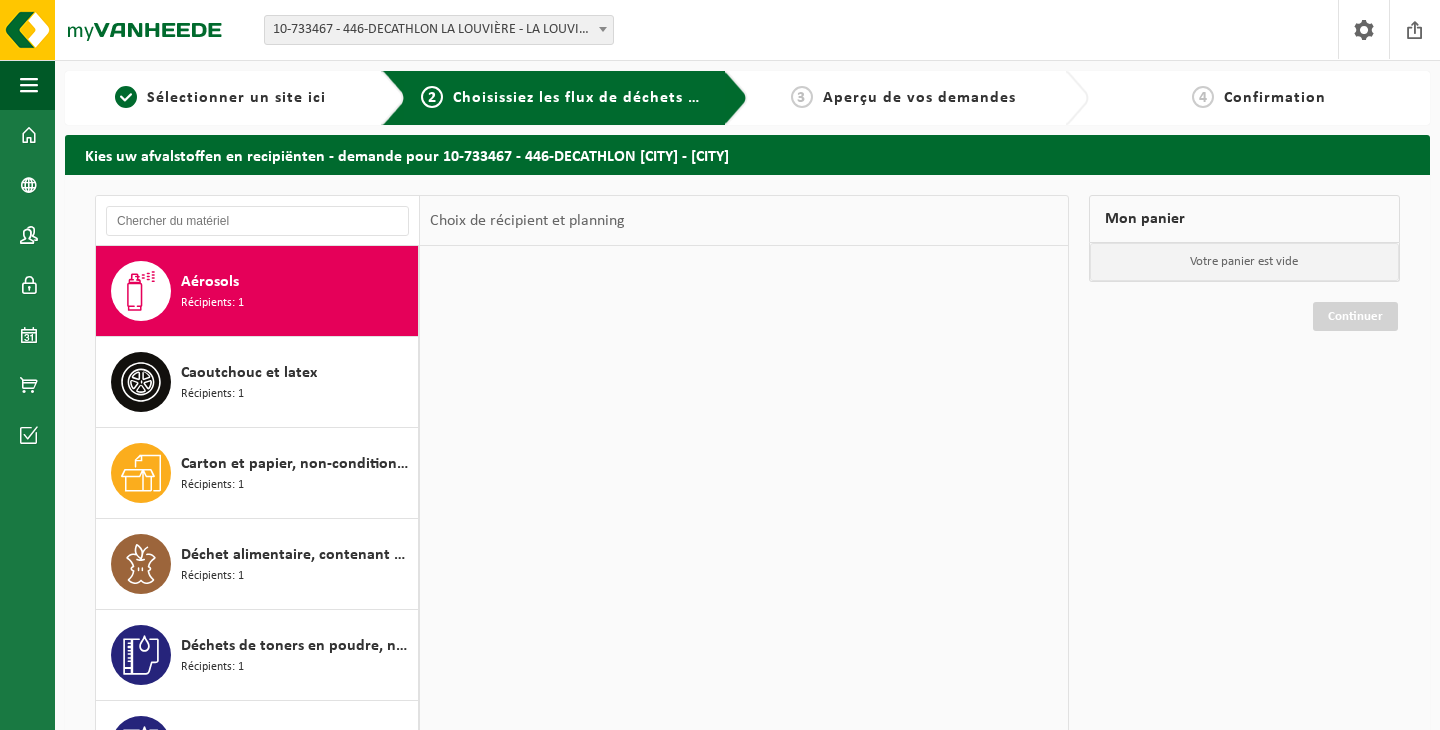 scroll, scrollTop: 0, scrollLeft: 0, axis: both 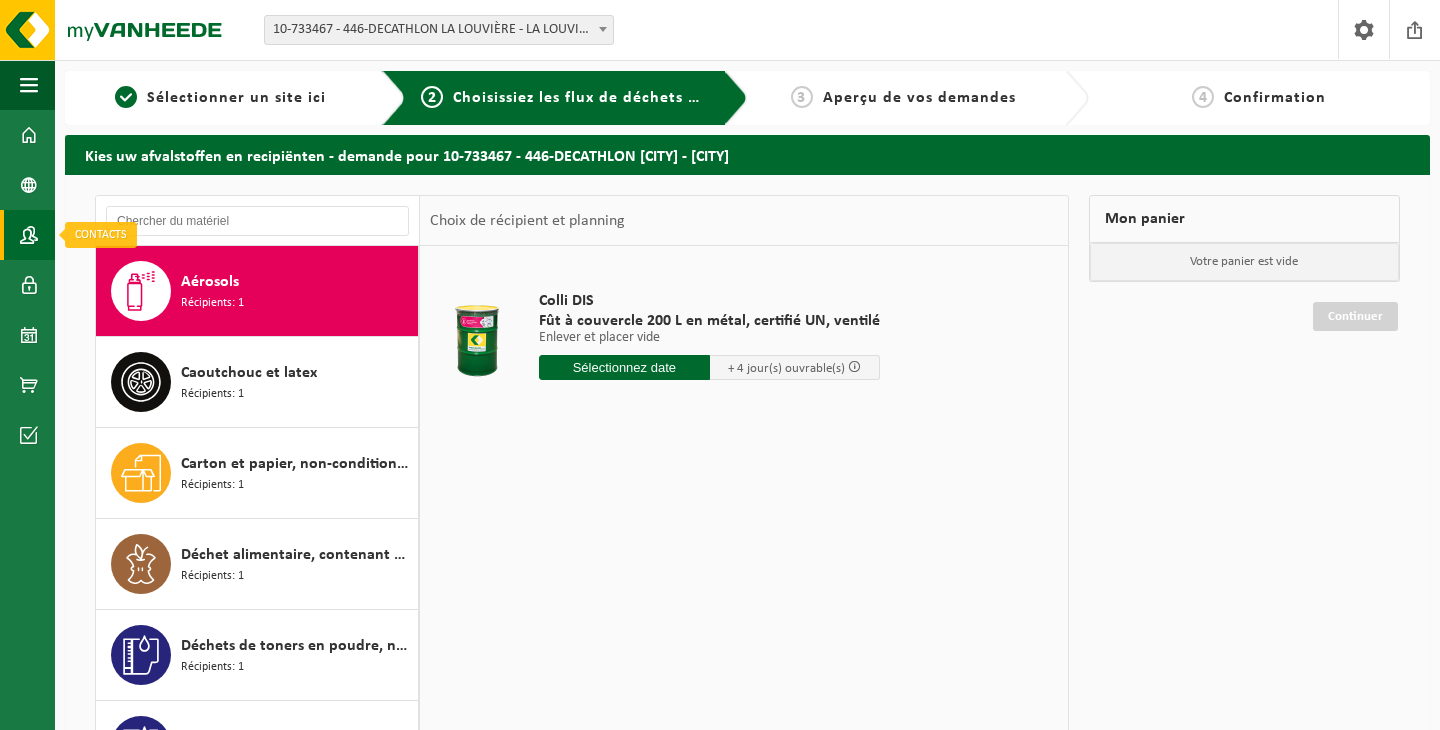 click on "Contacts" at bounding box center [27, 235] 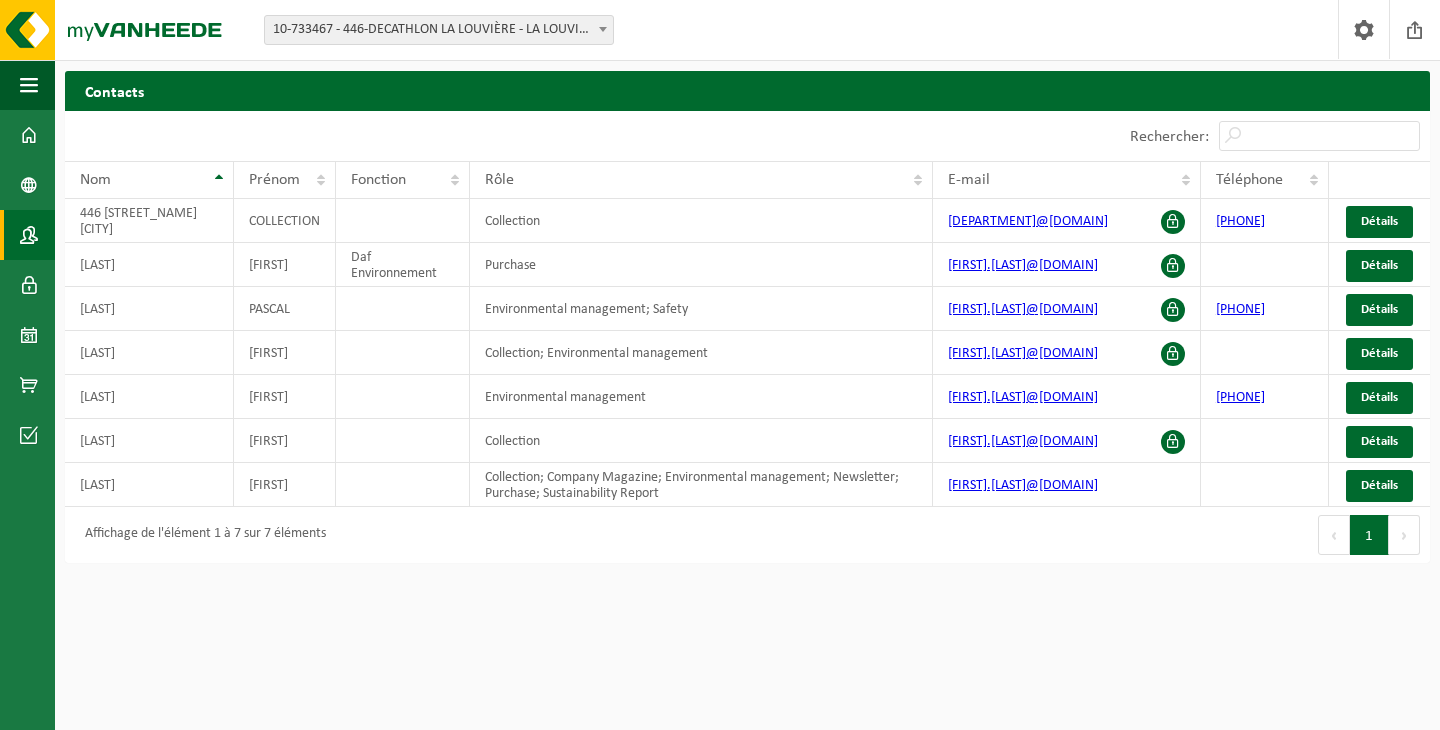 scroll, scrollTop: 0, scrollLeft: 0, axis: both 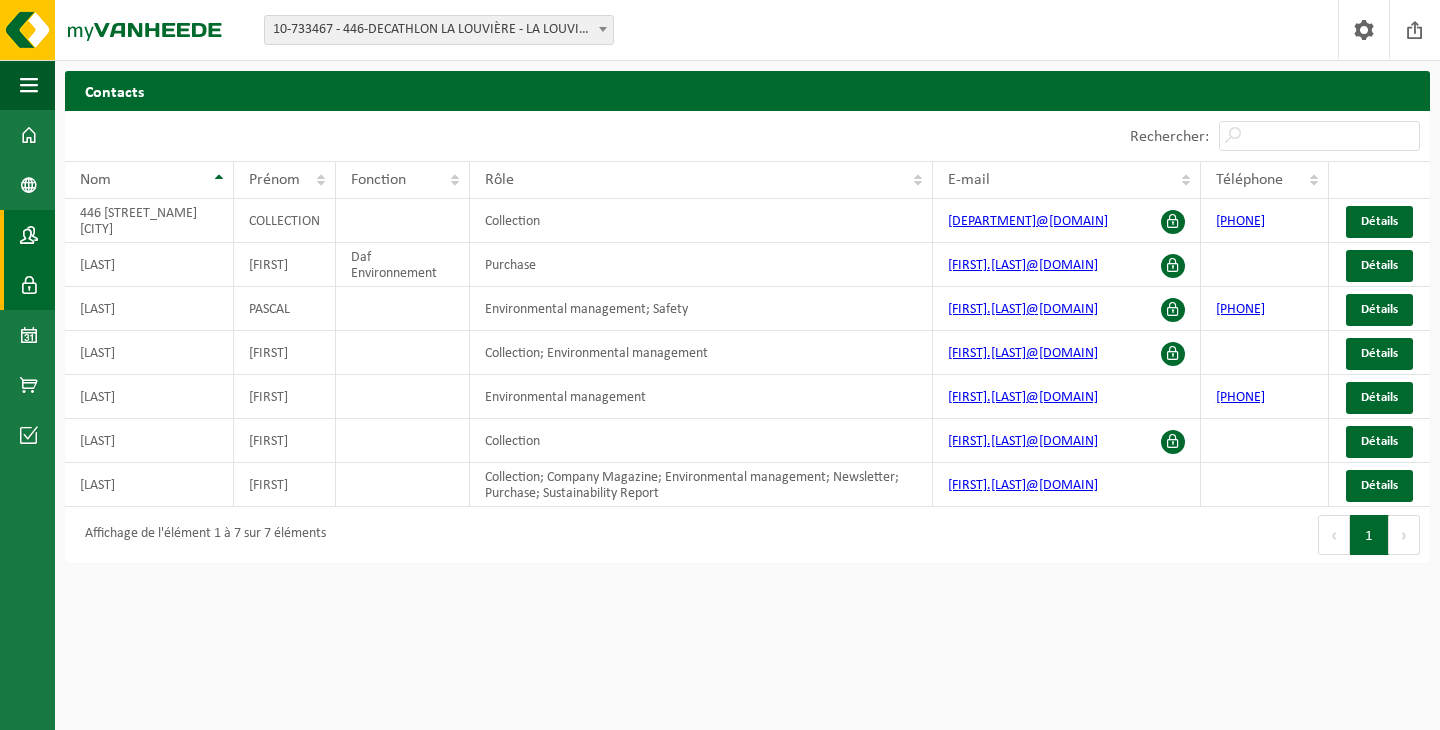 click on "Utilisateurs" at bounding box center [27, 285] 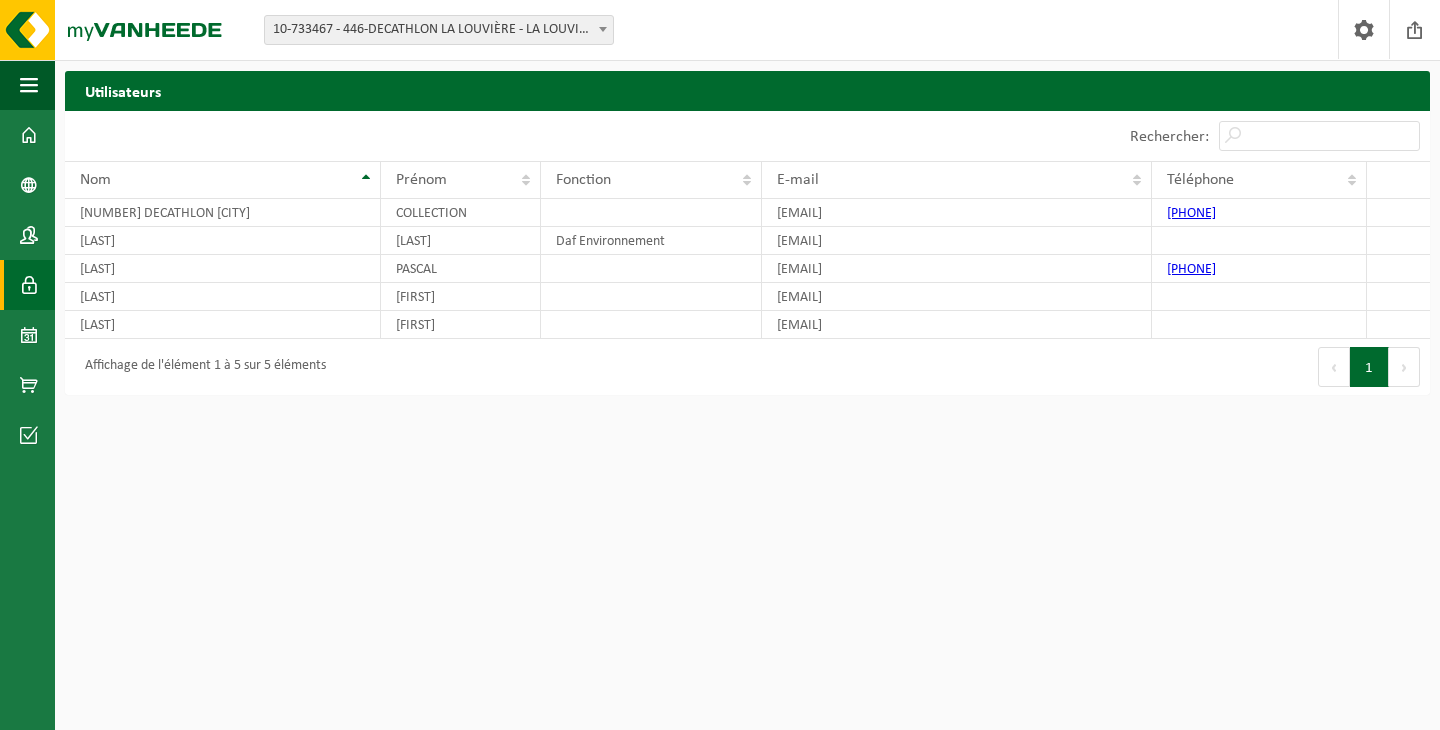 scroll, scrollTop: 0, scrollLeft: 0, axis: both 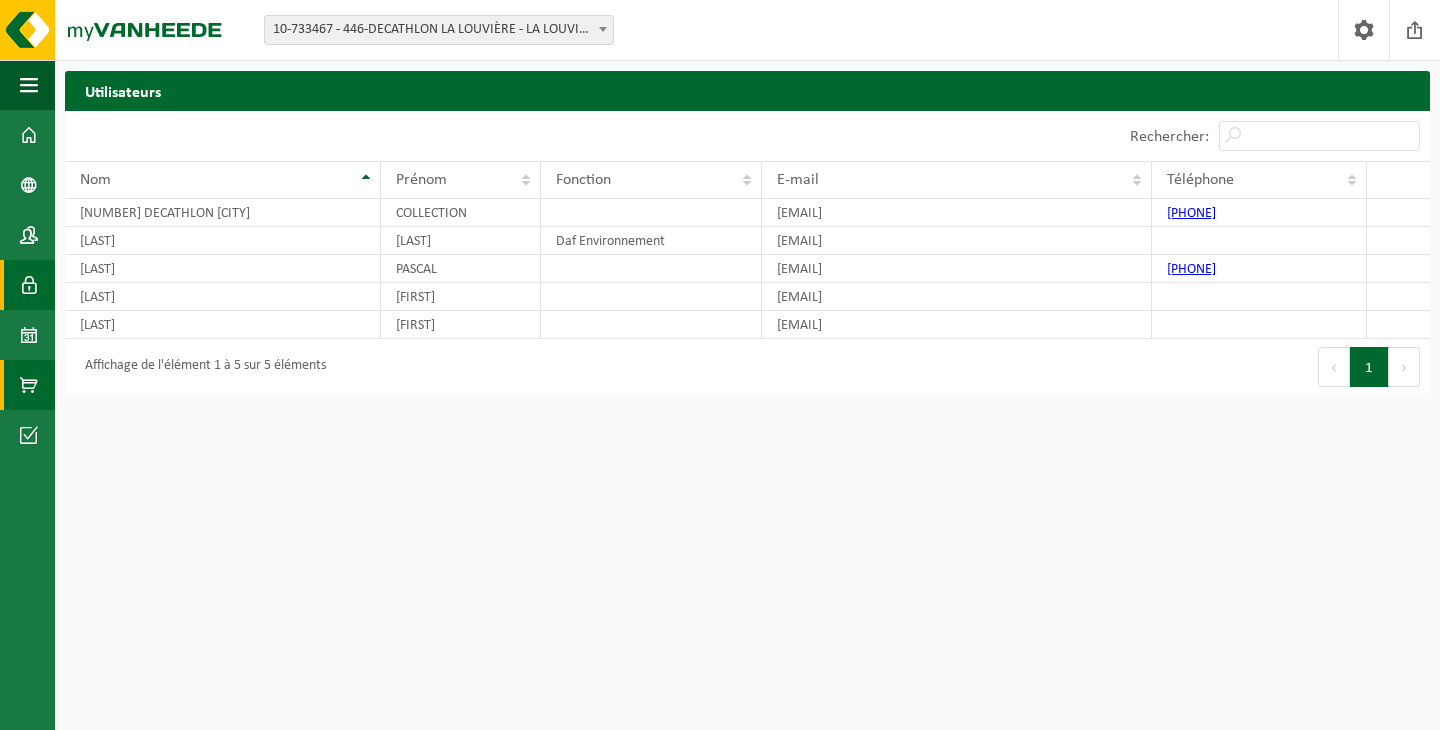click at bounding box center (29, 385) 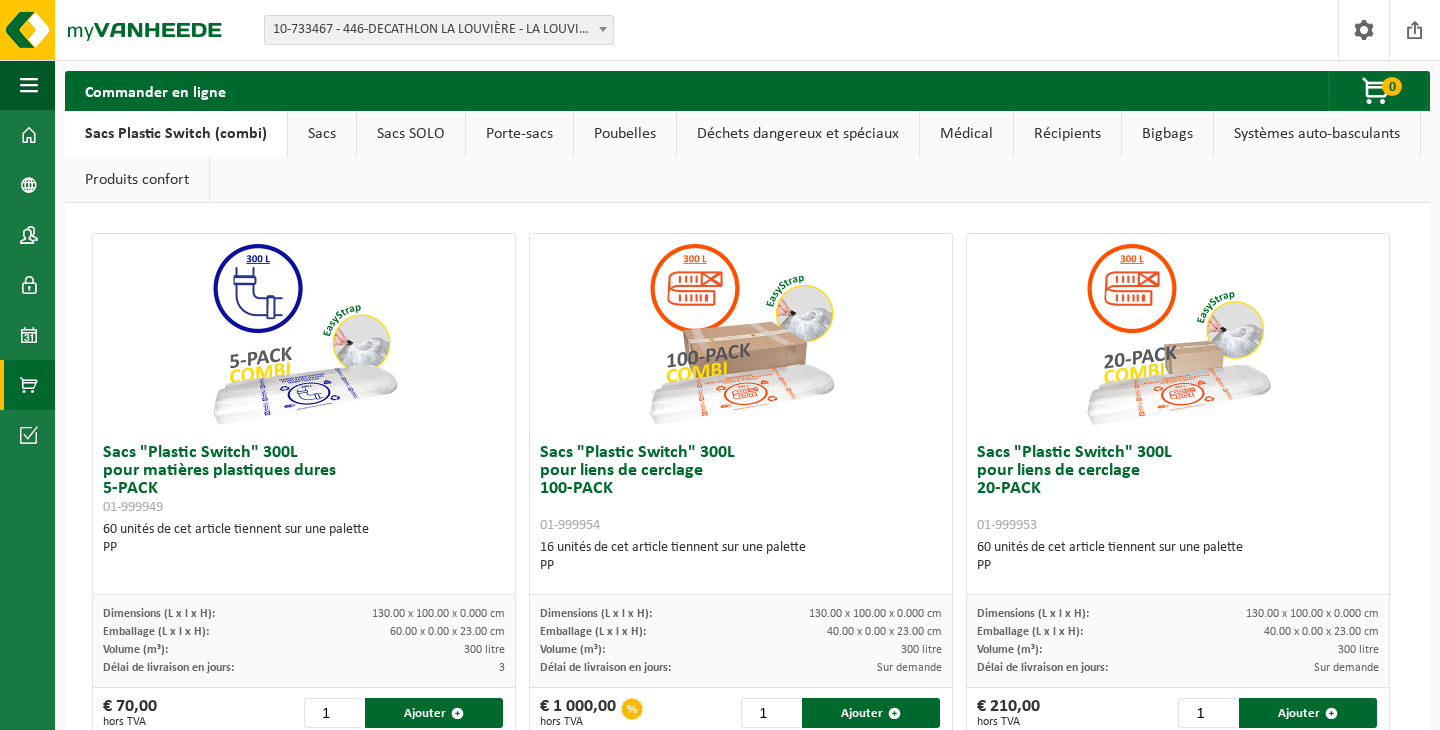 scroll, scrollTop: 0, scrollLeft: 0, axis: both 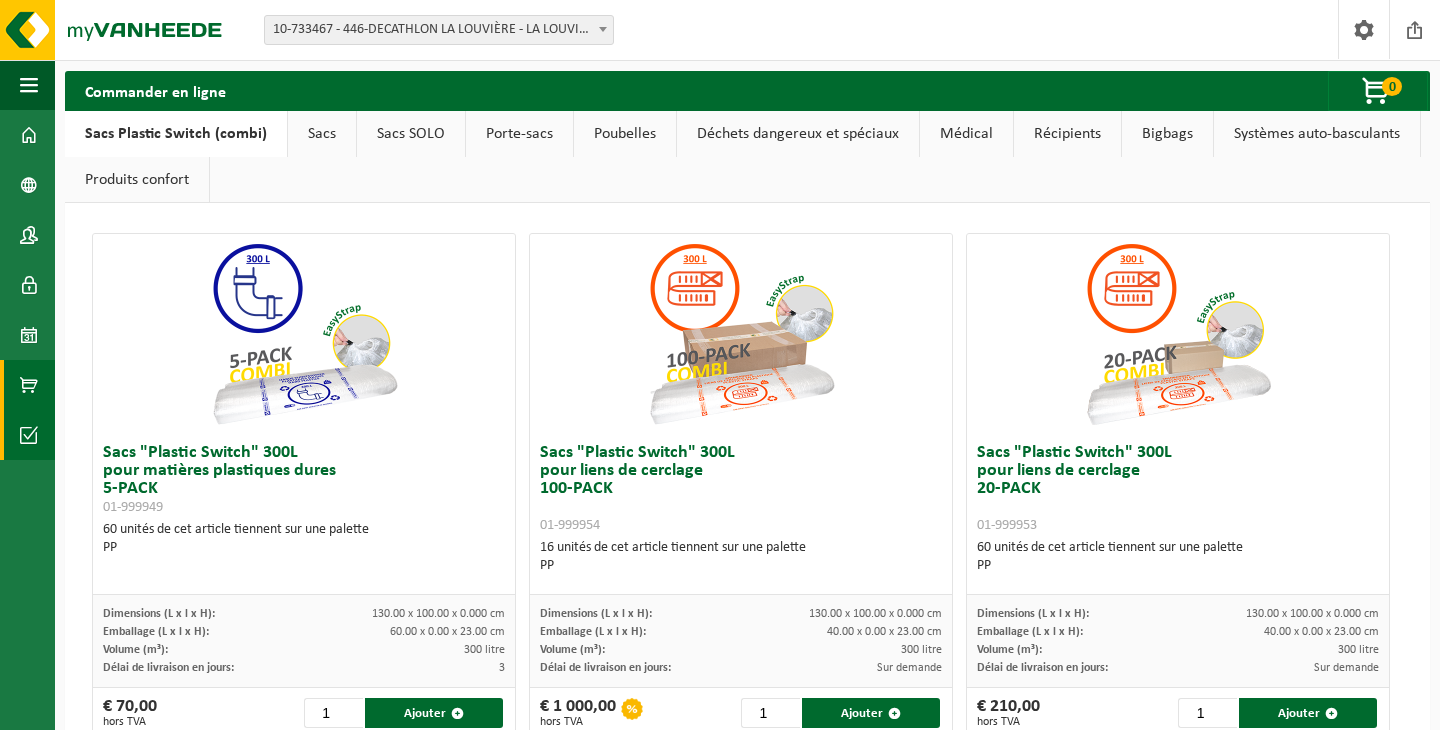 click on "Conditions d'accepta..." at bounding box center (27, 435) 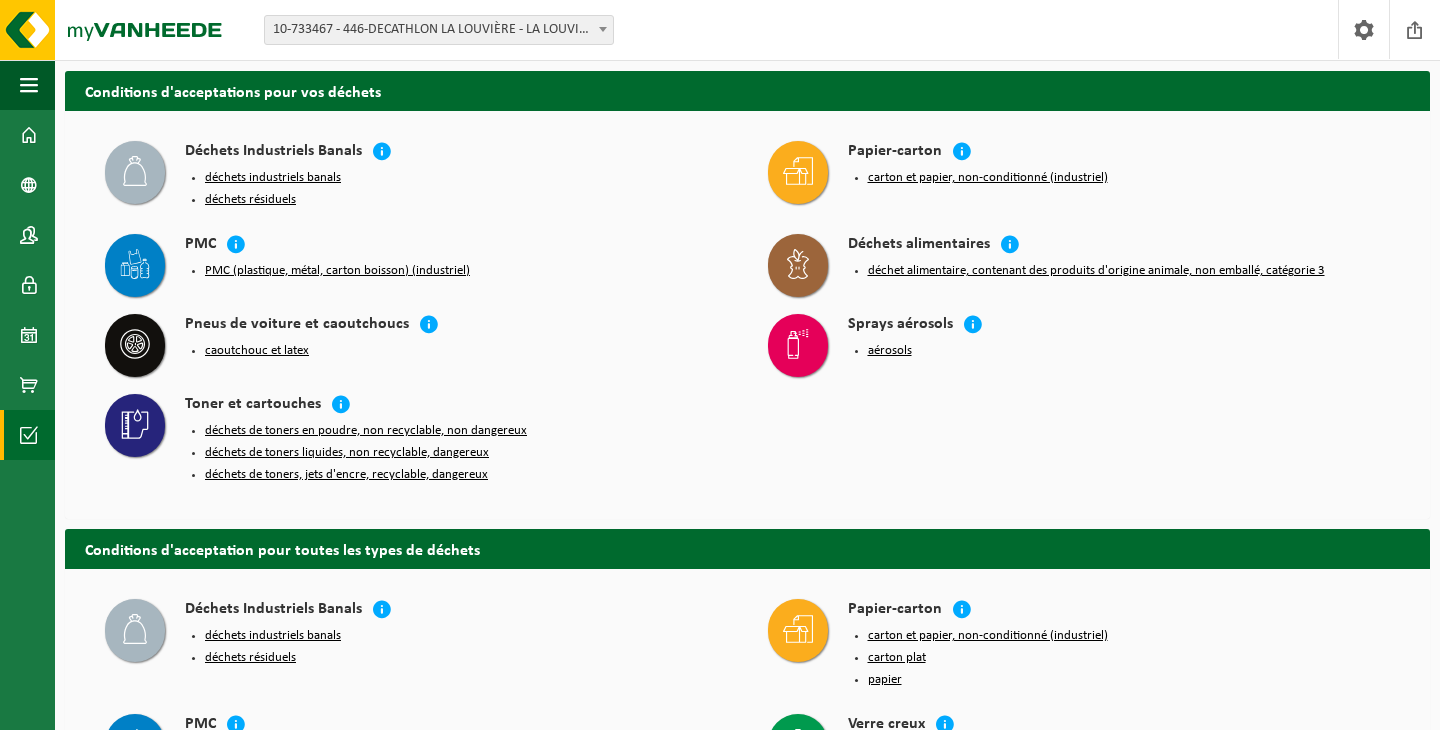scroll, scrollTop: 0, scrollLeft: 0, axis: both 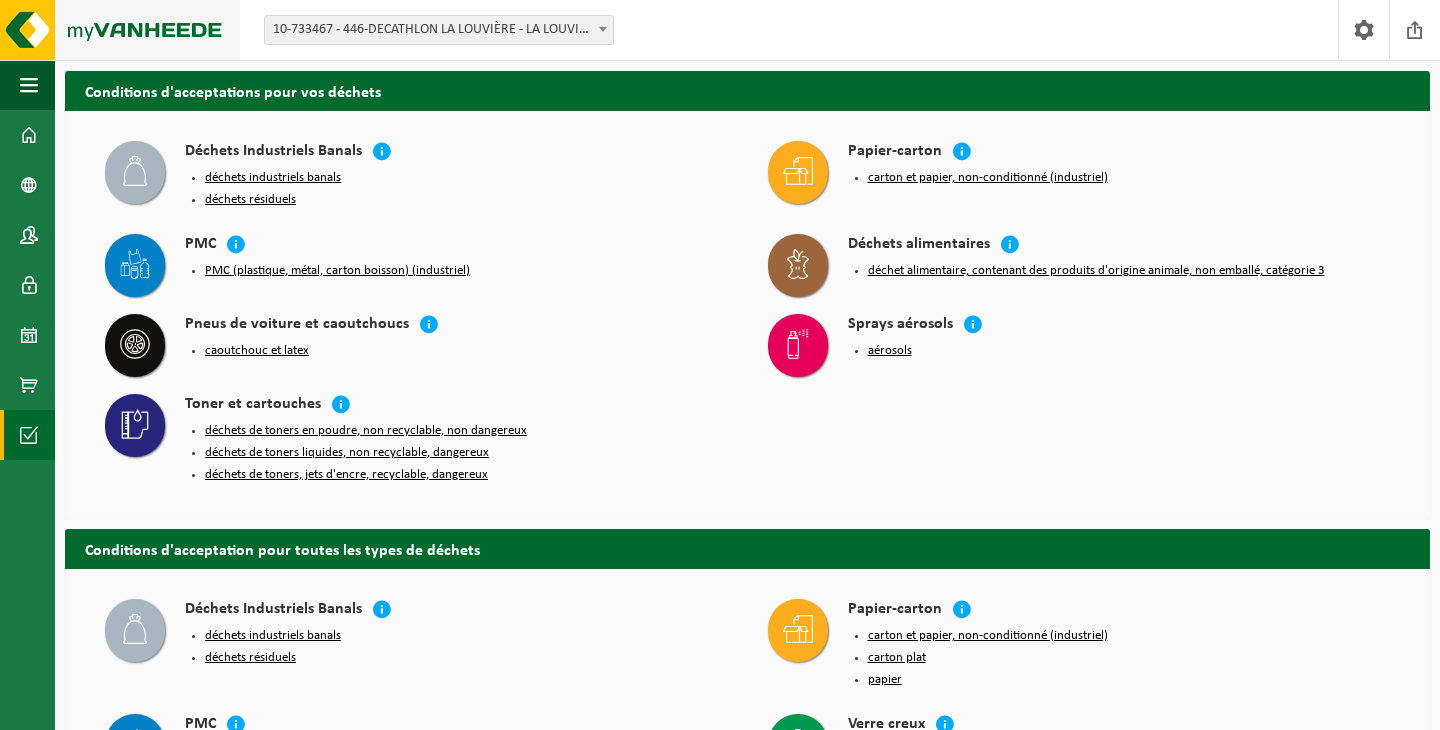 click at bounding box center [120, 30] 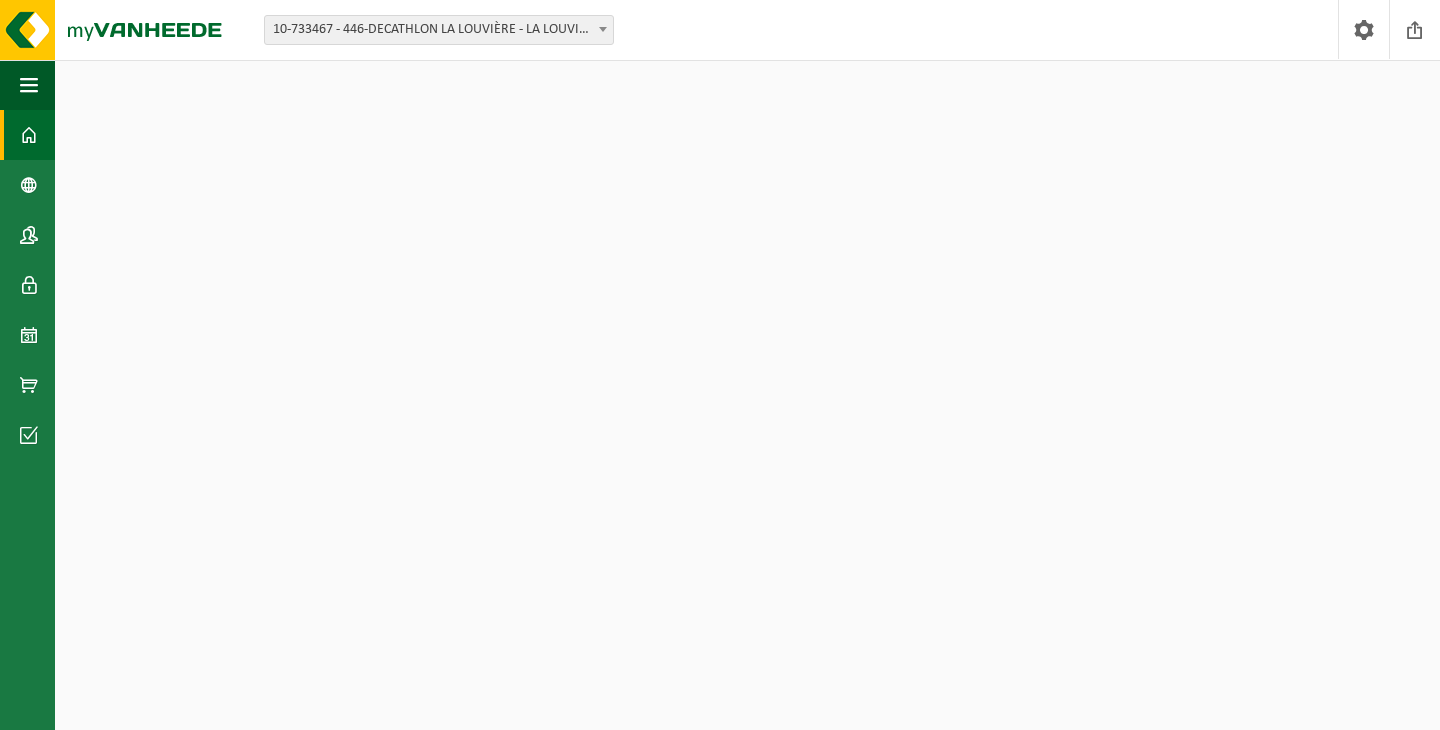 scroll, scrollTop: 0, scrollLeft: 0, axis: both 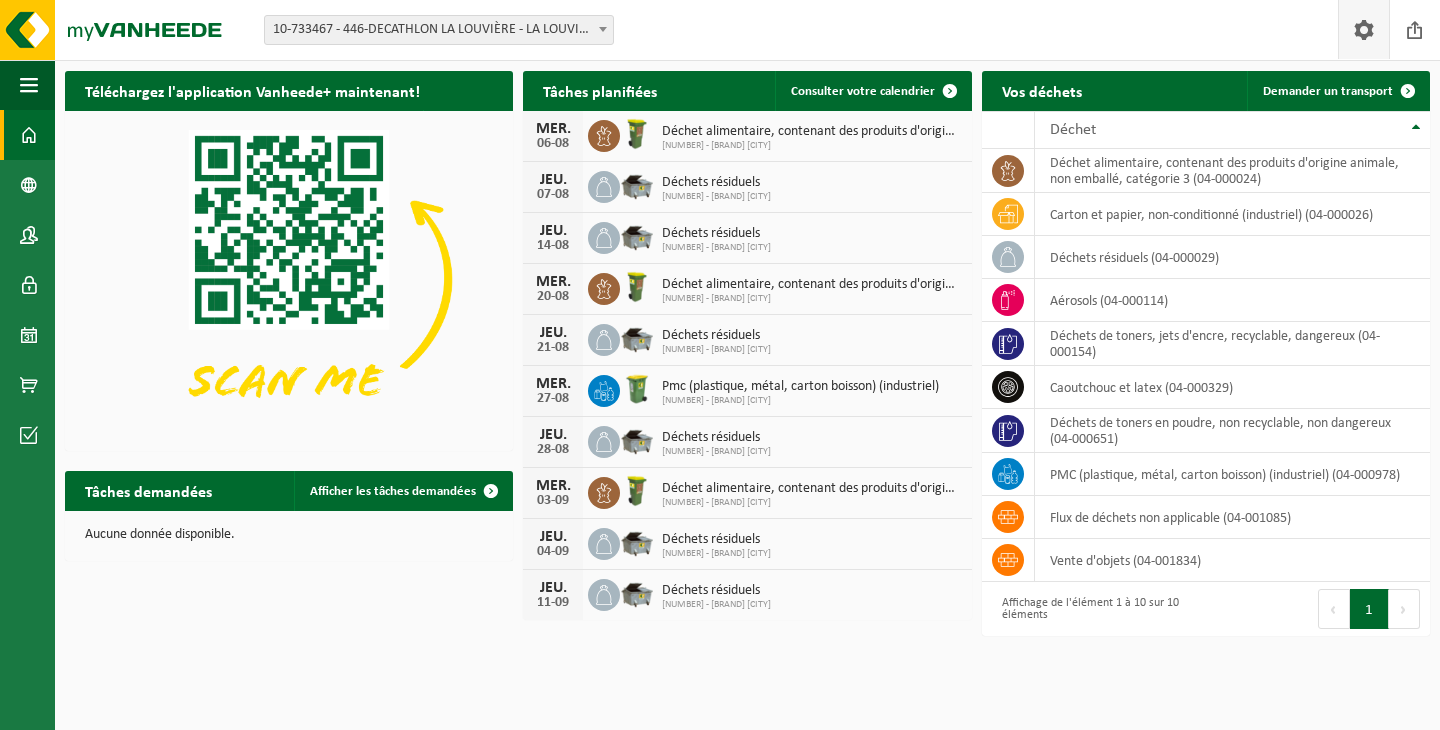click at bounding box center (1364, 29) 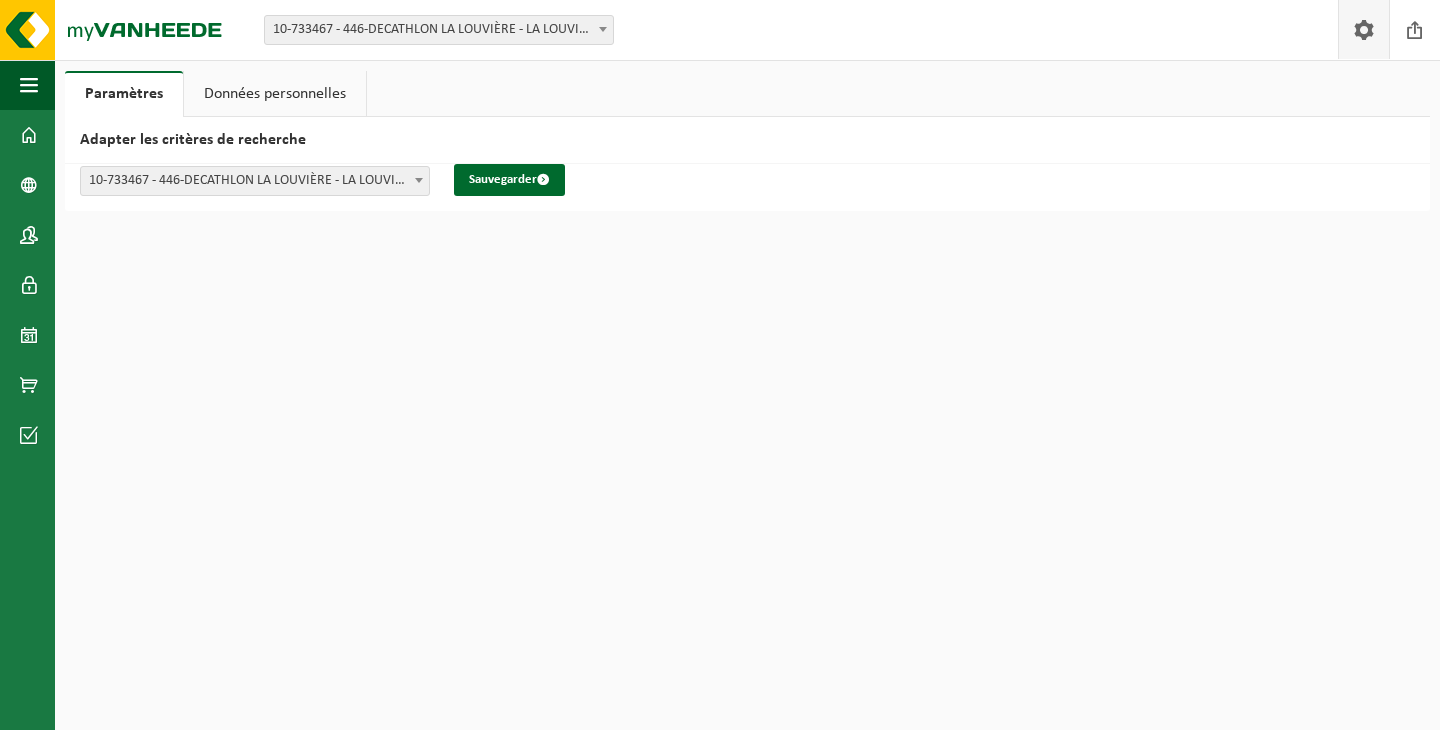 scroll, scrollTop: 0, scrollLeft: 0, axis: both 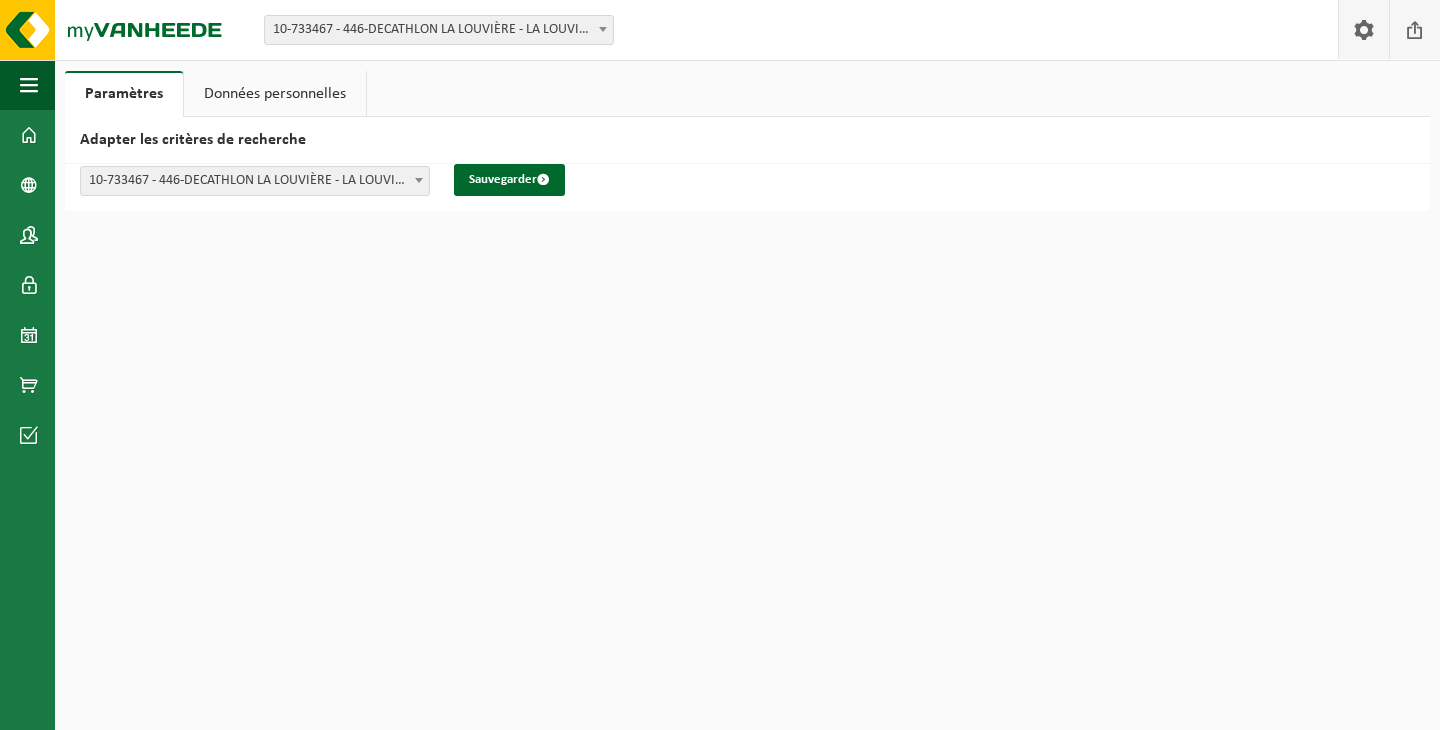 click at bounding box center (1415, 29) 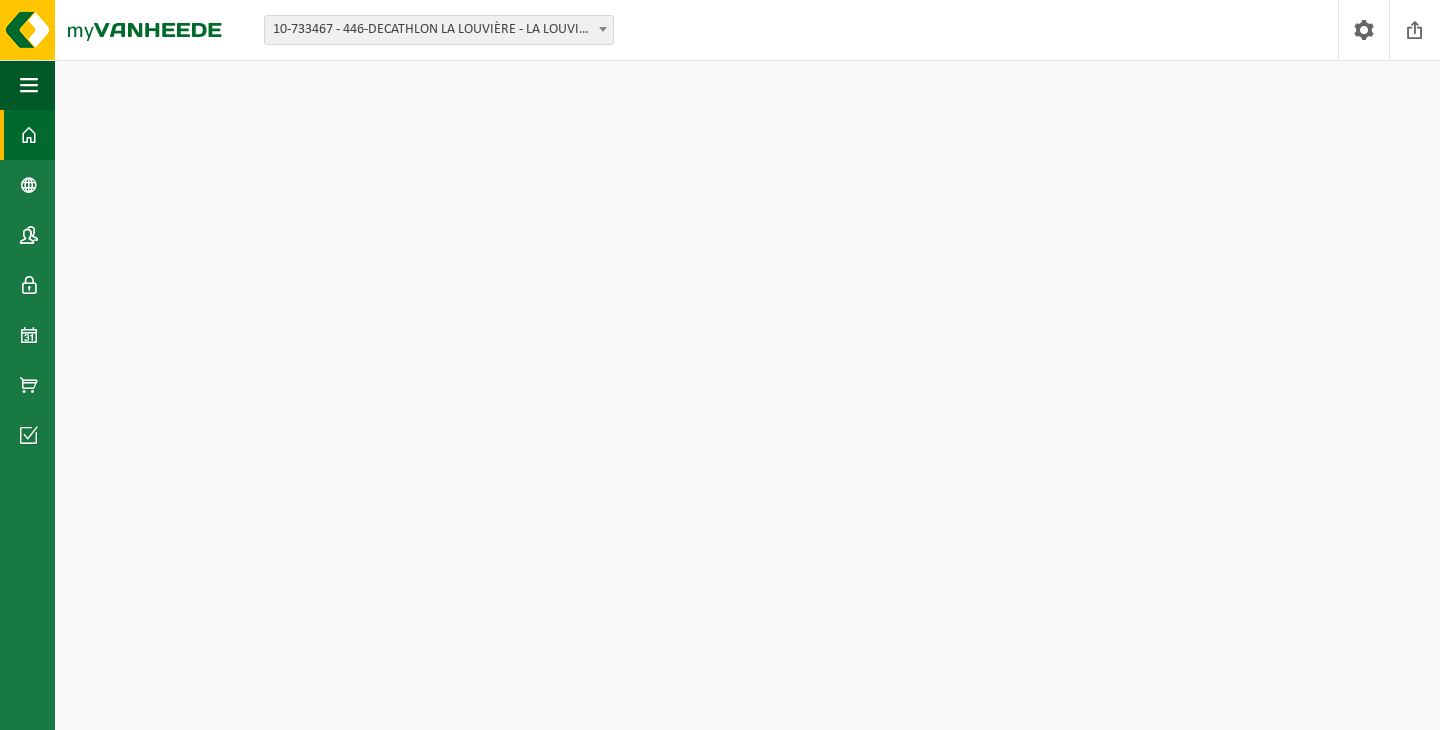 scroll, scrollTop: 0, scrollLeft: 0, axis: both 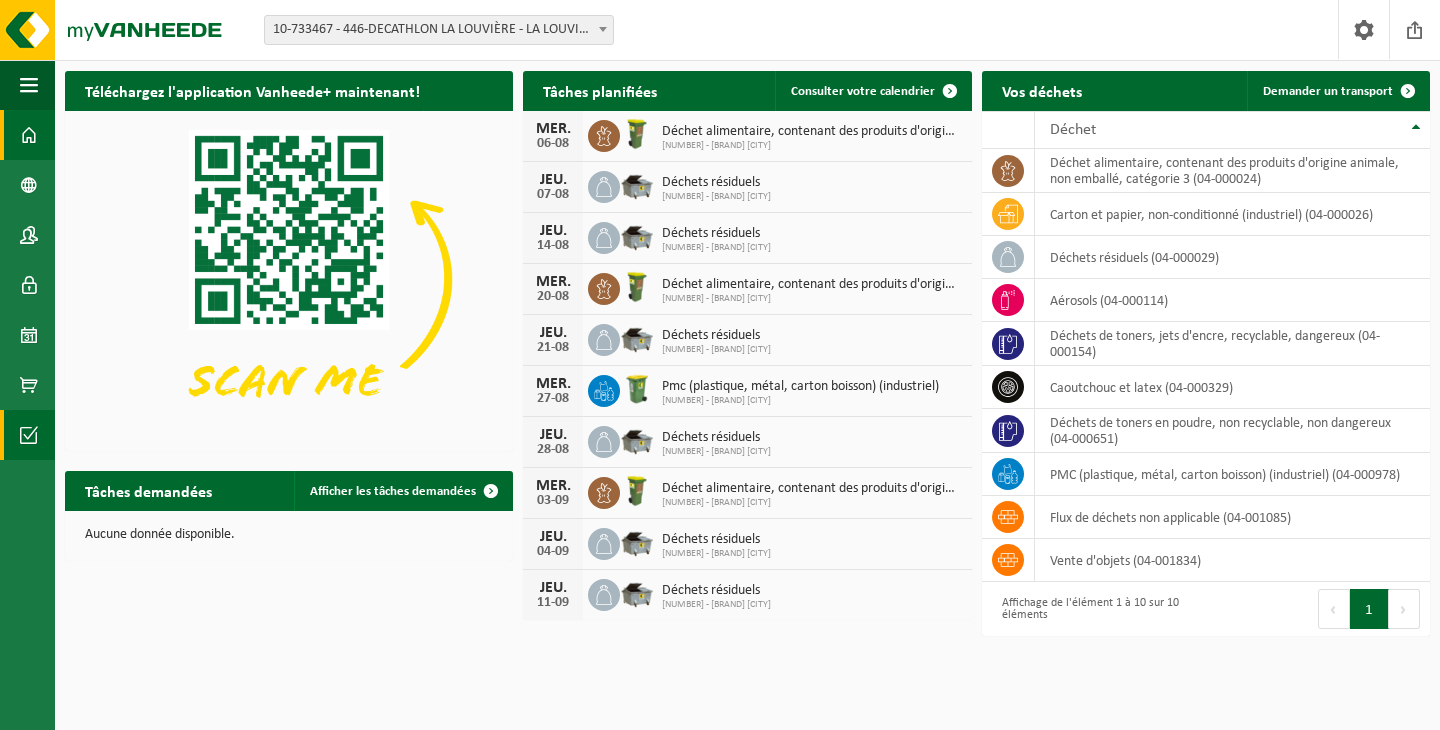 click on "Conditions d'accepta..." at bounding box center [27, 435] 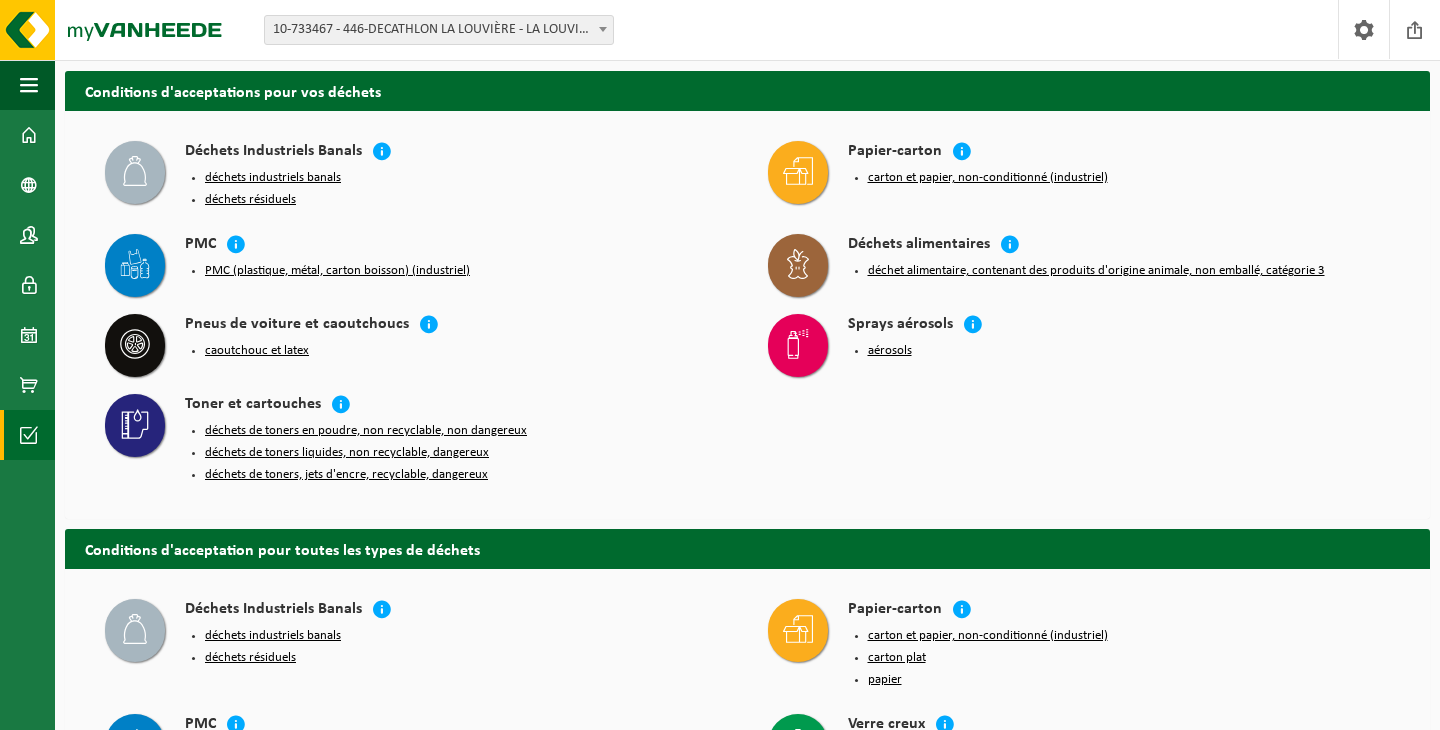scroll, scrollTop: 0, scrollLeft: 0, axis: both 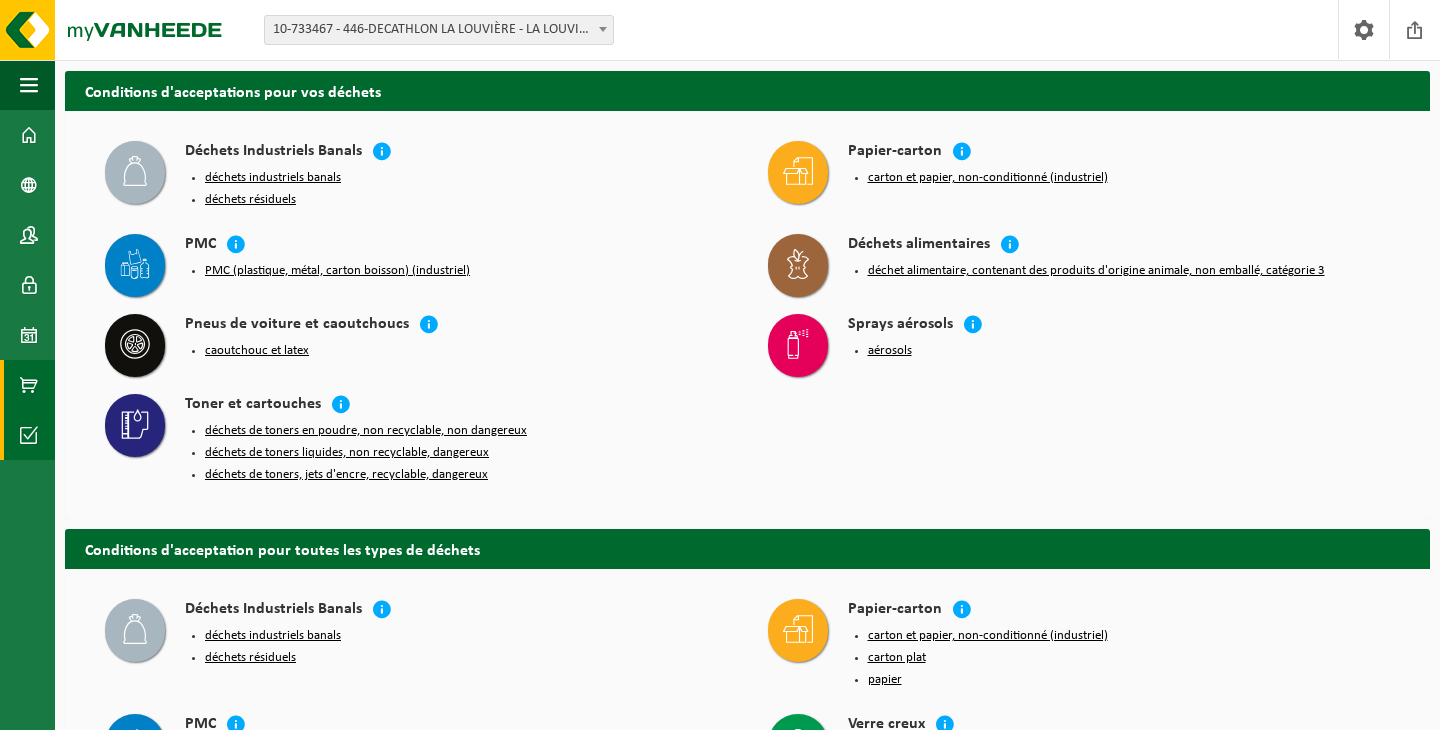 click at bounding box center (29, 385) 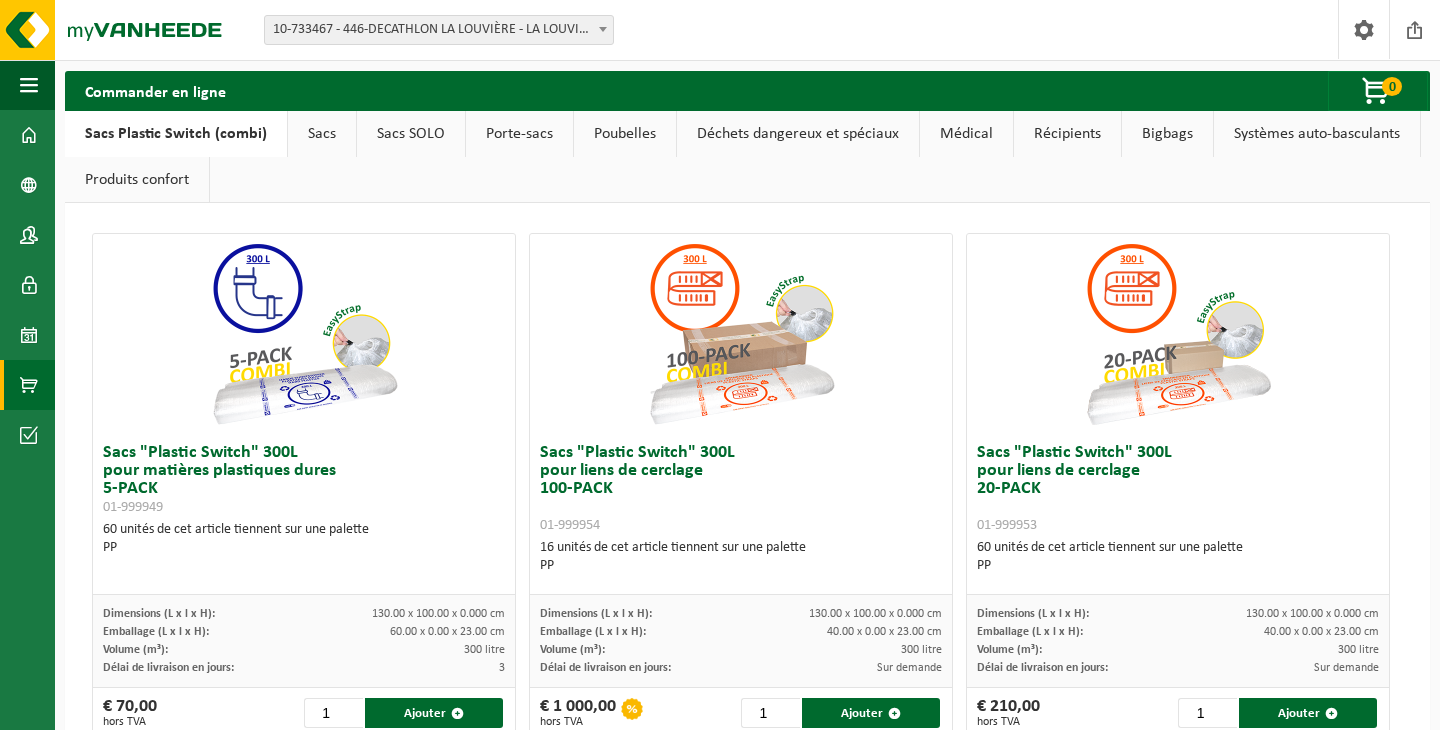 scroll, scrollTop: 0, scrollLeft: 0, axis: both 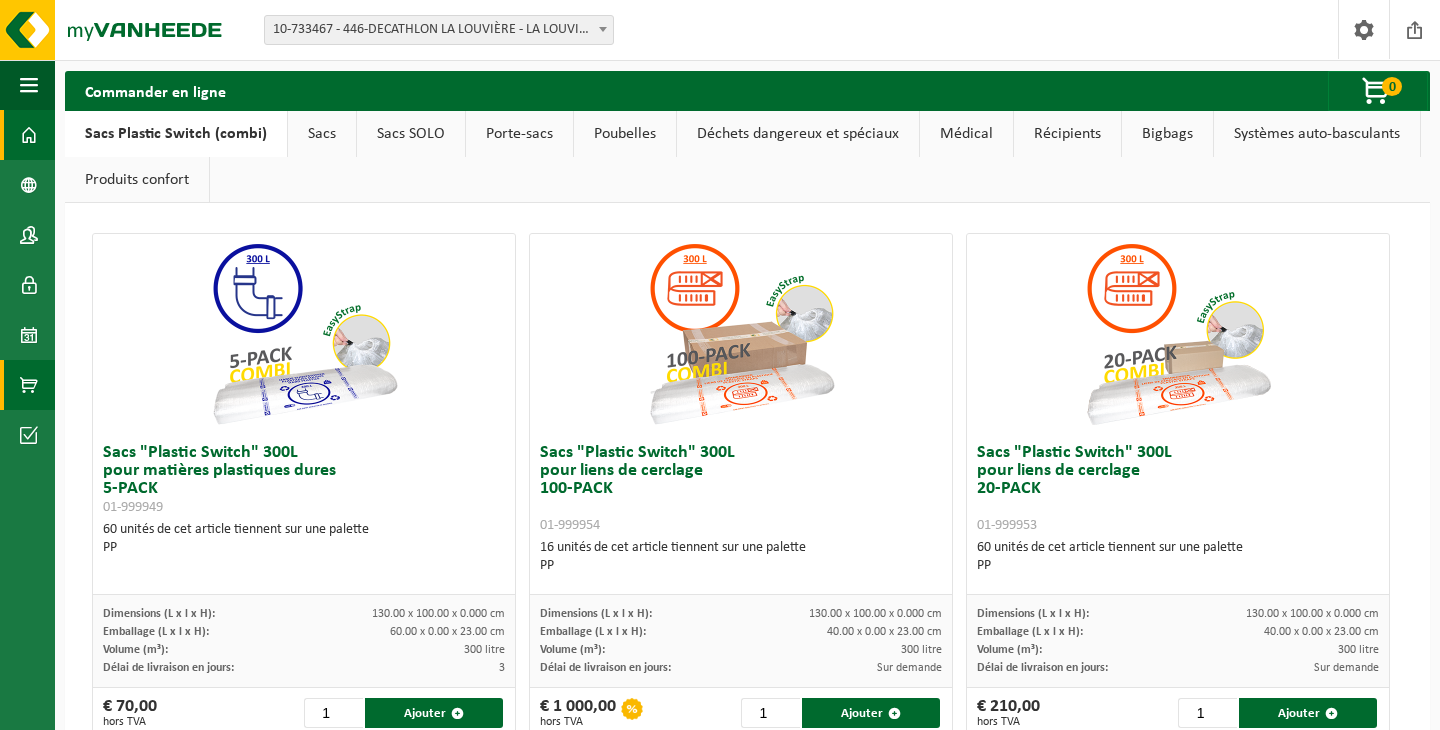 click at bounding box center [29, 135] 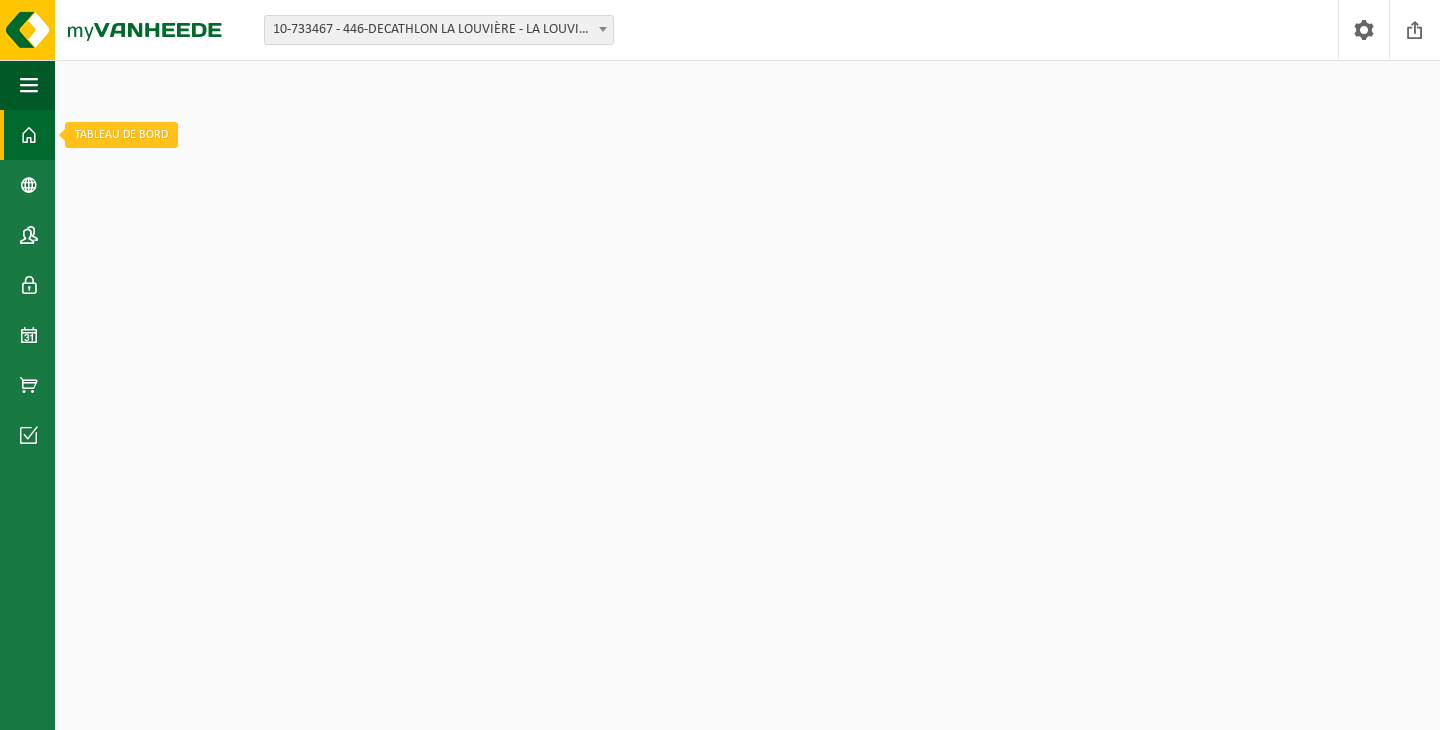 scroll, scrollTop: 0, scrollLeft: 0, axis: both 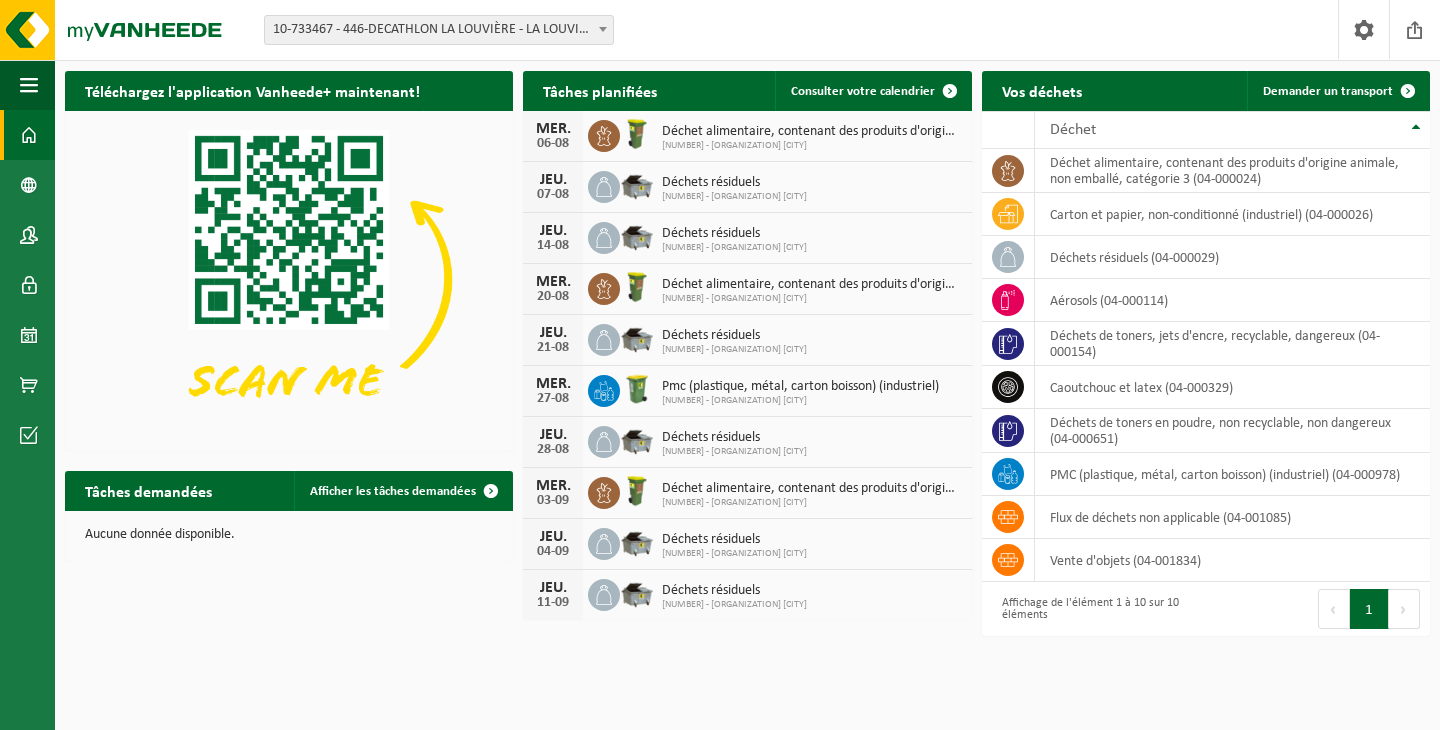 click at bounding box center [289, 279] 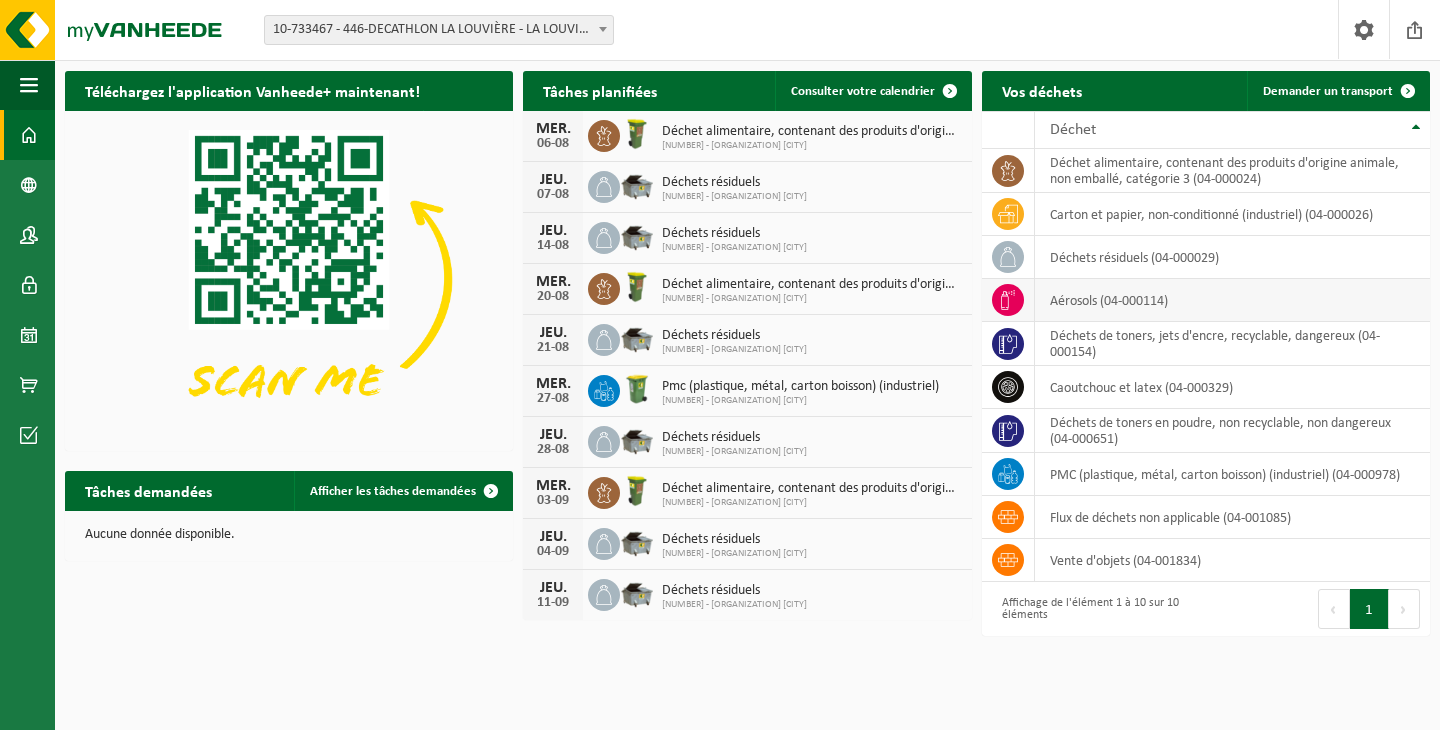 click on "aérosols (04-000114)" at bounding box center [1232, 300] 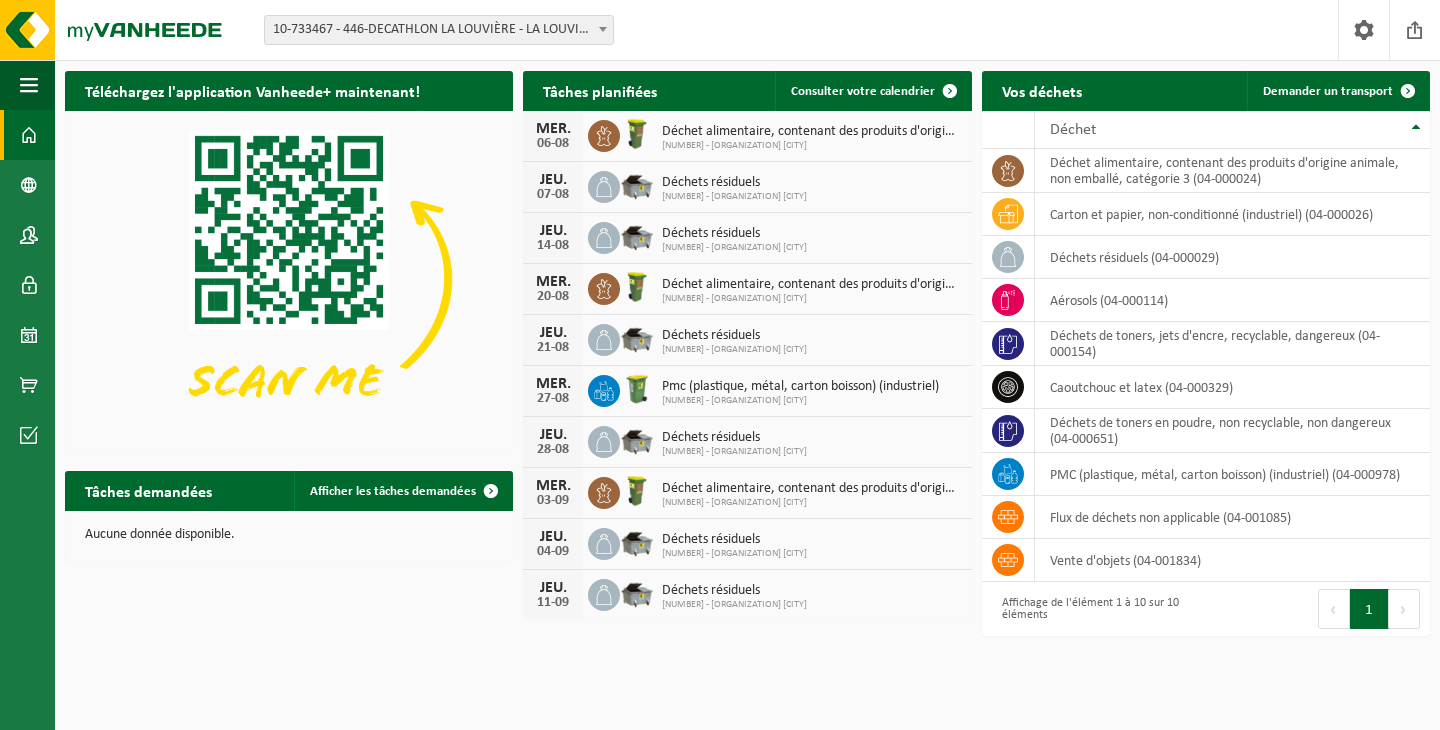 click on "Tâches planifiées" at bounding box center [600, 90] 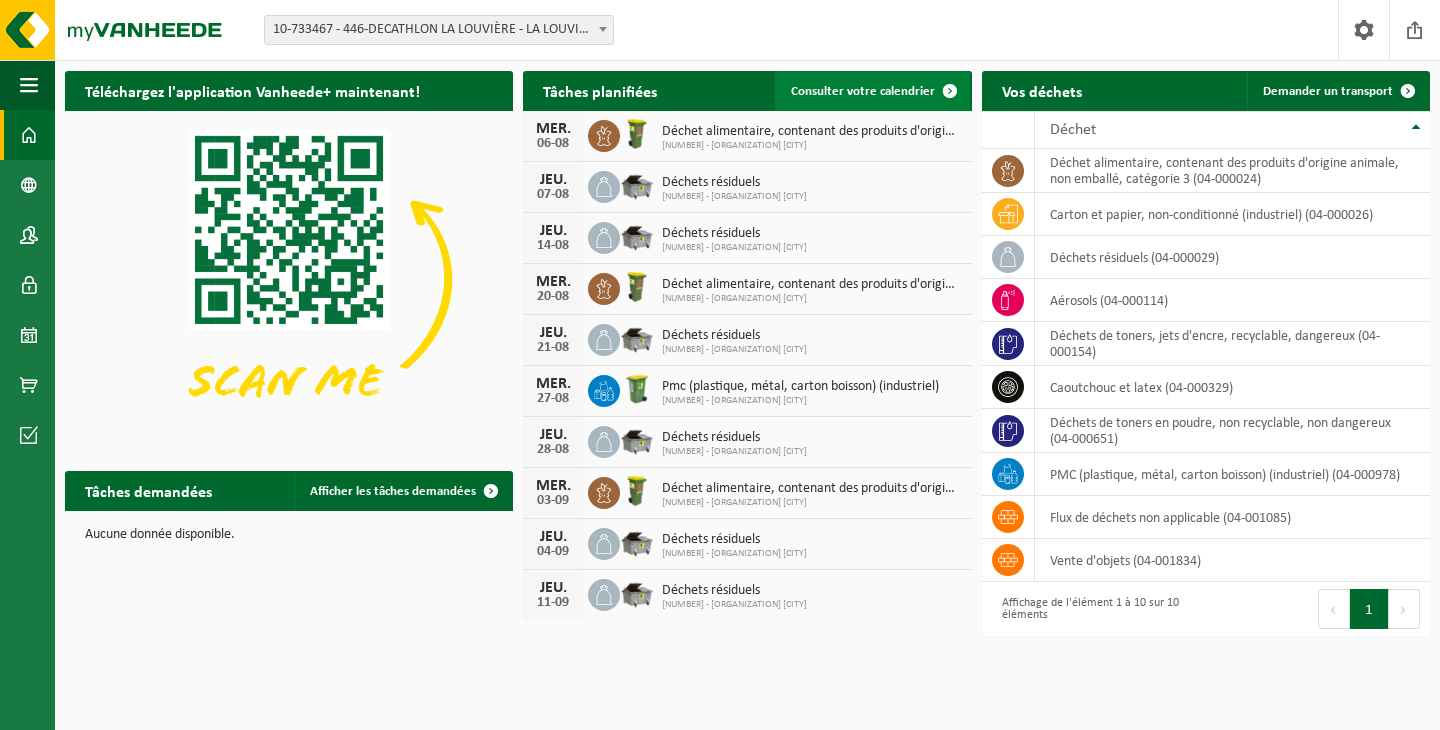click on "Consulter votre calendrier" at bounding box center [863, 91] 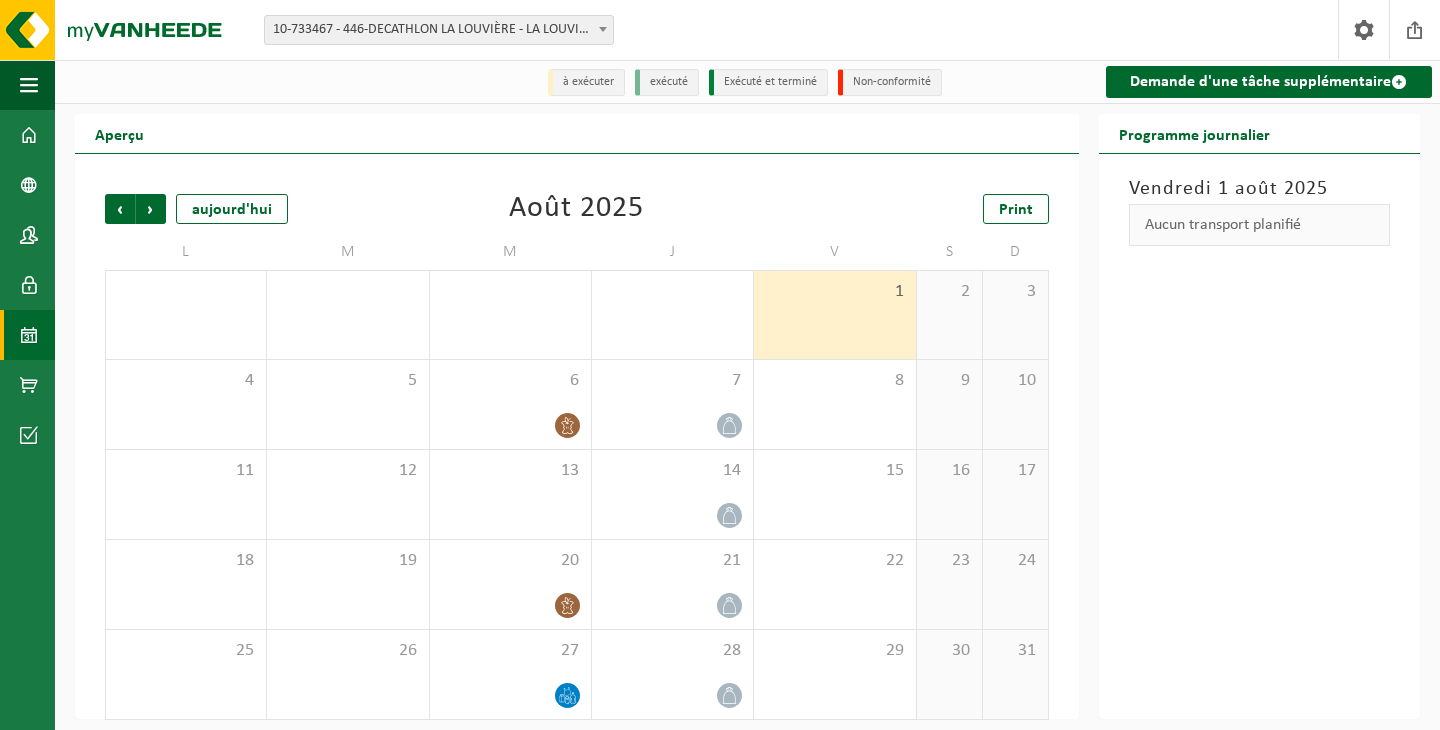 scroll, scrollTop: 0, scrollLeft: 0, axis: both 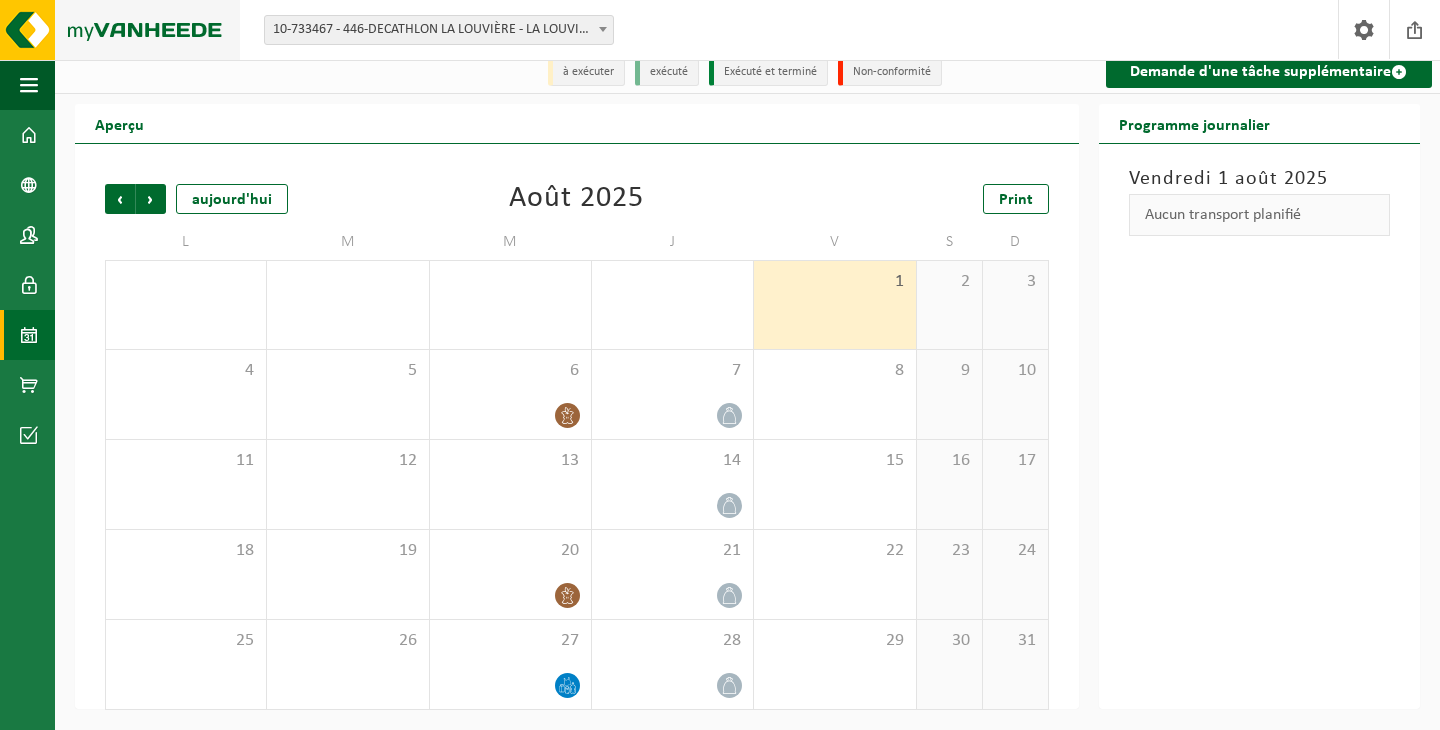click at bounding box center [120, 30] 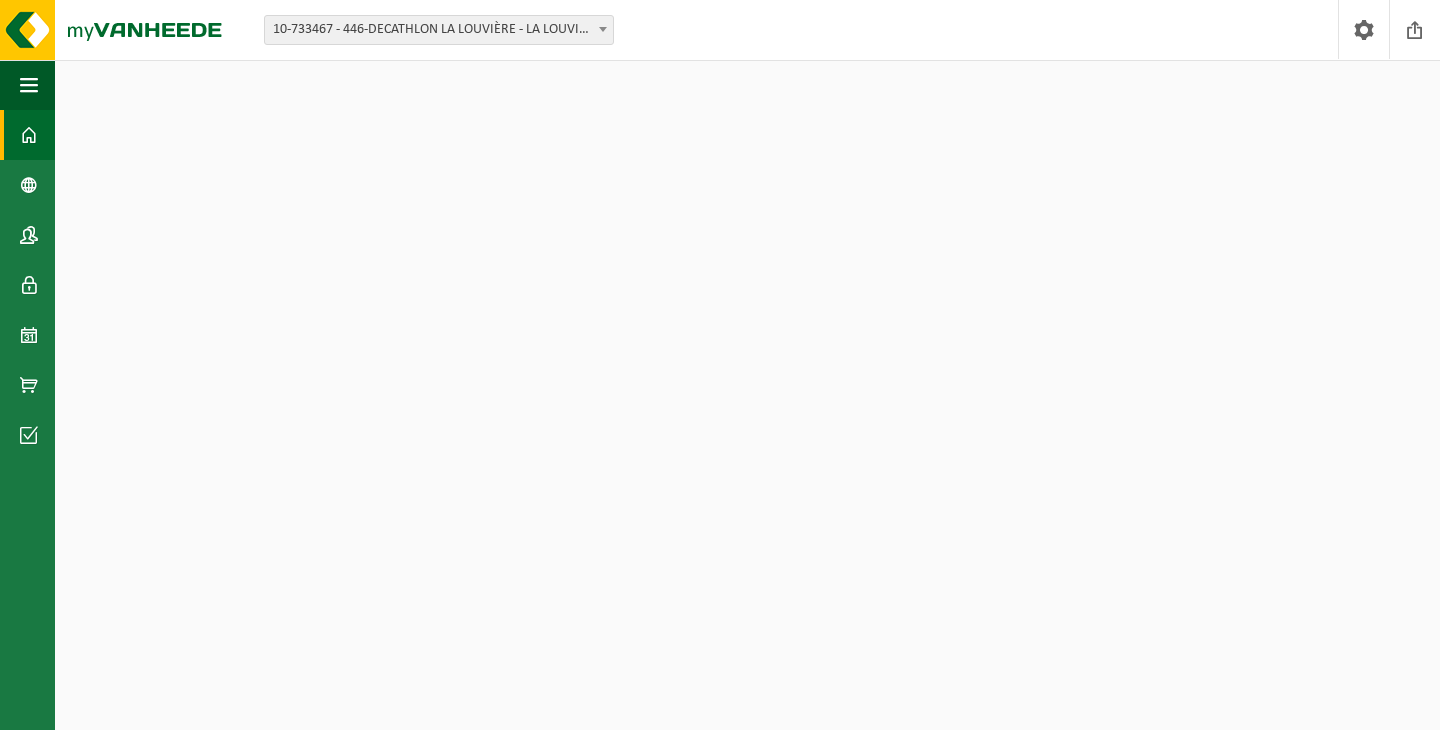 scroll, scrollTop: 0, scrollLeft: 0, axis: both 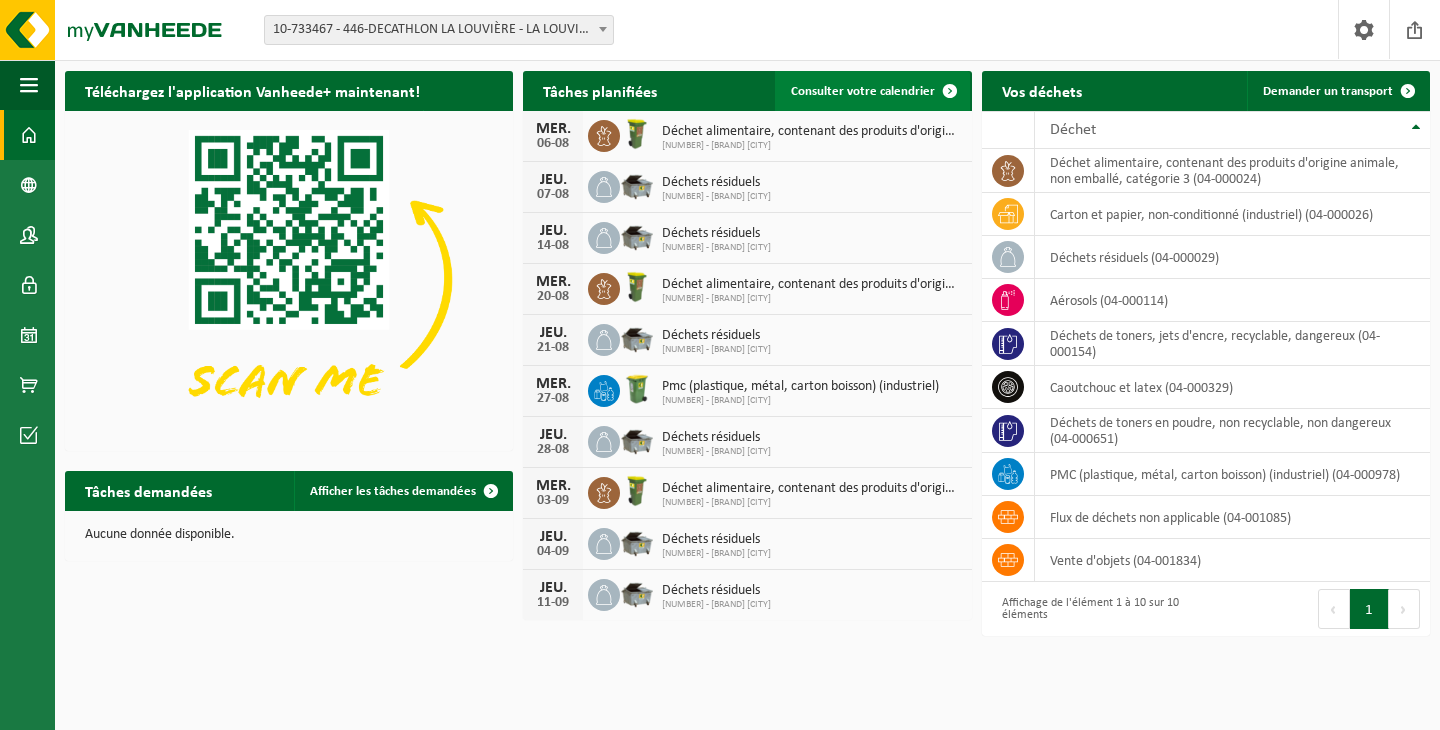 click on "Consulter votre calendrier" at bounding box center [872, 91] 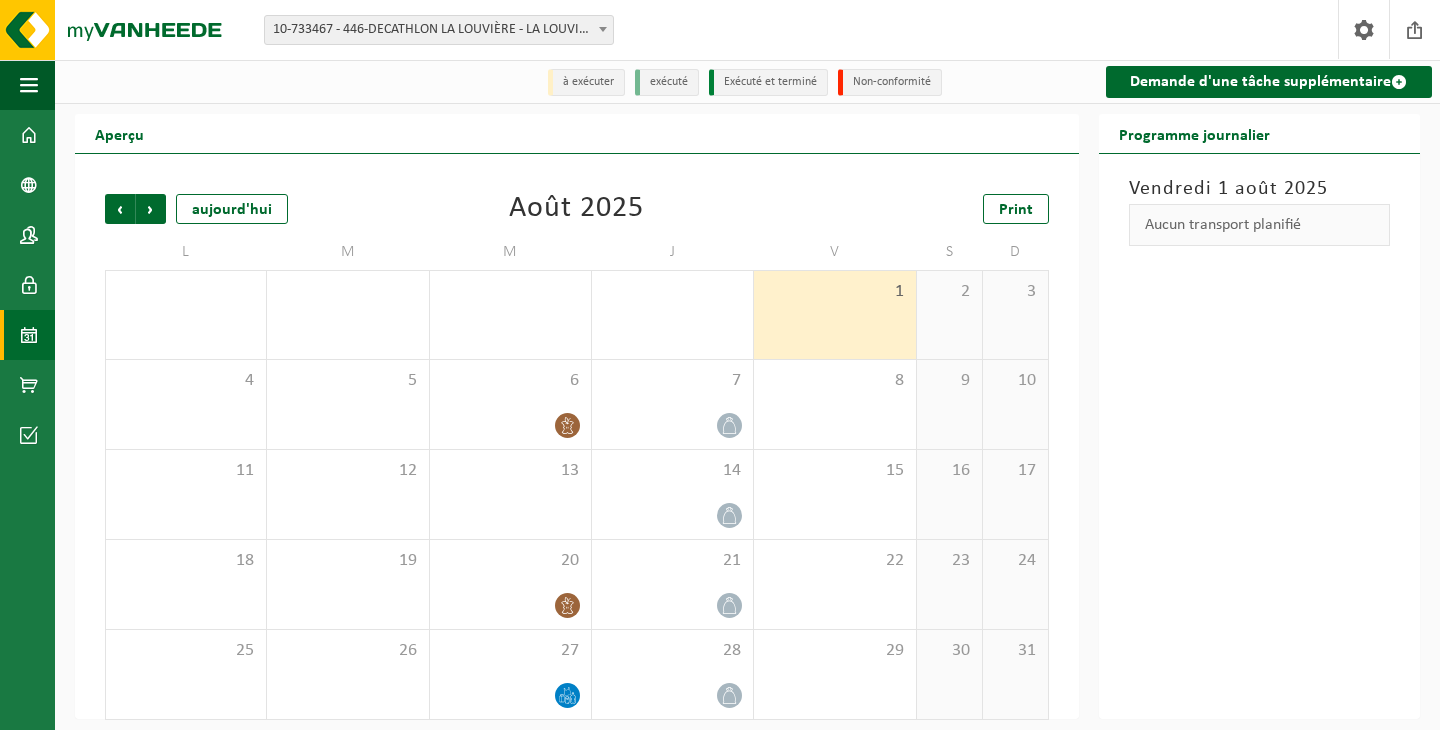 scroll, scrollTop: 0, scrollLeft: 0, axis: both 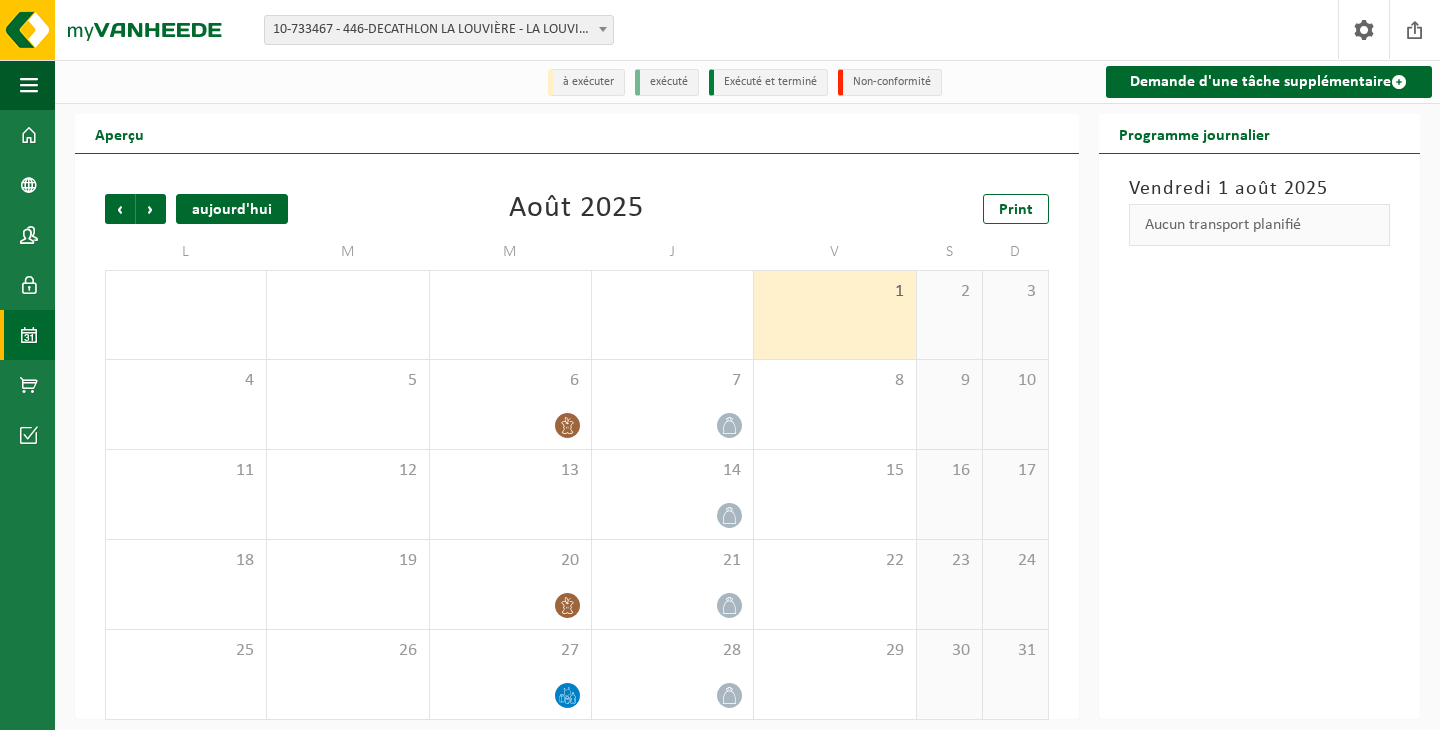 click on "aujourd'hui" at bounding box center [232, 209] 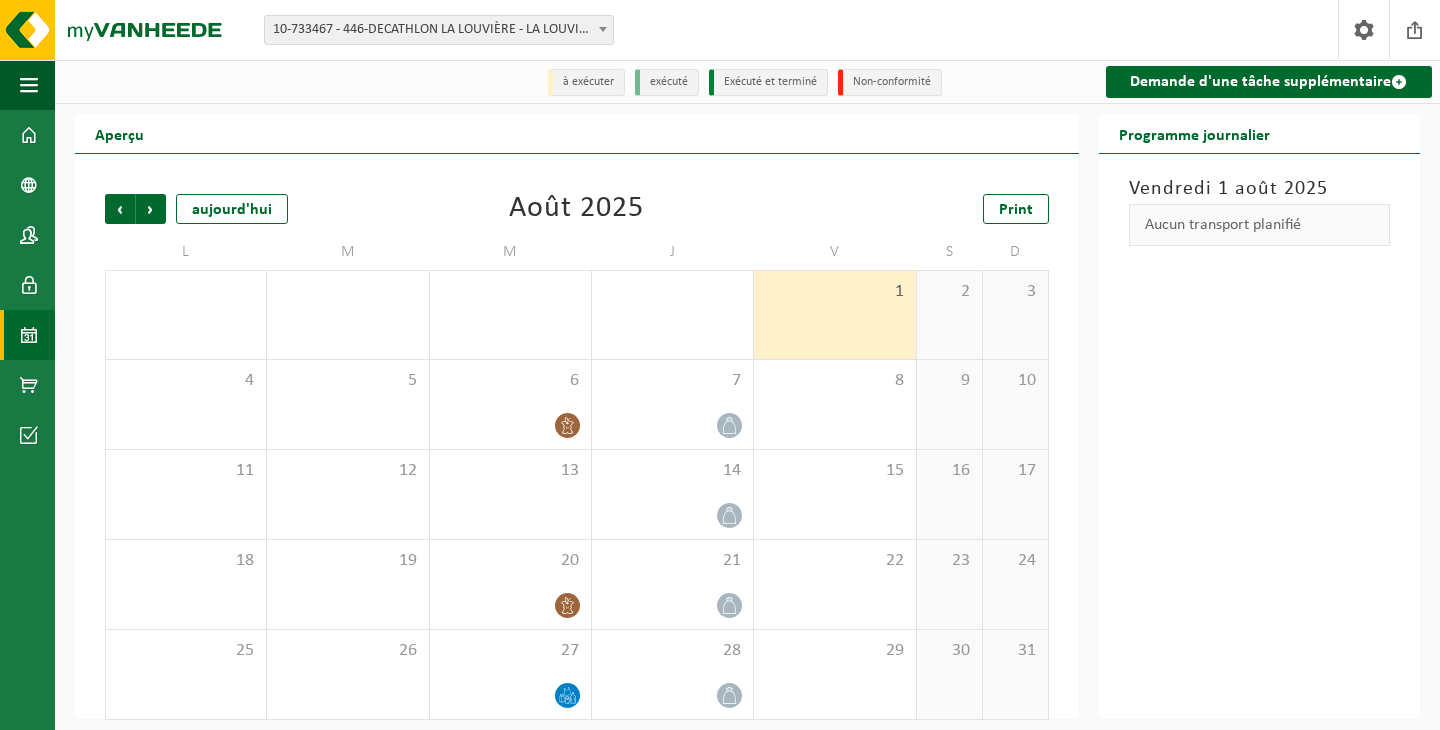 scroll, scrollTop: 10, scrollLeft: 0, axis: vertical 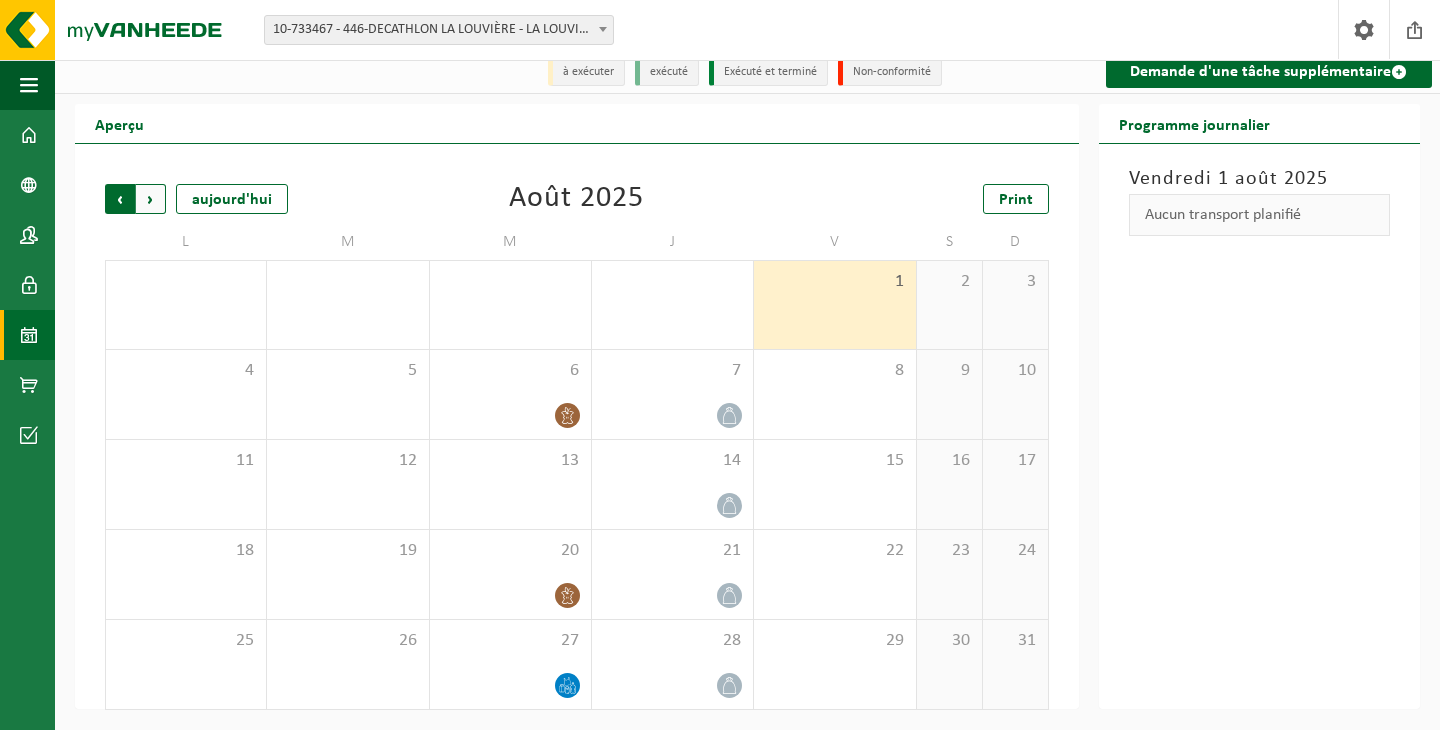 click on "Suivant" at bounding box center (151, 199) 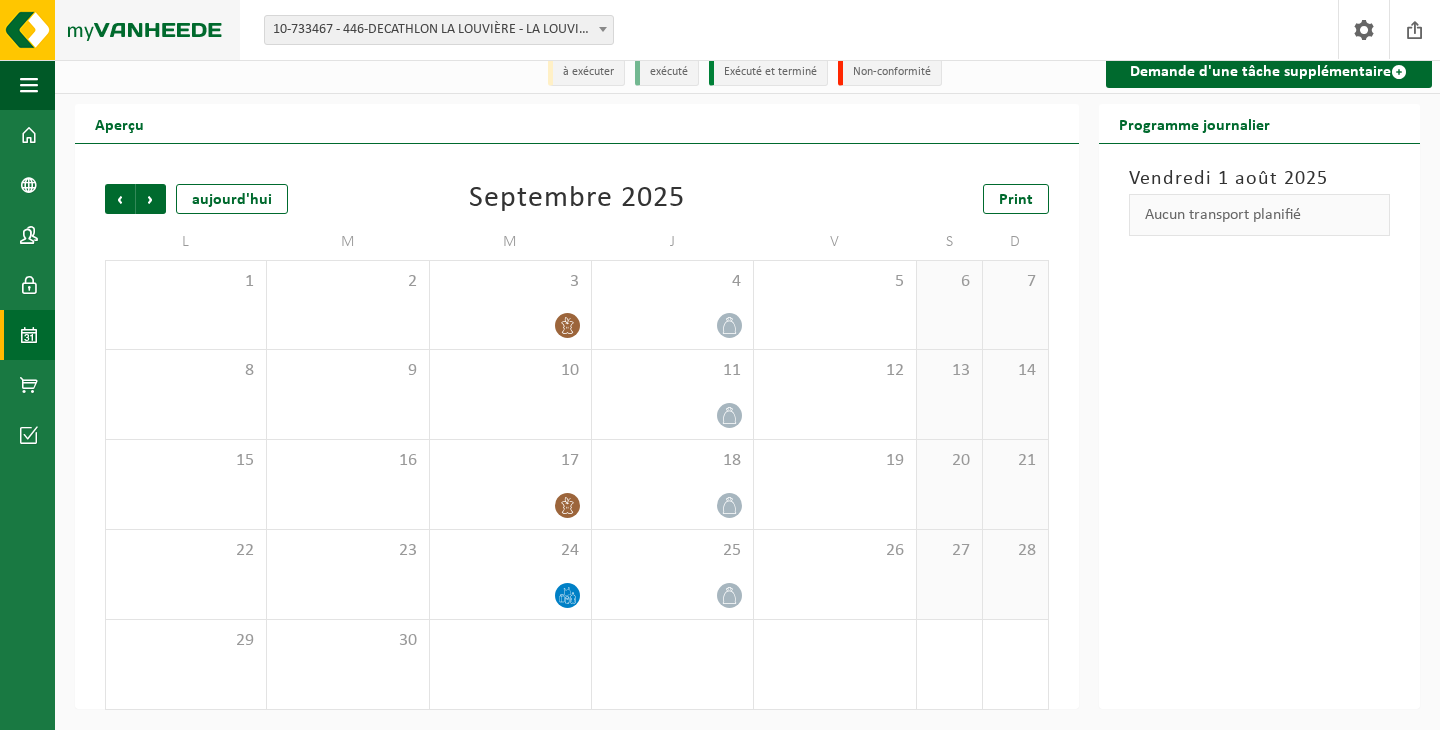 click at bounding box center [120, 30] 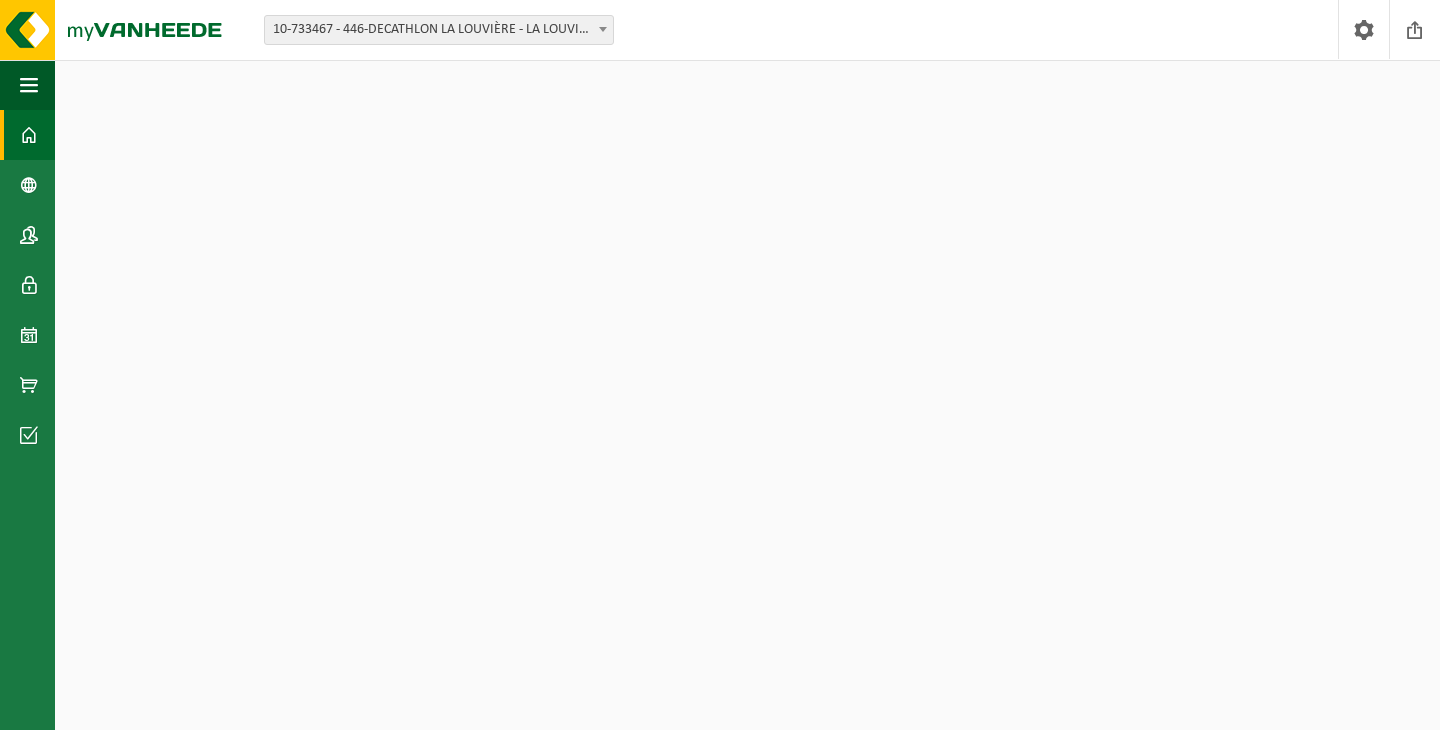 scroll, scrollTop: 0, scrollLeft: 0, axis: both 